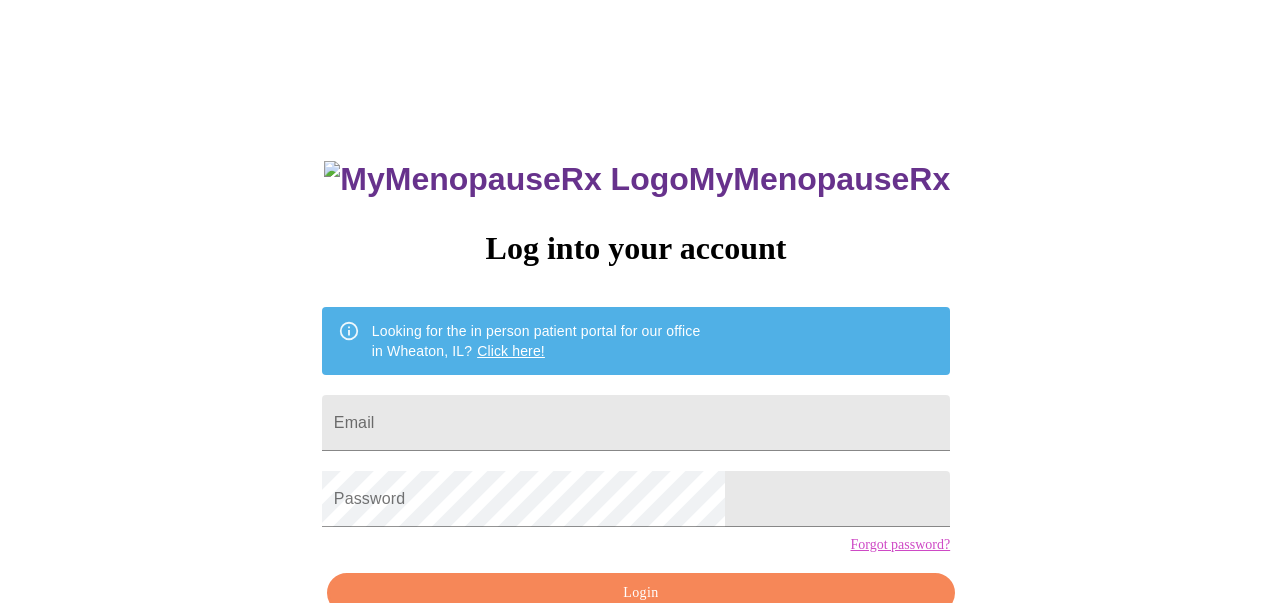 scroll, scrollTop: 0, scrollLeft: 0, axis: both 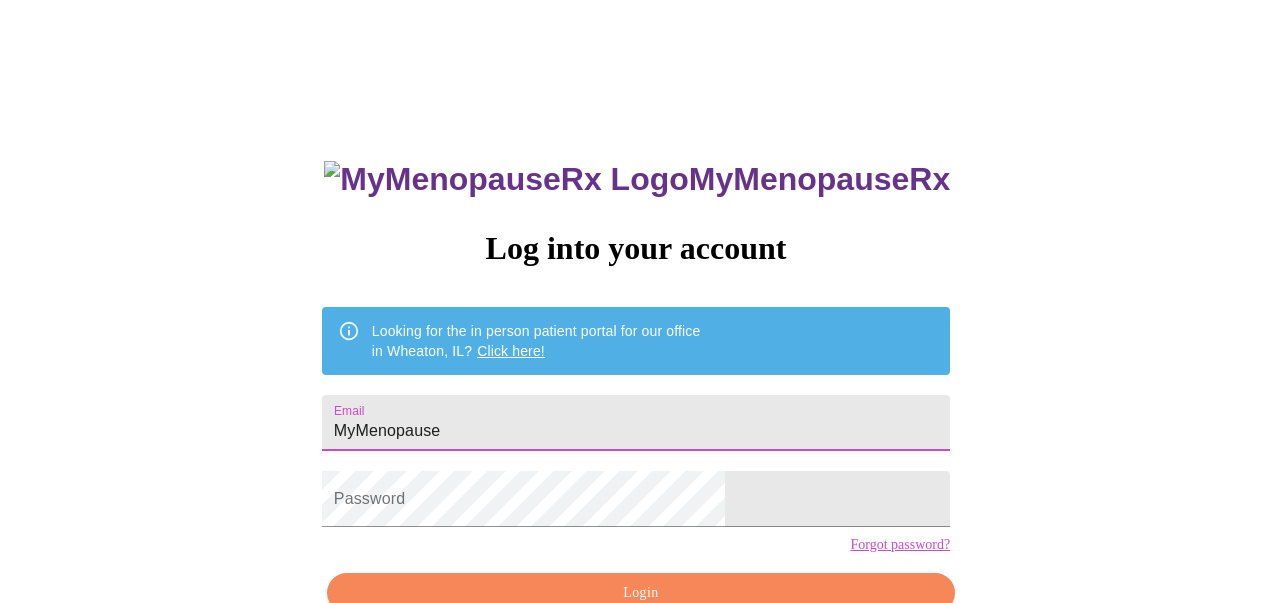 click on "MyMenopause" at bounding box center [636, 423] 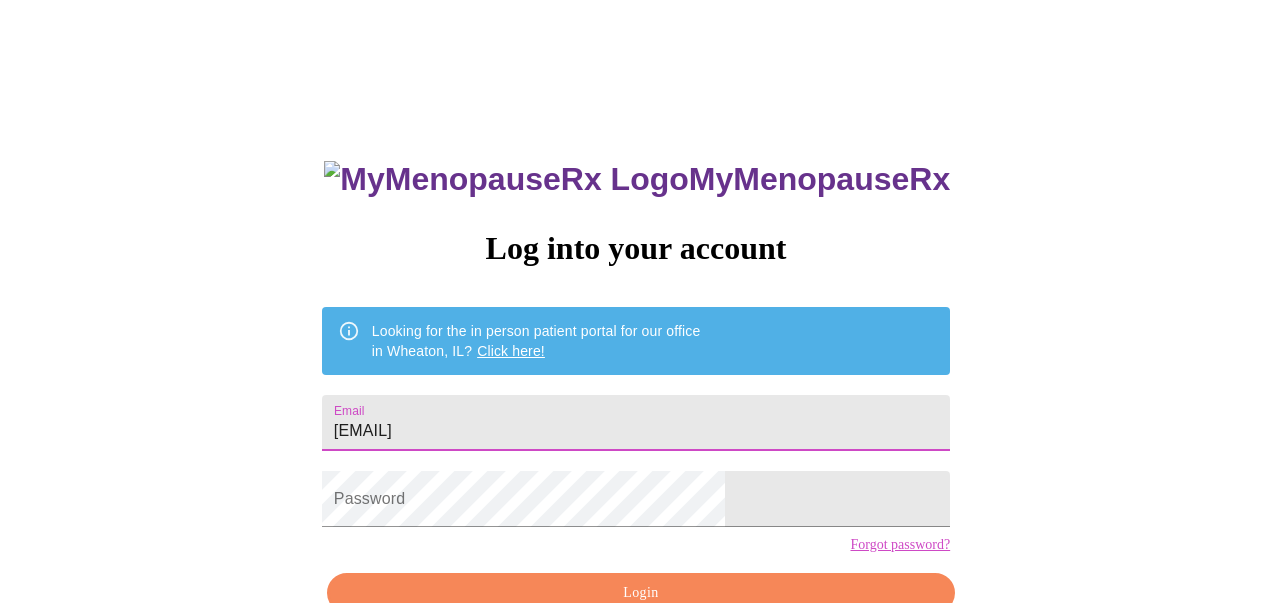 type on "[EMAIL]" 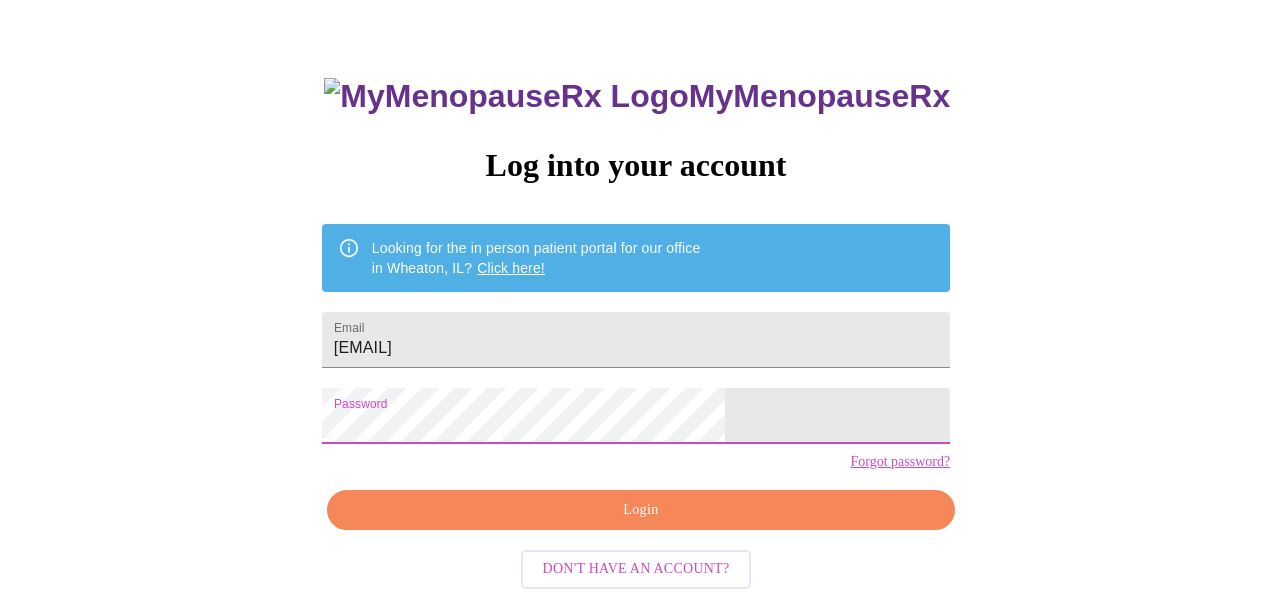 scroll, scrollTop: 84, scrollLeft: 0, axis: vertical 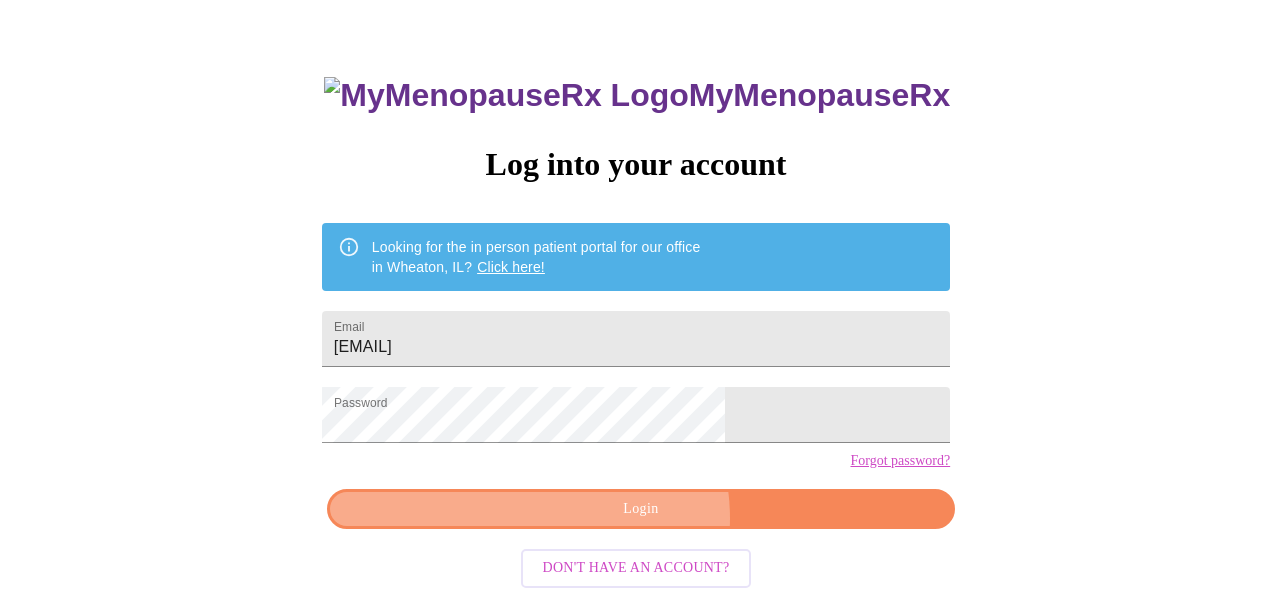 click on "Login" at bounding box center (641, 509) 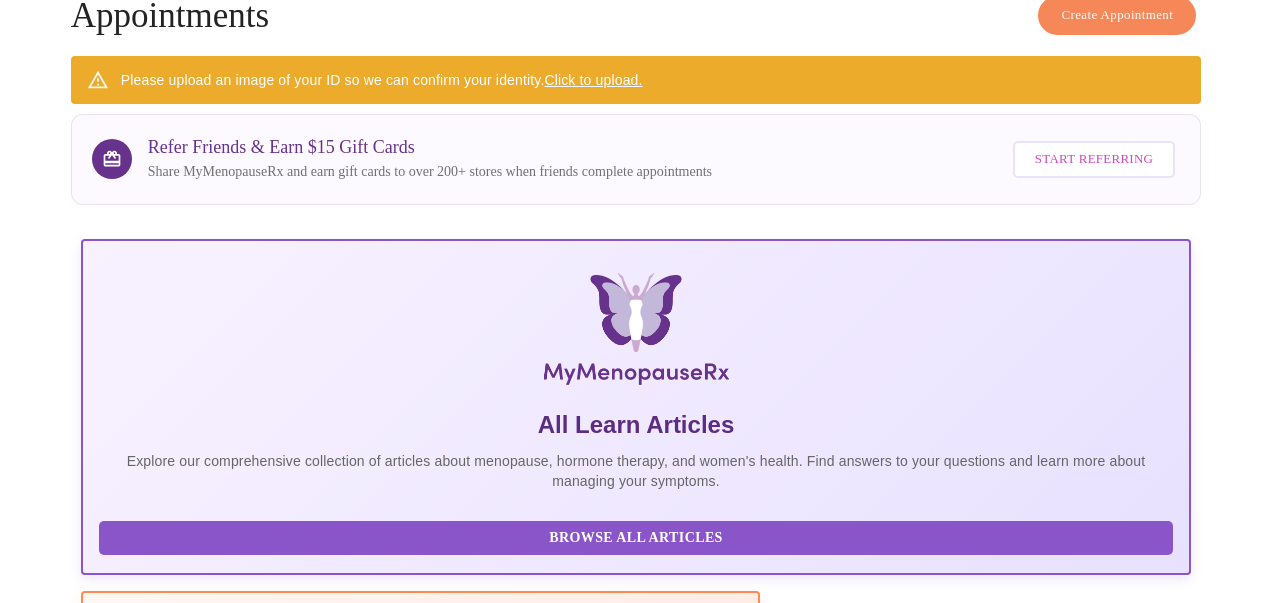 scroll, scrollTop: 101, scrollLeft: 0, axis: vertical 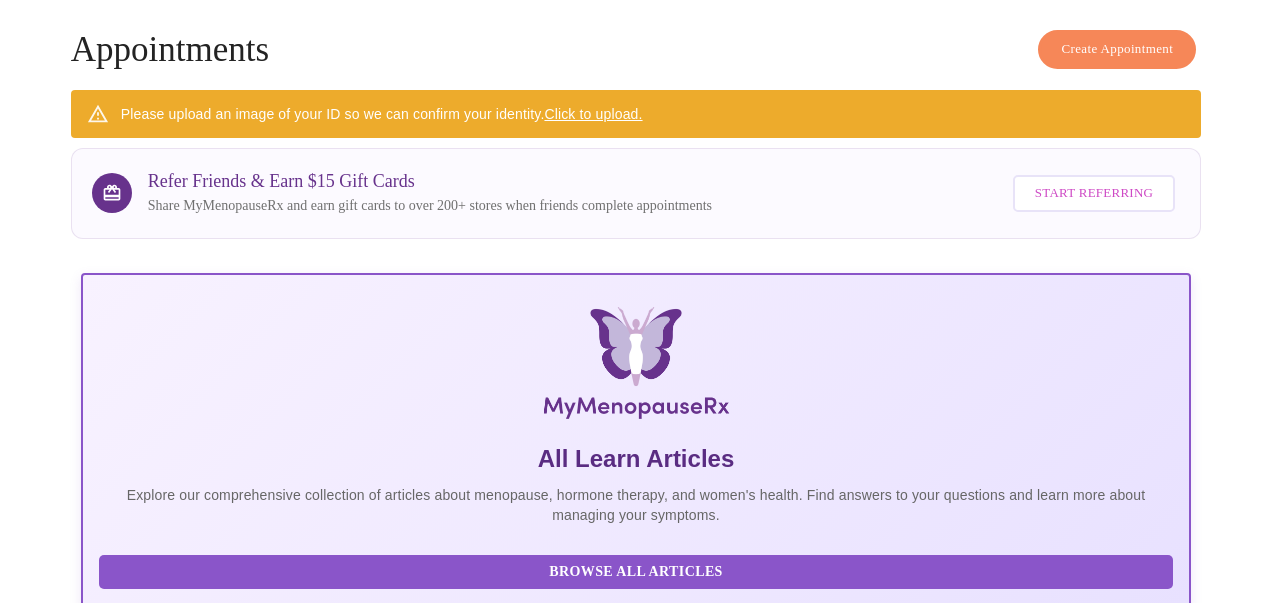 click on "Click to upload." at bounding box center [593, 114] 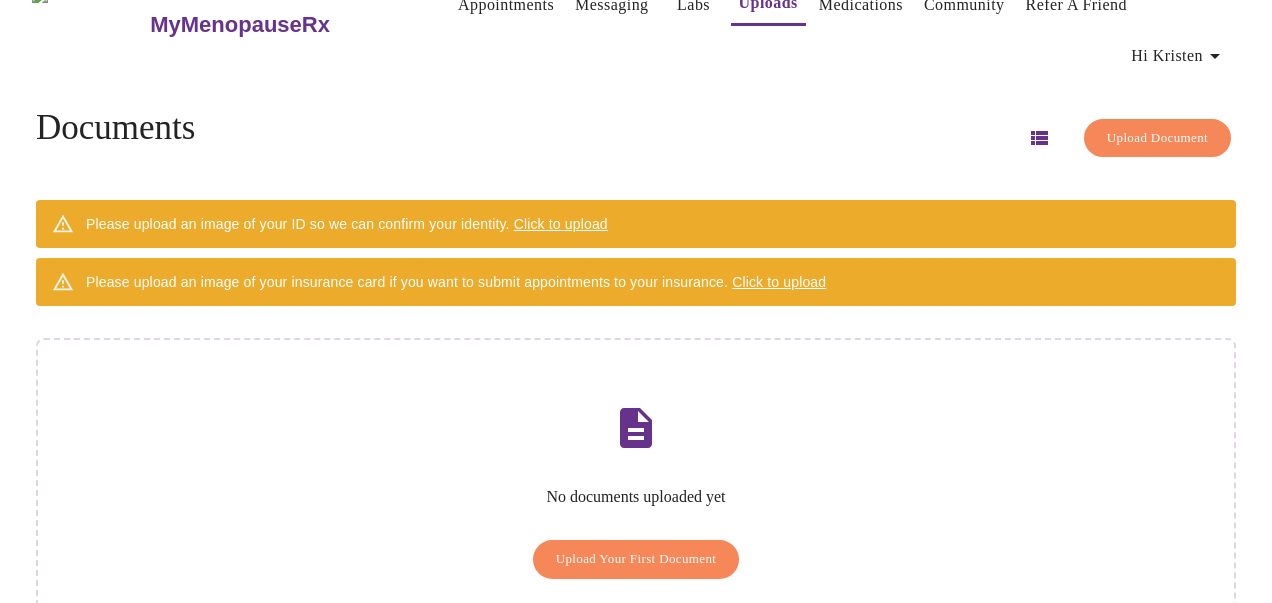 scroll, scrollTop: 37, scrollLeft: 0, axis: vertical 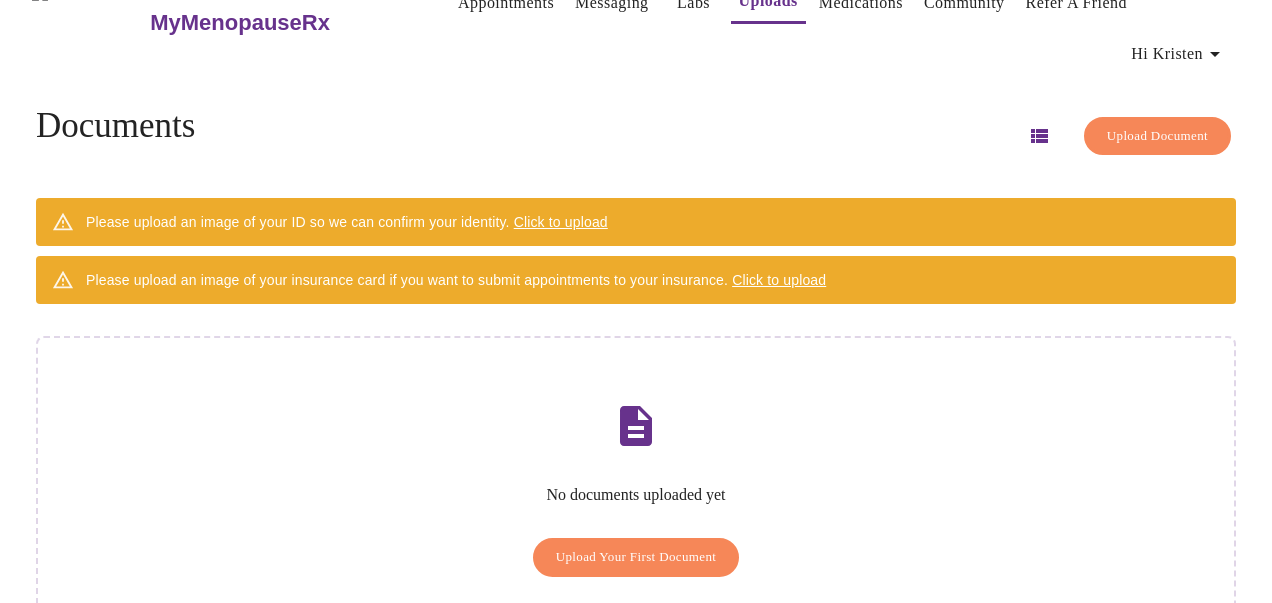 click on "Please upload an image of your ID so we can confirm your identity.   Click to upload" at bounding box center [347, 222] 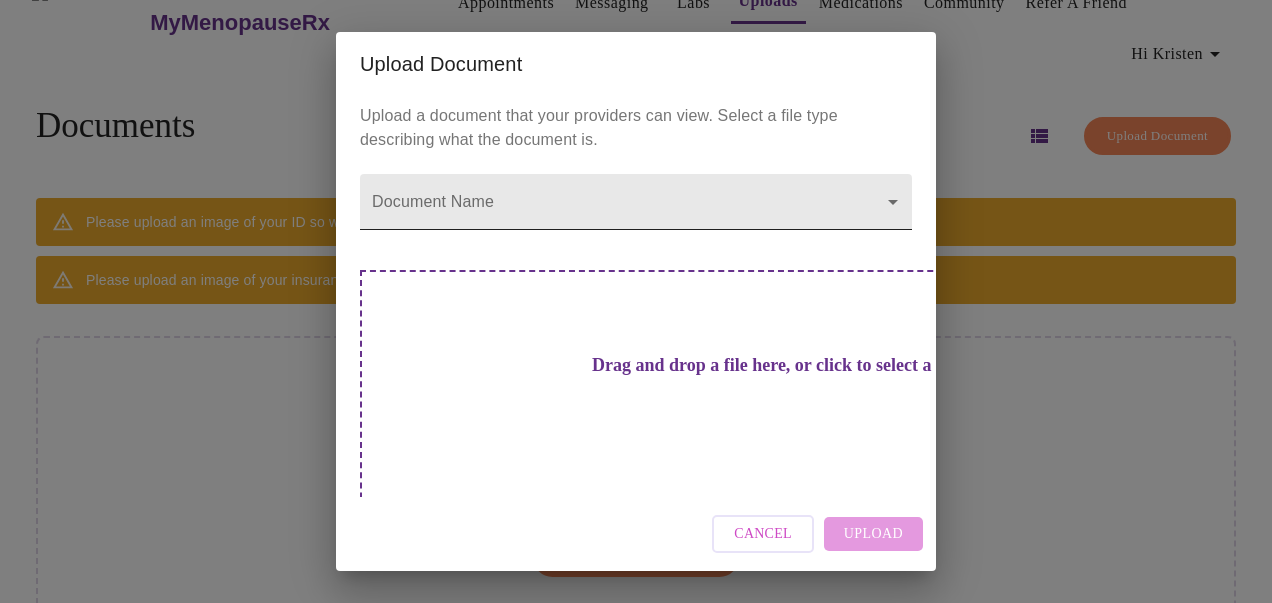 click on "MyMenopauseRx Appointments Messaging Labs Uploads Medications Community Refer a Friend Hi [FIRST] Documents Upload Document Please upload an image of your ID so we can confirm your identity. Click to upload Please upload an image of your insurance card if you want to submit appointments to your insurance. Click to upload No documents uploaded yet Upload Your First Document Settings Billing Invoices Log out Upload Document Upload a document that your providers can view. Select a file type describing what the document is. Document Name Cancel Upload" at bounding box center [636, 328] 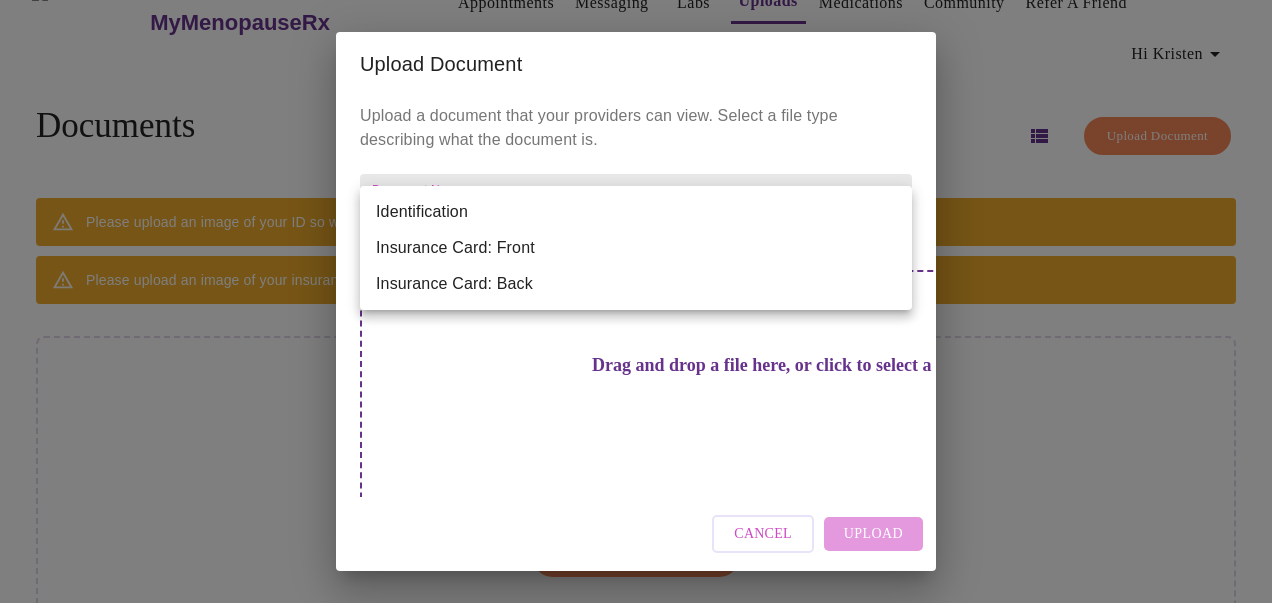 click on "Identification" at bounding box center [636, 212] 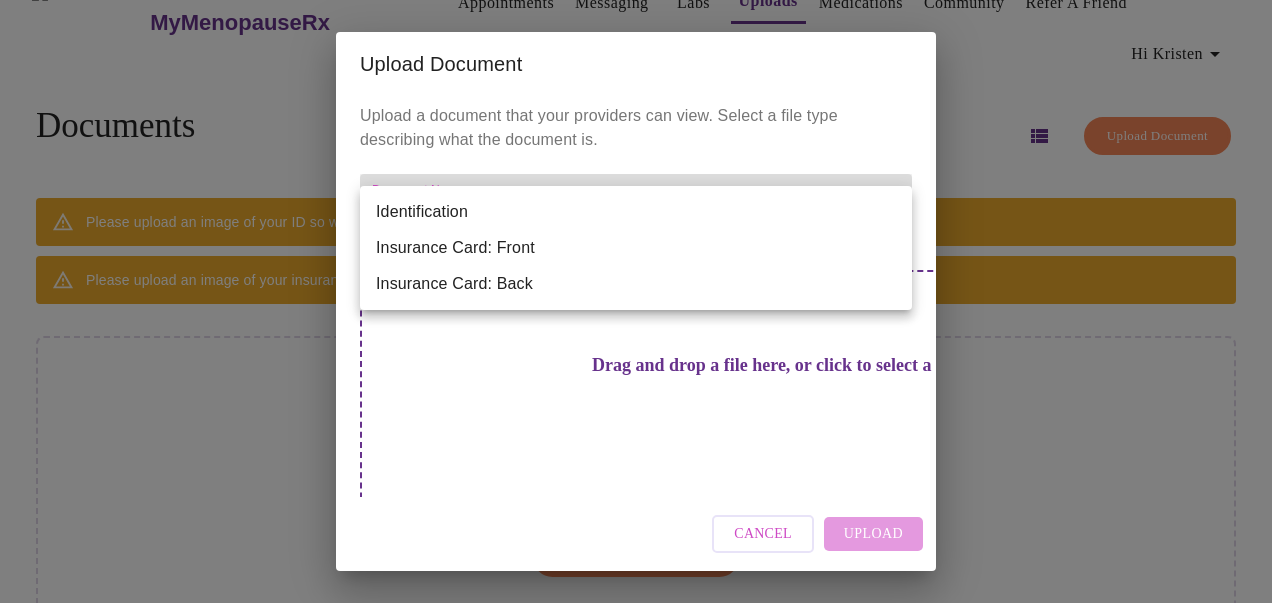 type on "Identification" 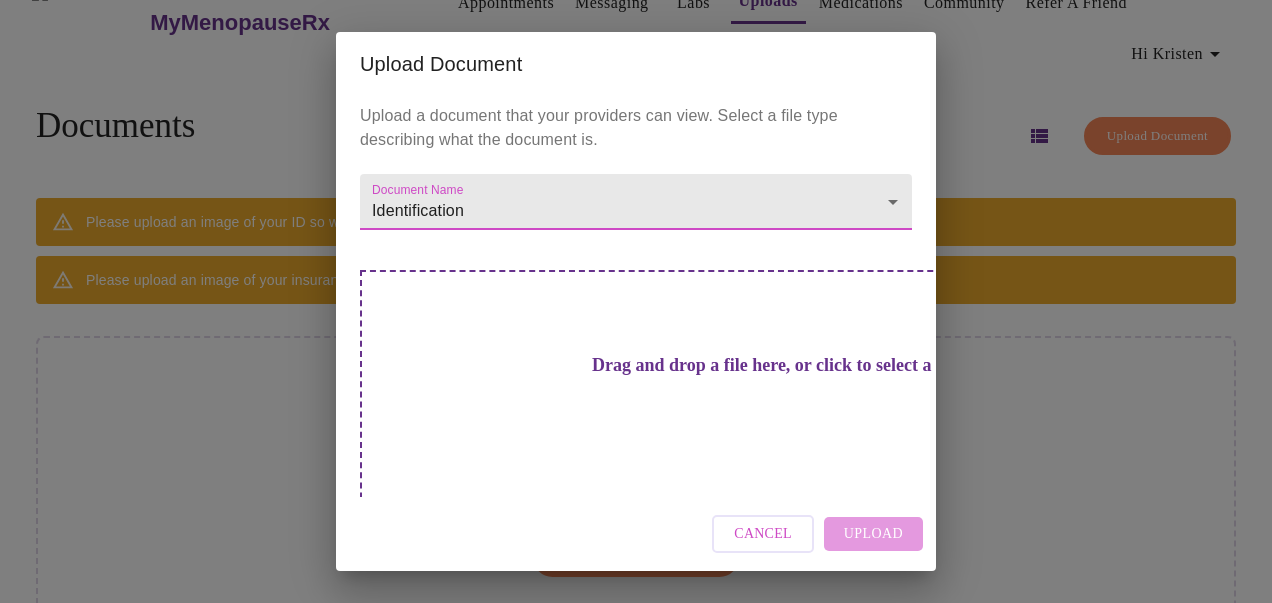 click on "Cancel" at bounding box center [763, 534] 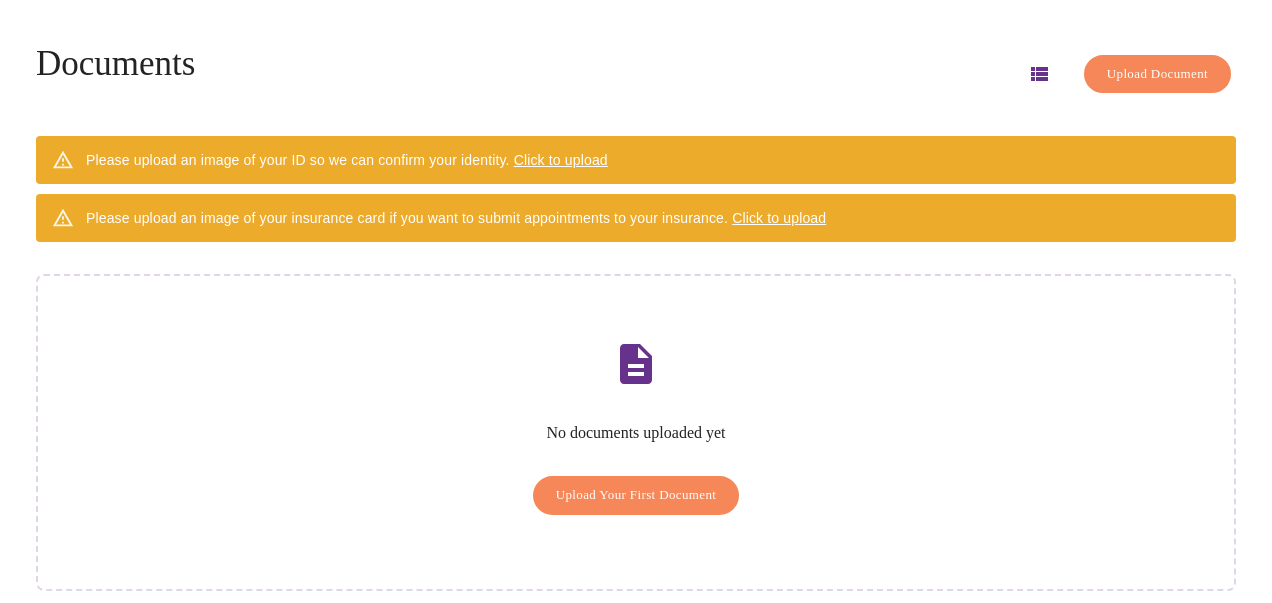 scroll, scrollTop: 98, scrollLeft: 0, axis: vertical 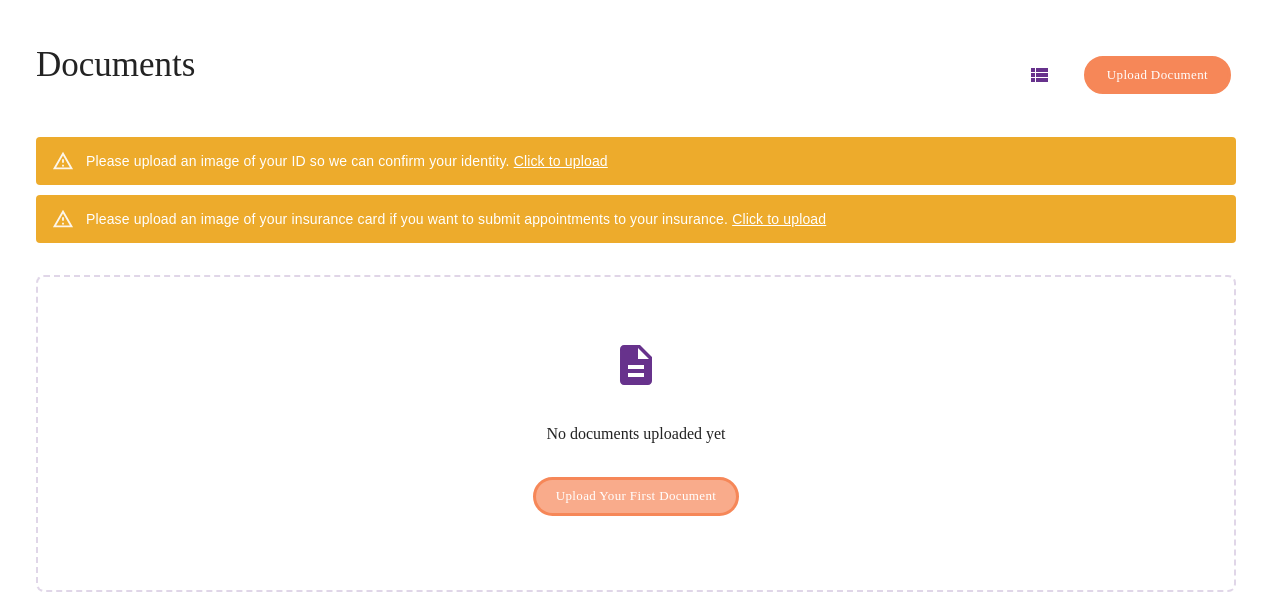 click on "Upload Your First Document" at bounding box center (636, 496) 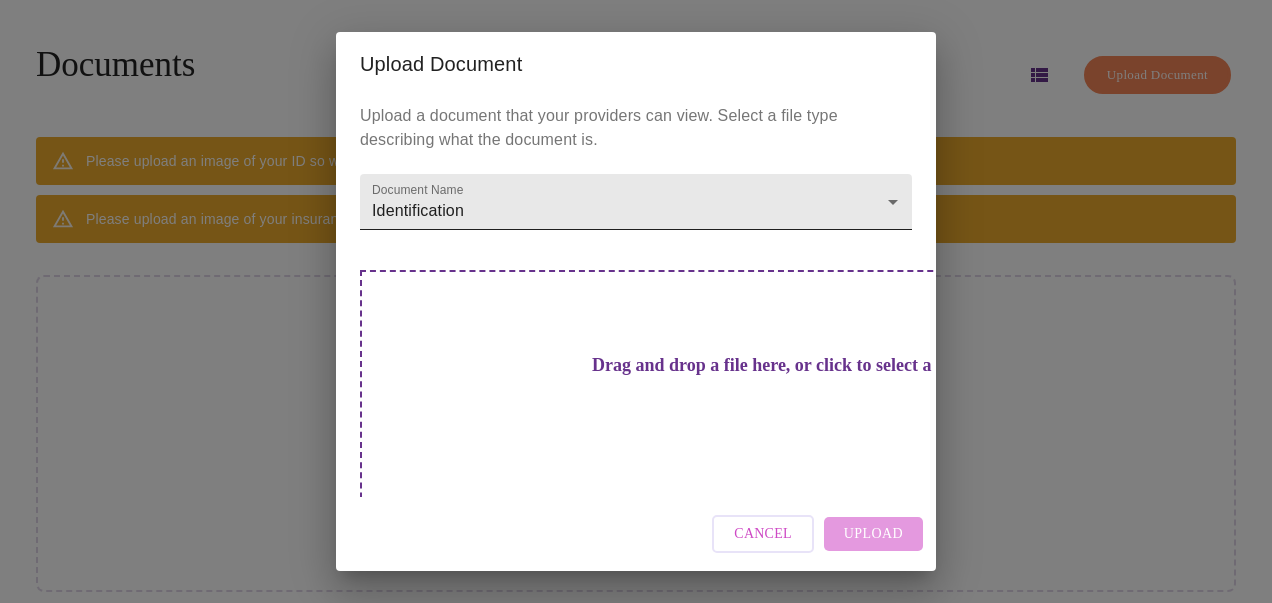 click on "MyMenopauseRx Appointments Messaging Labs Uploads Medications Community Refer a Friend Hi [FIRST] Documents Upload Document Please upload an image of your ID so we can confirm your identity. Click to upload Please upload an image of your insurance card if you want to submit appointments to your insurance. Click to upload No documents uploaded yet Upload Your First Document Settings Billing Invoices Log out Upload Document Upload a document that your providers can view. Select a file type describing what the document is. Document Name Identification Identification Drag and drop a file here, or click to select a file Cancel Upload" at bounding box center [636, 267] 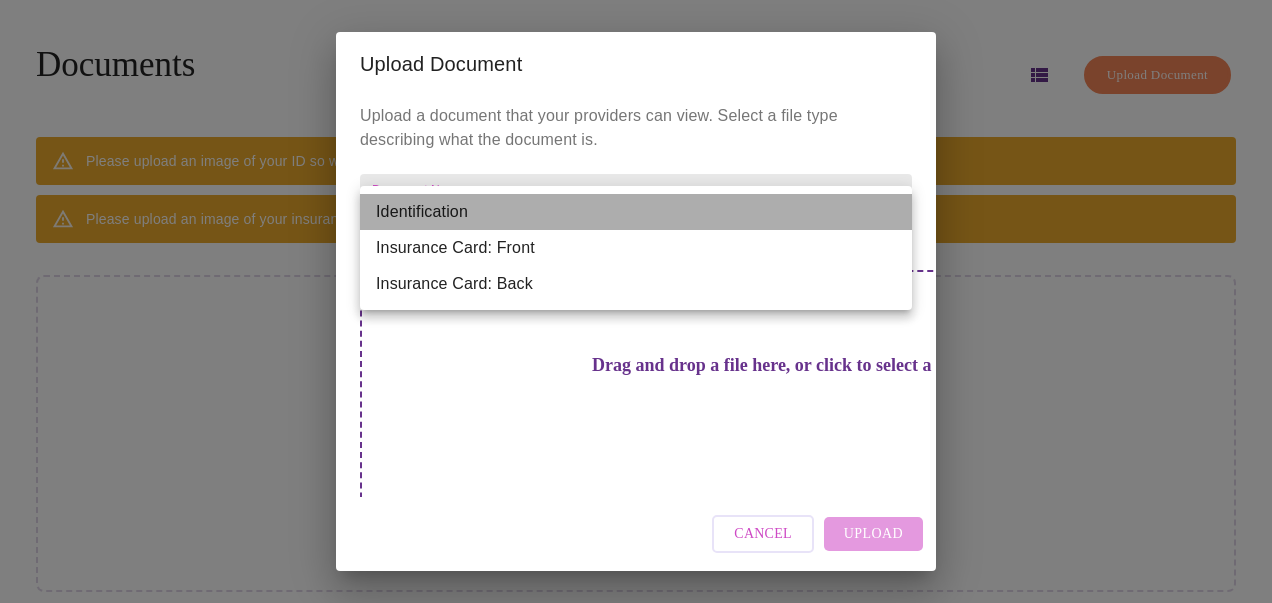 click on "Identification" at bounding box center (636, 212) 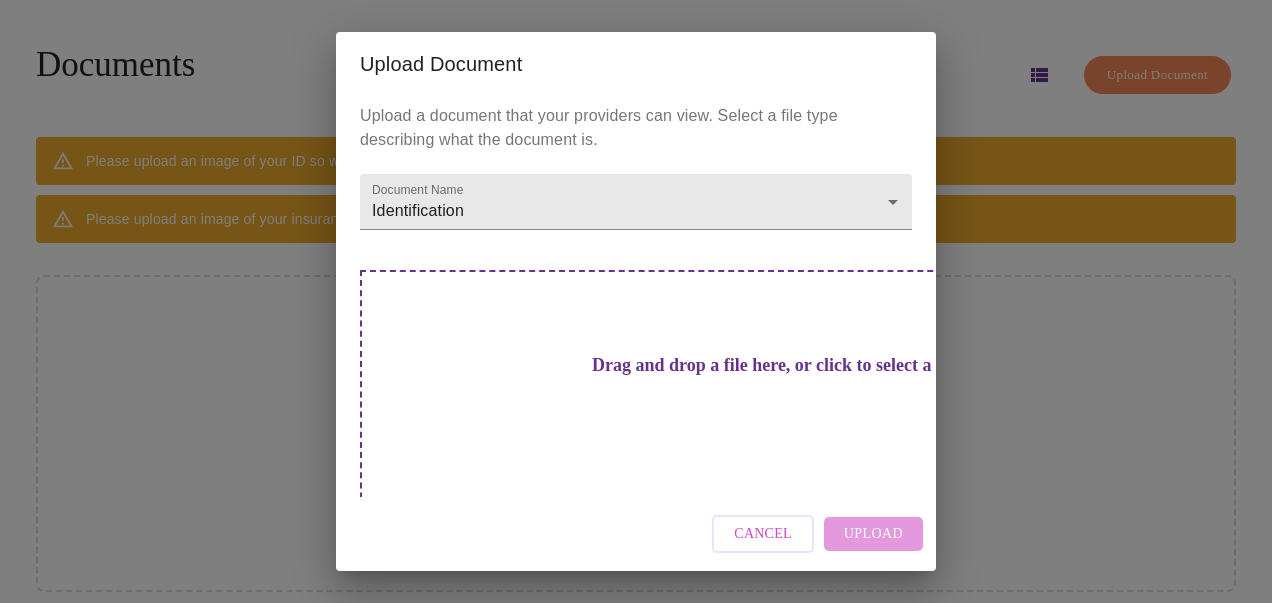 click on "Drag and drop a file here, or click to select a file" at bounding box center [776, 365] 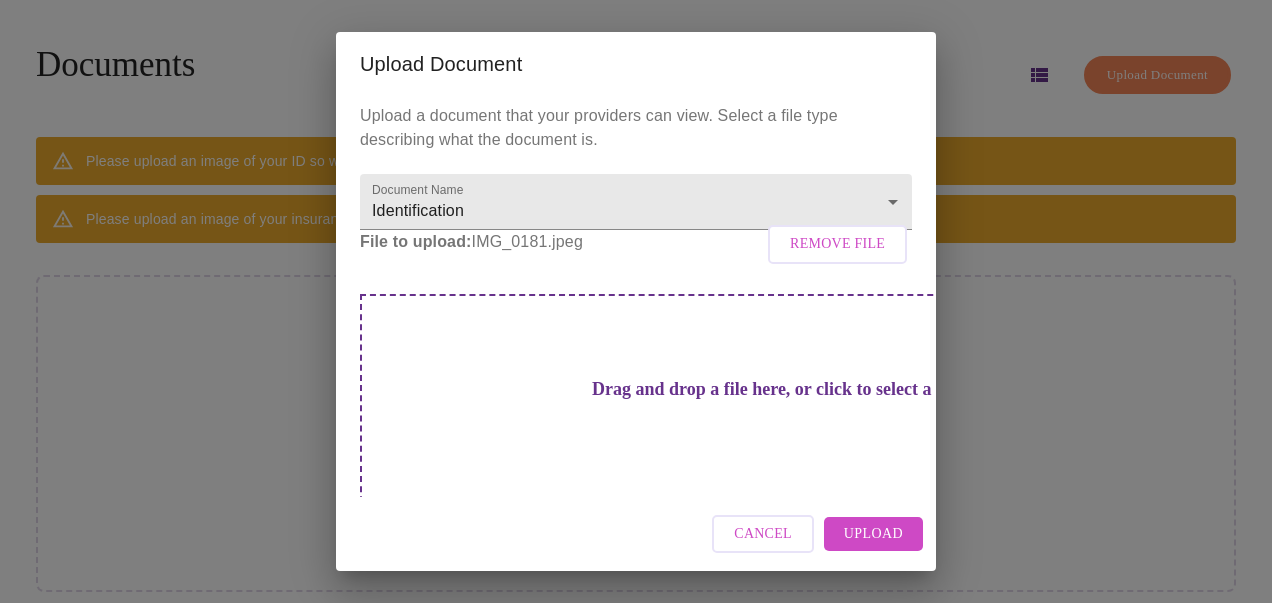 click on "Upload" at bounding box center [873, 534] 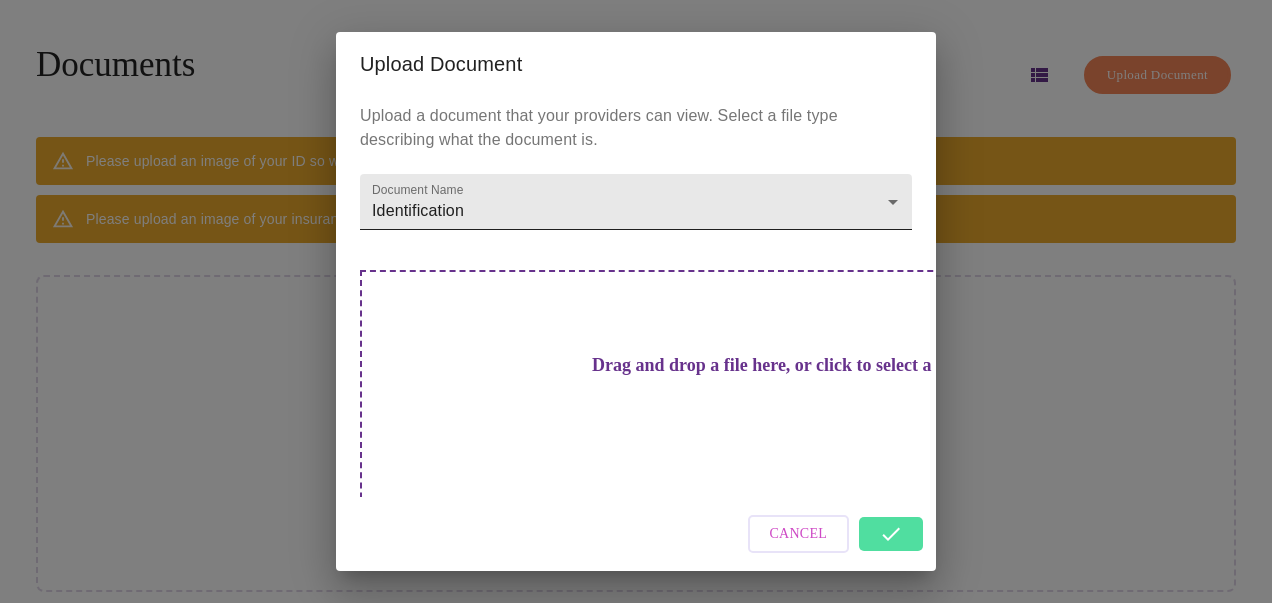 click on "MyMenopauseRx Appointments Messaging Labs Uploads Medications Community Refer a Friend Hi [FIRST] Documents Upload Document Please upload an image of your ID so we can confirm your identity. Click to upload Please upload an image of your insurance card if you want to submit appointments to your insurance. Click to upload No documents uploaded yet Upload Your First Document Settings Billing Invoices Log out Upload Document Upload a document that your providers can view. Select a file type describing what the document is. Document Name Identification Identification Drag and drop a file here, or click to select a file Cancel" at bounding box center (636, 267) 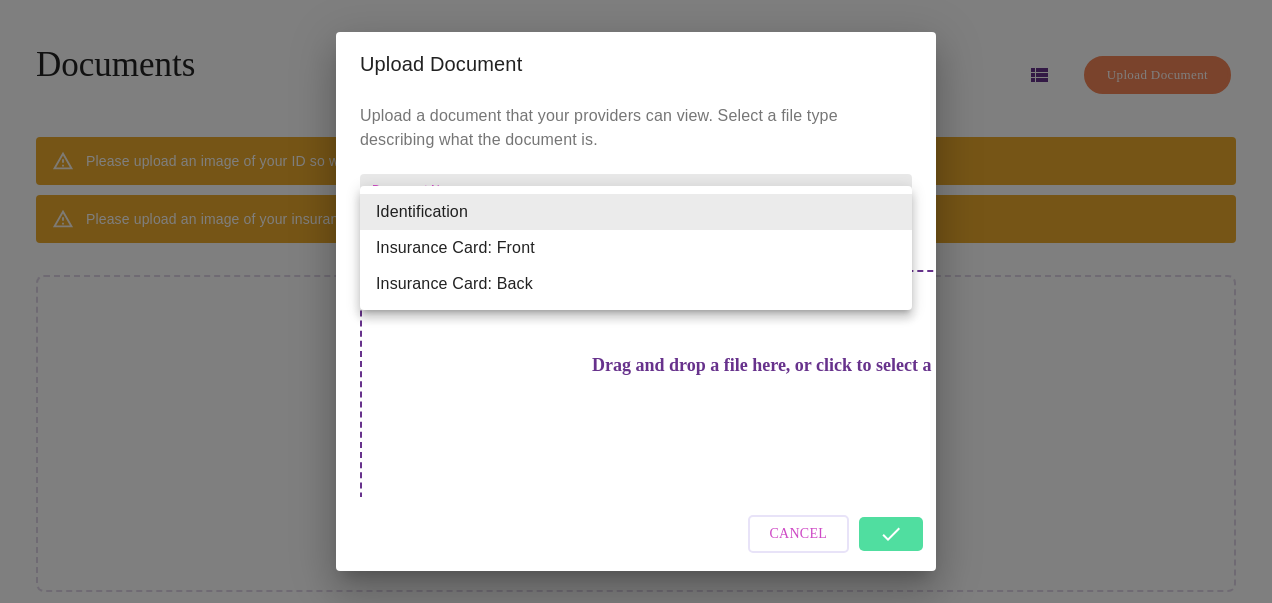 click on "Insurance Card: Front" at bounding box center [636, 248] 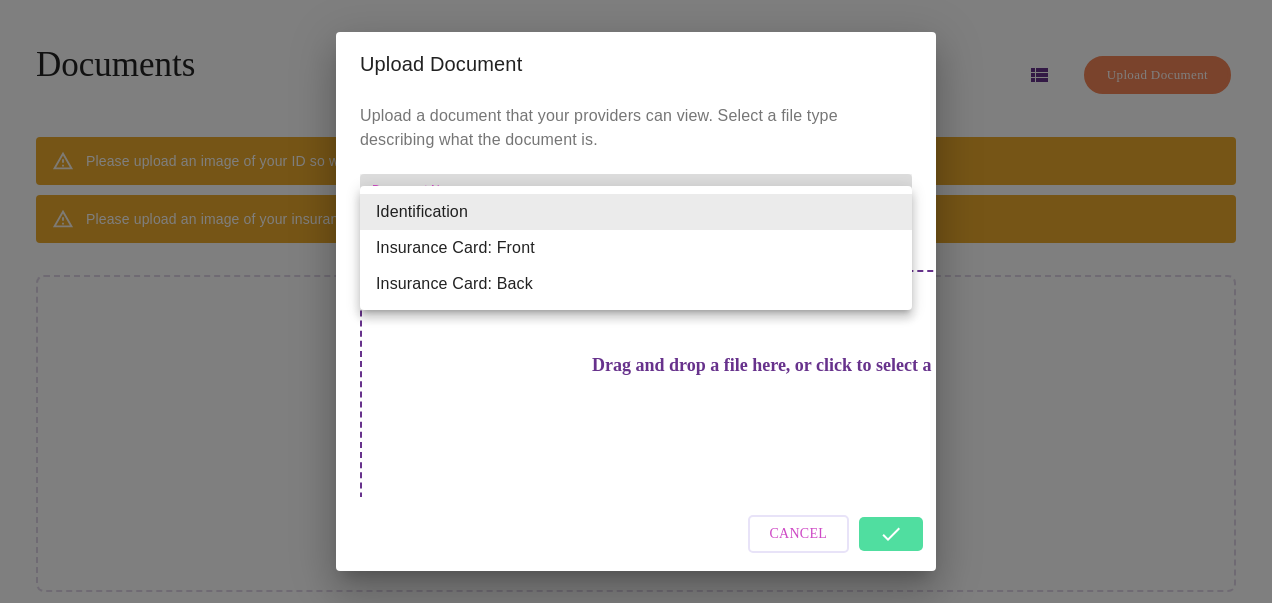 type on "Insurance Card: Front" 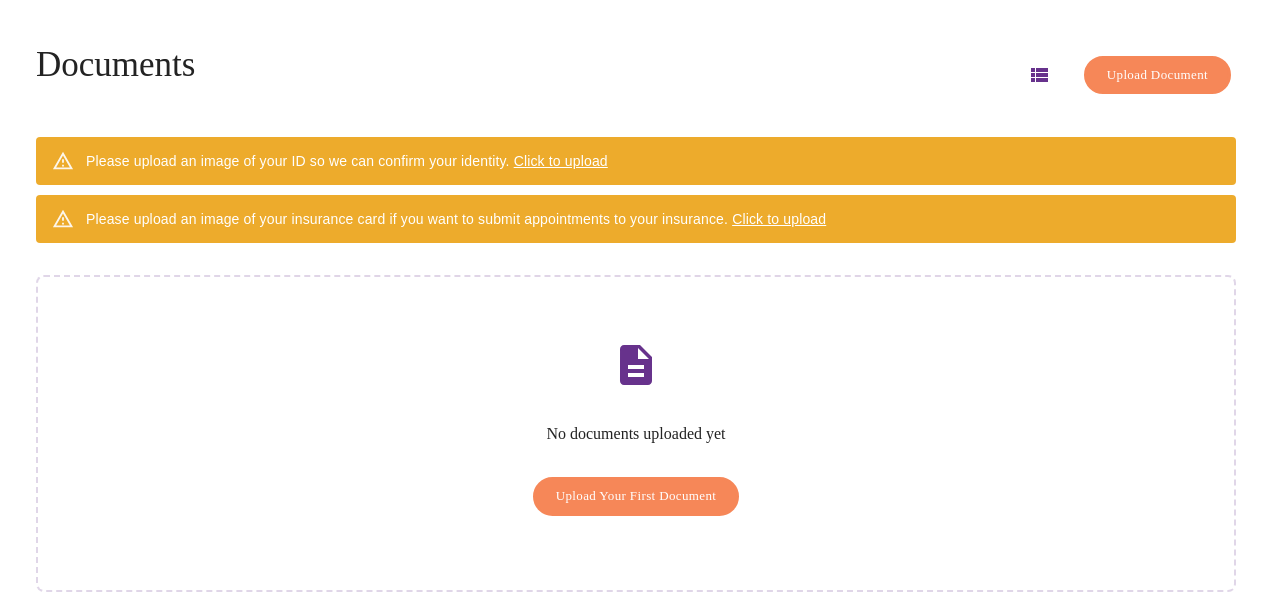 scroll, scrollTop: 0, scrollLeft: 0, axis: both 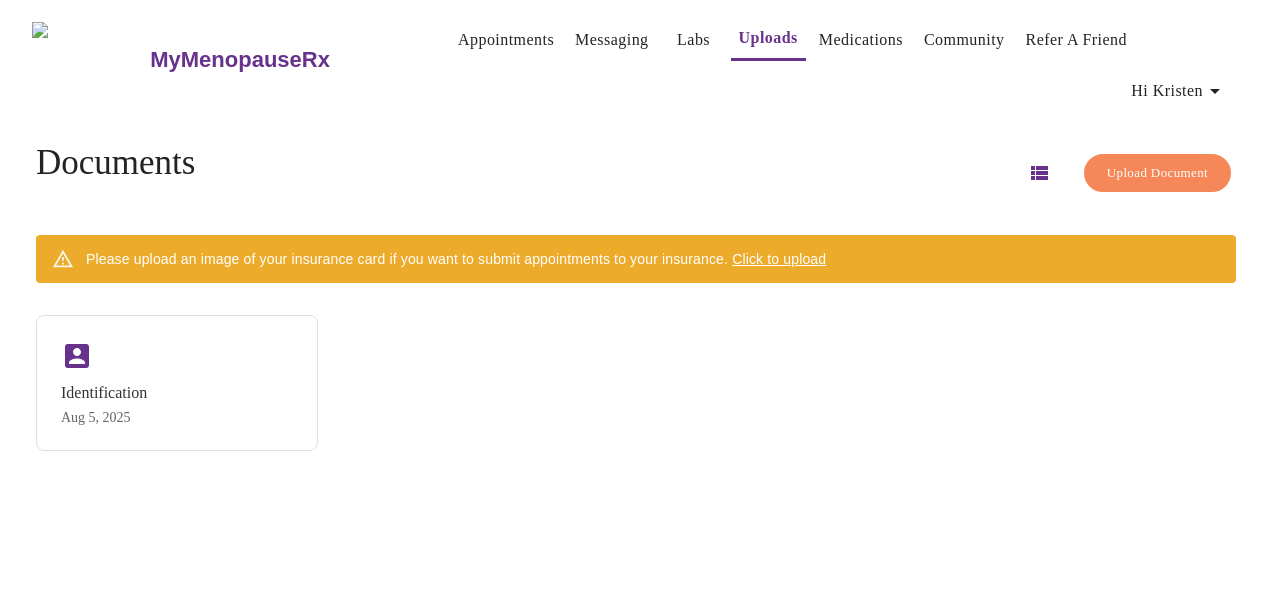 click on "Click to upload" at bounding box center [779, 259] 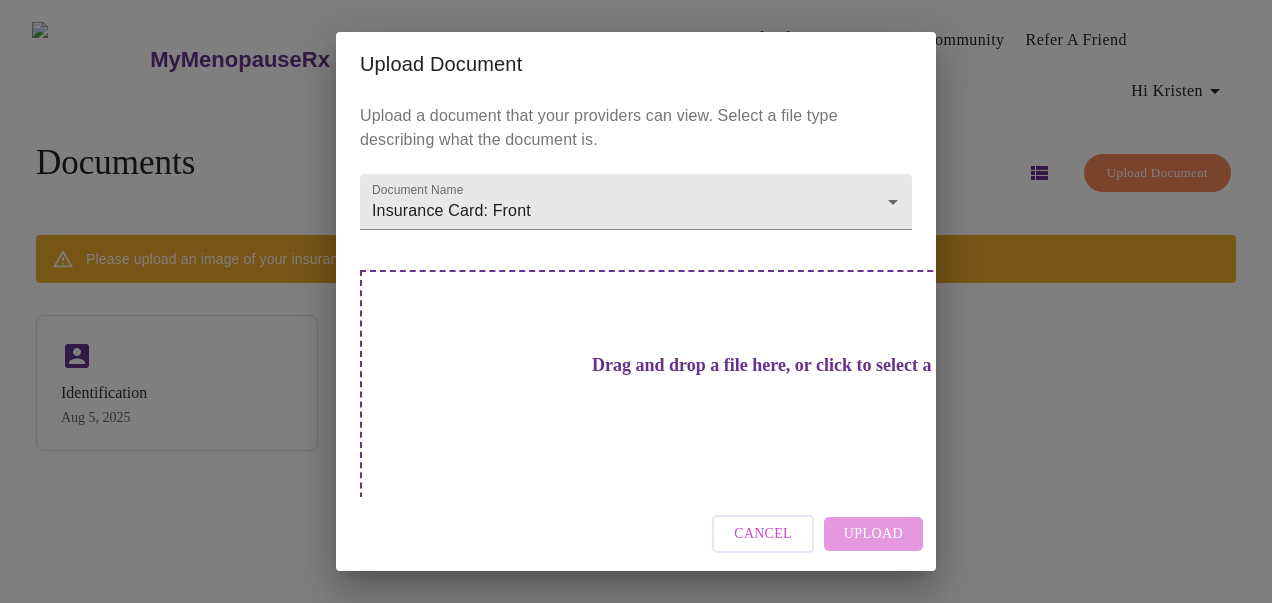 click on "Drag and drop a file here, or click to select a file" at bounding box center (776, 365) 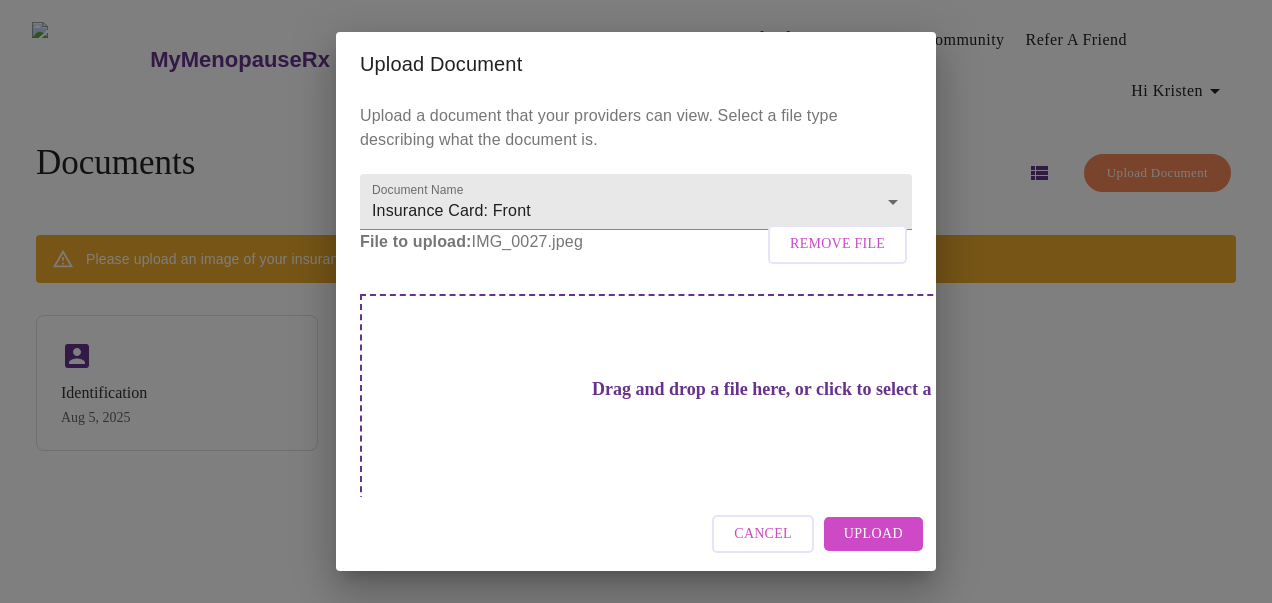 click on "Upload" at bounding box center (873, 534) 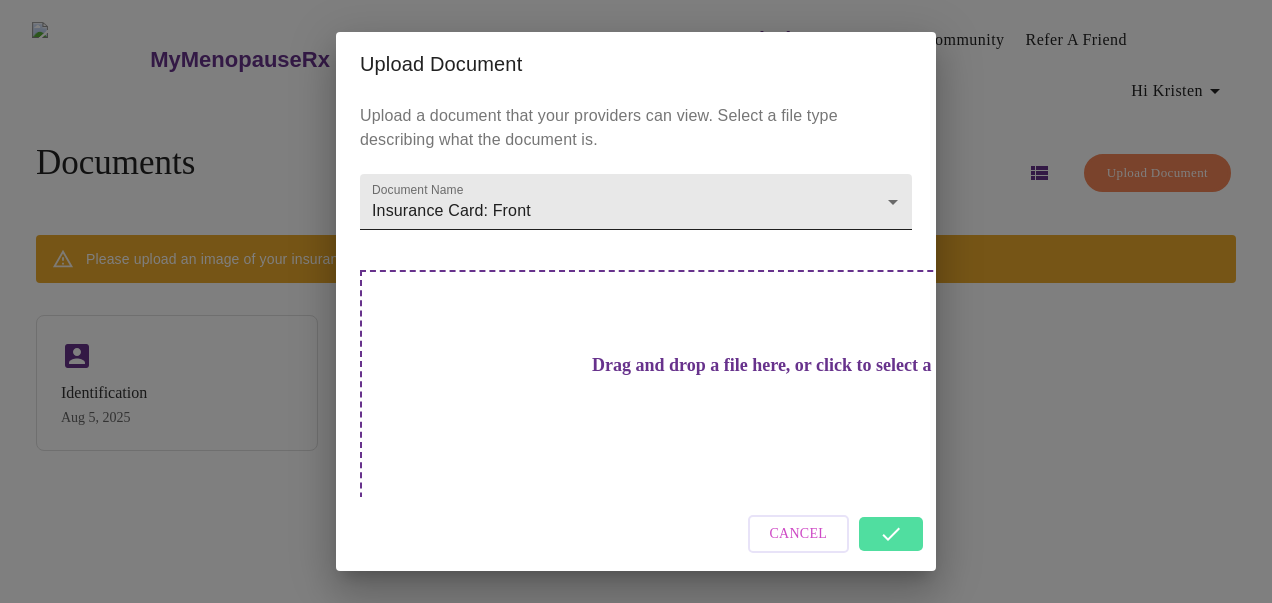 click on "MyMenopauseRx Appointments Messaging Labs Uploads Medications Community Refer a Friend Hi [FIRST] Documents Upload Document Please upload an image of your insurance card if you want to submit appointments to your insurance. Click to upload Identification Aug 5, 2025 Settings Billing Invoices Log out Upload Document Upload a document that your providers can view. Select a file type describing what the document is. Document Name Insurance Card: Front Insurance Card: Front Drag and drop a file here, or click to select a file Cancel" at bounding box center [636, 309] 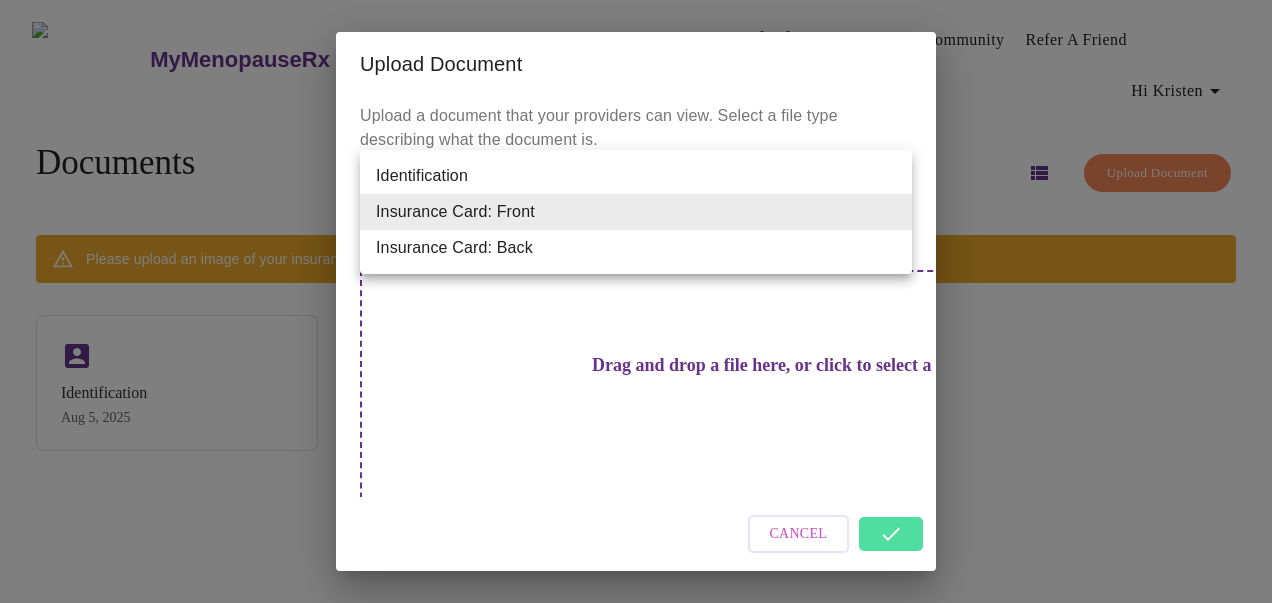 click on "Insurance Card: Back" at bounding box center (636, 248) 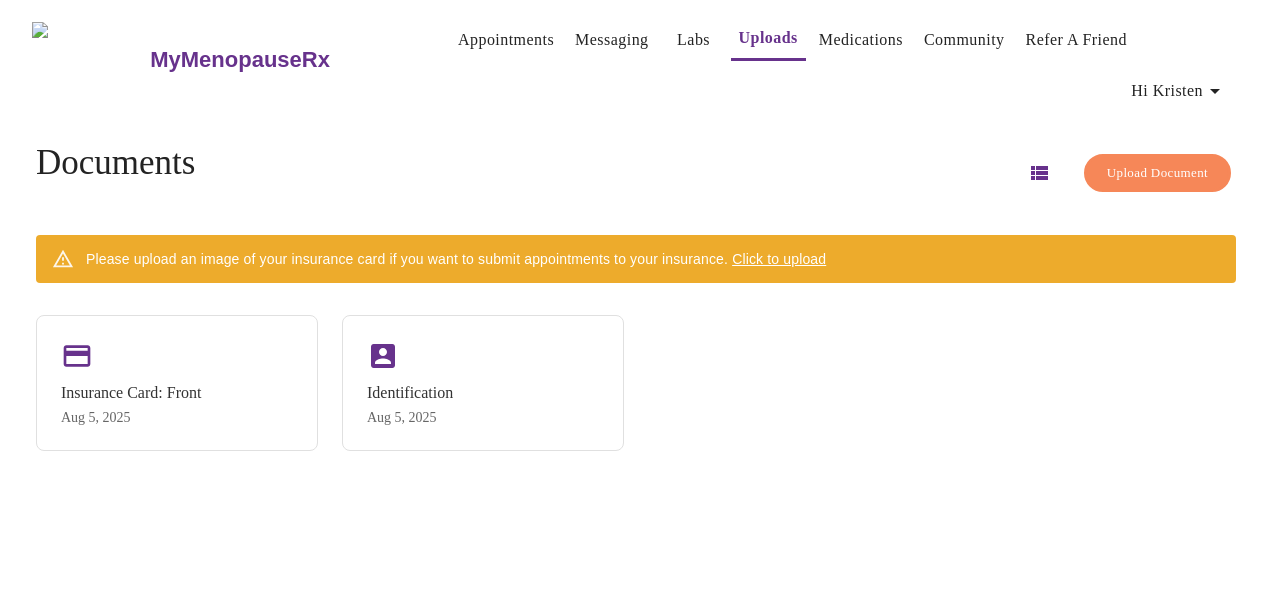 click on "Please upload an image of your insurance card if you want to submit appointments to your insurance.   Click to upload" at bounding box center (456, 259) 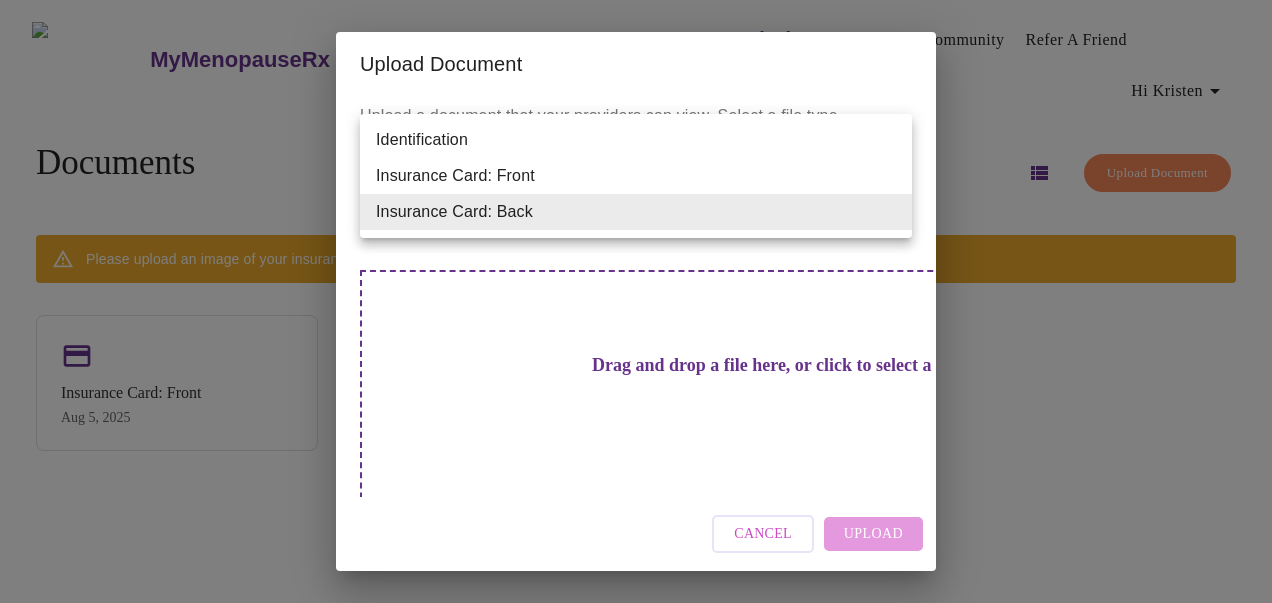 click on "MyMenopauseRx Appointments Messaging Labs Uploads Medications Community Refer a Friend Hi [FIRST] Documents Upload Document Please upload an image of your insurance card if you want to submit appointments to your insurance. Click to upload Insurance Card: Front Aug 5, 2025 Identification Aug 5, 2025 Settings Billing Invoices Log out Upload Document Upload a document that your providers can view. Select a file type describing what the document is. Document Name Insurance Card: Back Insurance Card: Back Drag and drop a file here, or click to select a file Cancel Upload Identification Insurance Card: Front Insurance Card: Back" at bounding box center [636, 309] 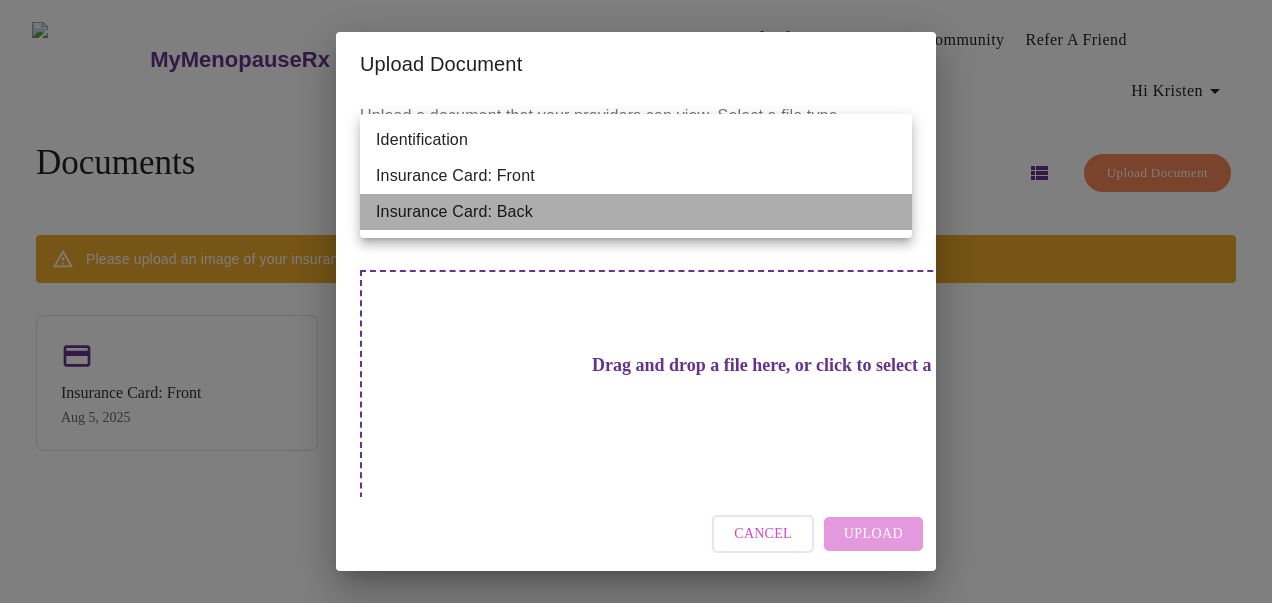 click on "Insurance Card: Back" at bounding box center [636, 212] 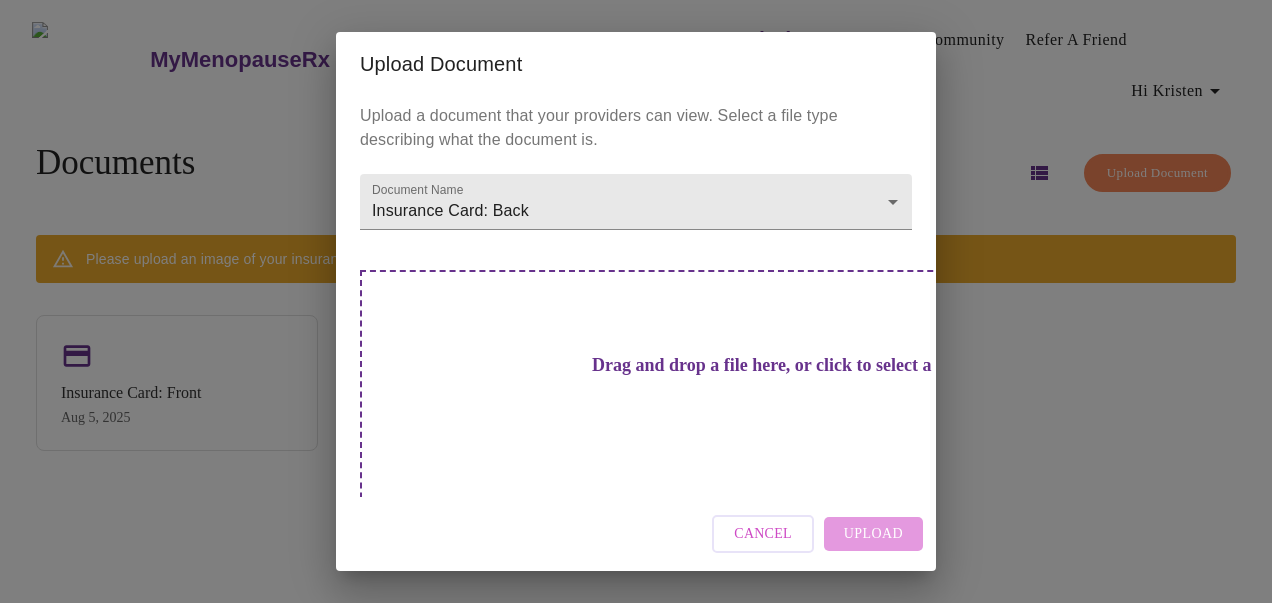 click on "Drag and drop a file here, or click to select a file" at bounding box center [776, 365] 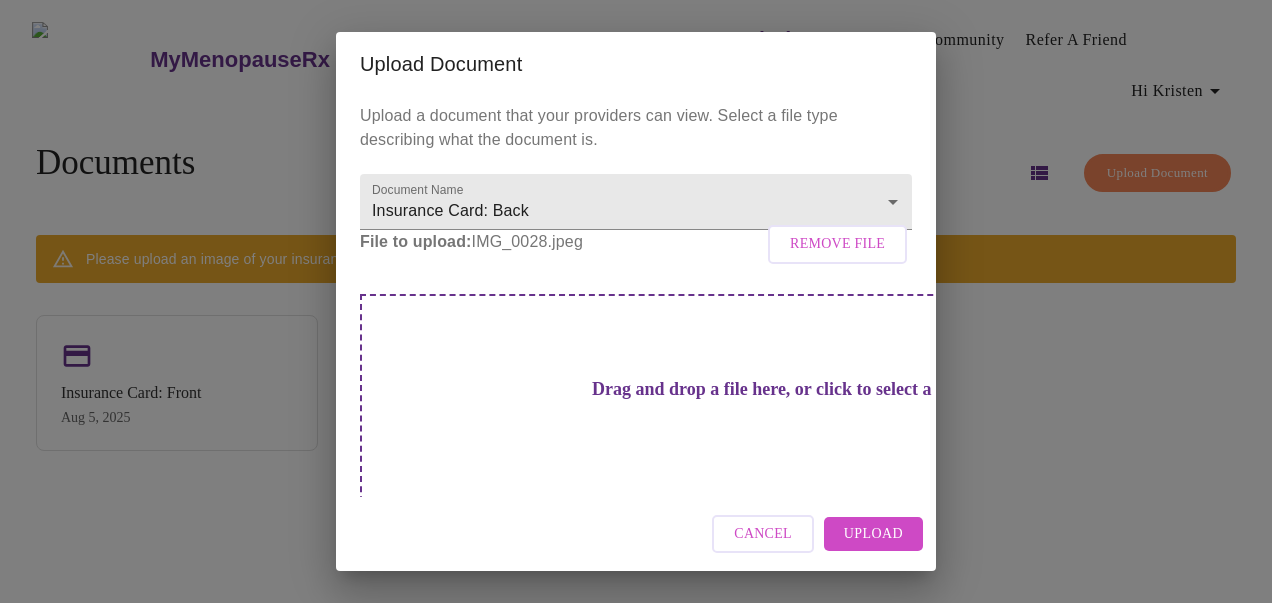 click on "Upload" at bounding box center [873, 534] 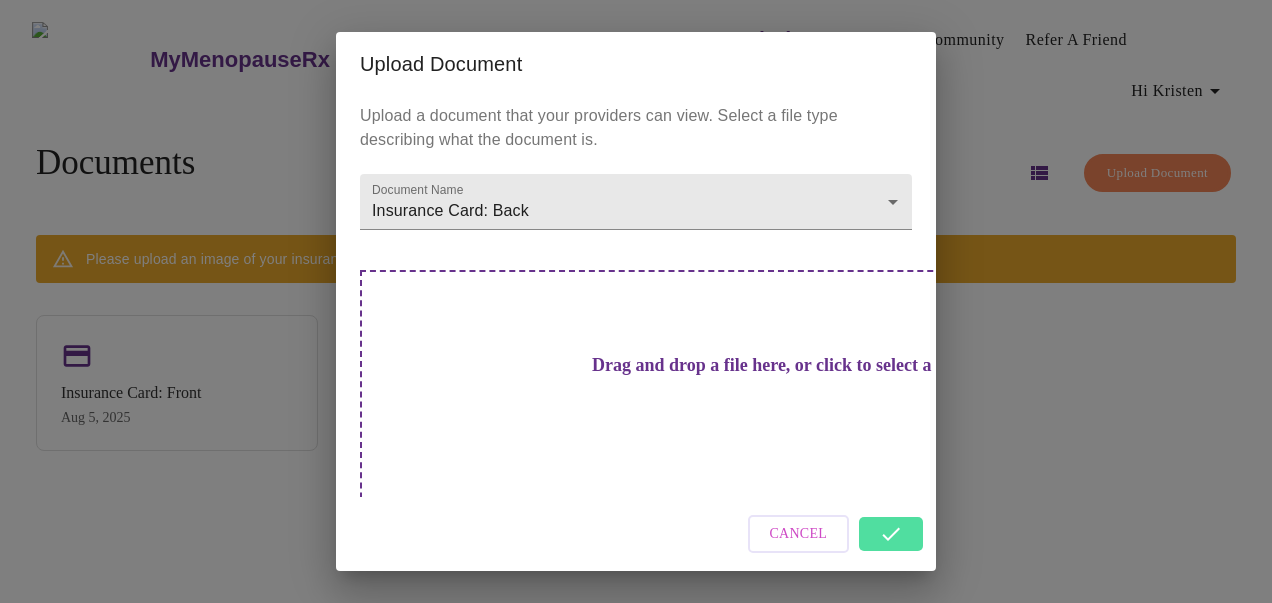 click on "Upload Document Upload a document that your providers can view. Select a file type describing what the document is. Document Name Insurance Card: Back Insurance Card: Back Drag and drop a file here, or click to select a file Cancel" at bounding box center (636, 301) 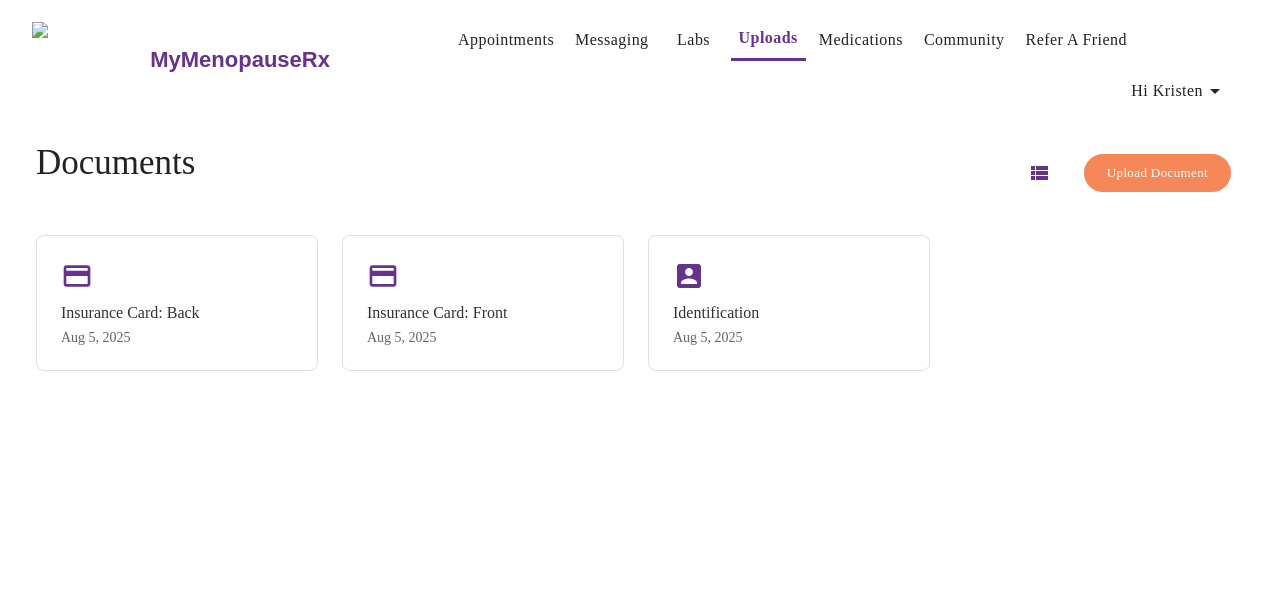 click on "MyMenopauseRx" at bounding box center (240, 60) 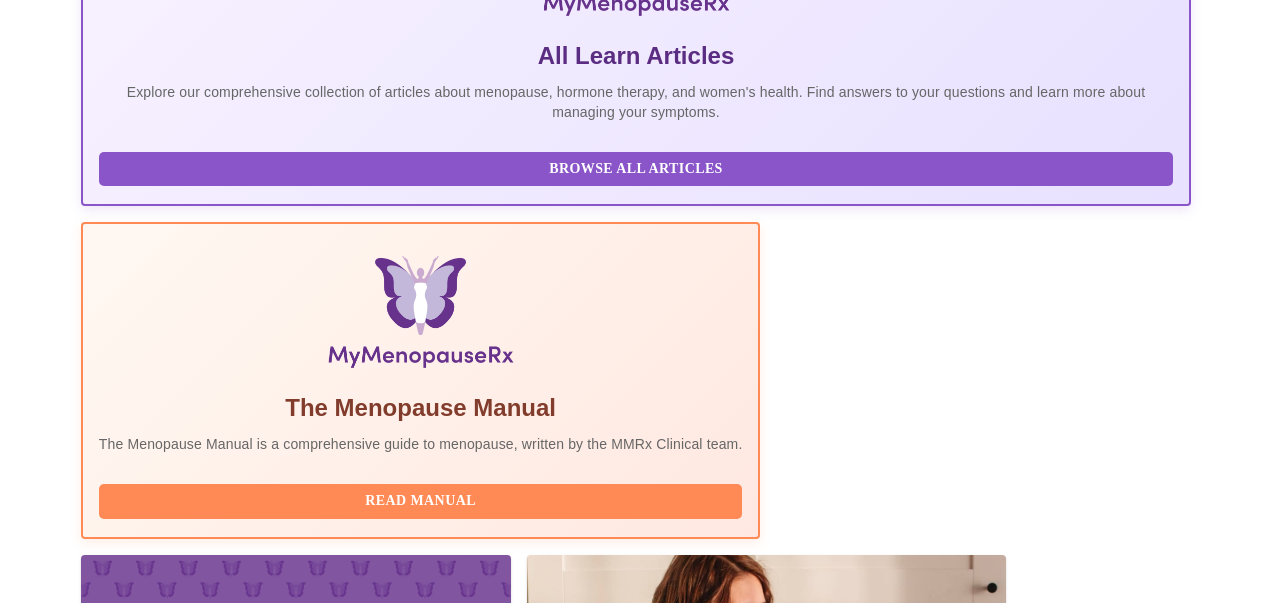 scroll, scrollTop: 518, scrollLeft: 0, axis: vertical 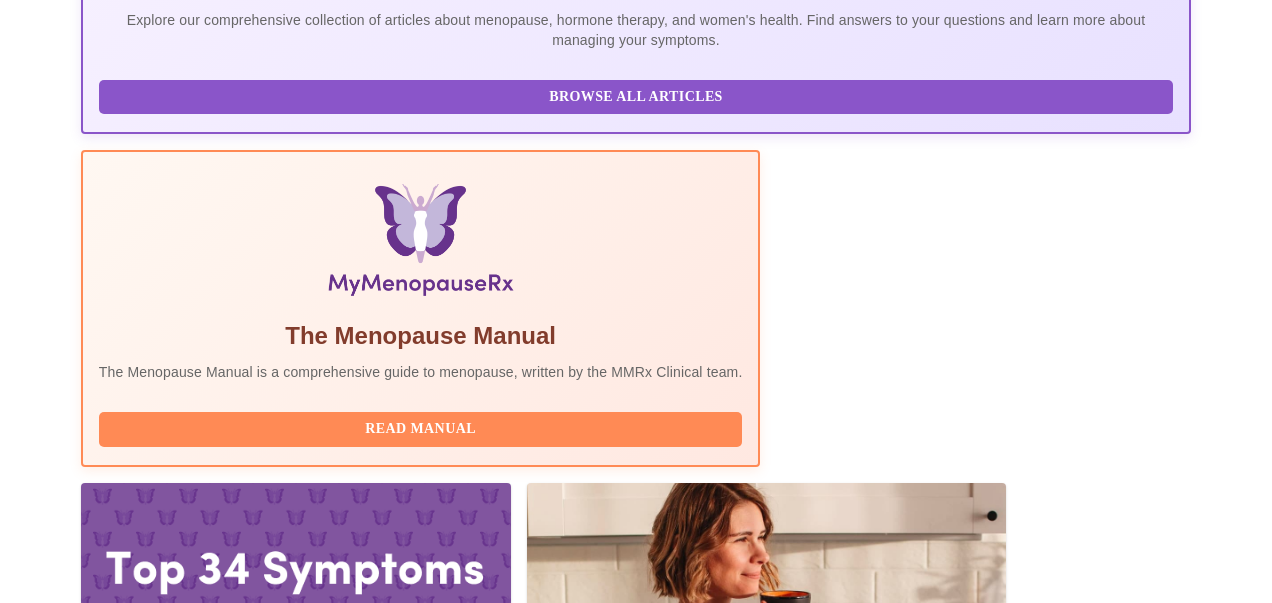 click on "Complete Pre-Assessment" at bounding box center (1055, 2061) 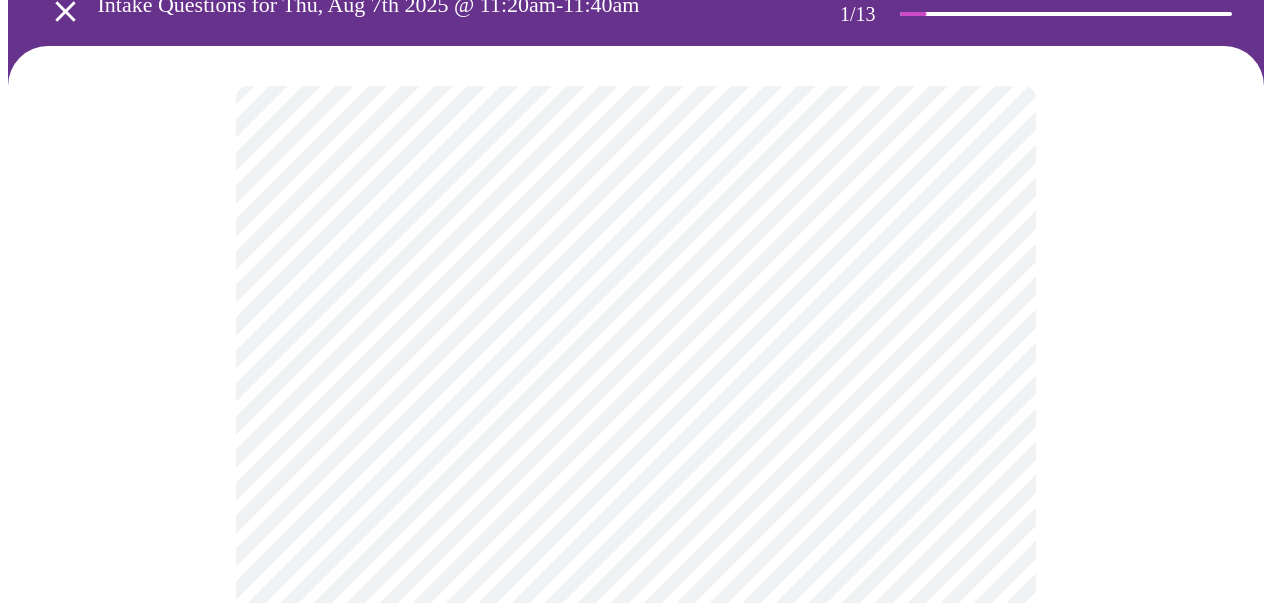scroll, scrollTop: 136, scrollLeft: 0, axis: vertical 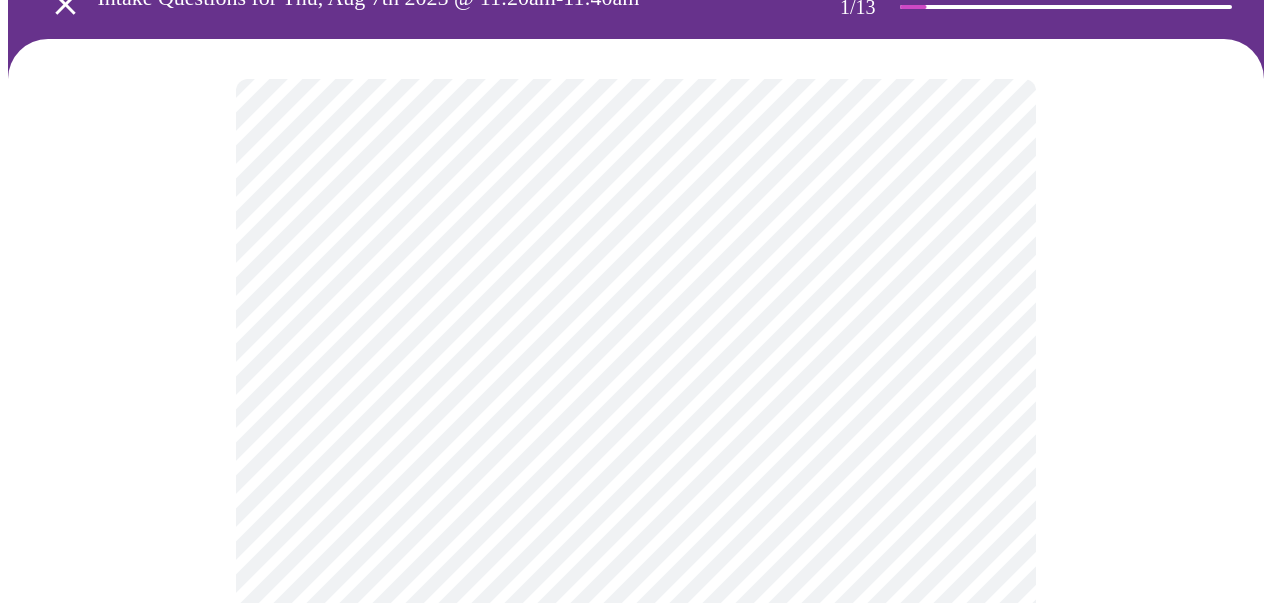 click on "MyMenopauseRx Appointments Messaging Labs Uploads Medications Community Refer a Friend Hi [FIRST] Intake Questions for Thu, Aug 7th 2025 @ 11:20am-11:40am 1 / 13 Settings Billing Invoices Log out" at bounding box center [636, 803] 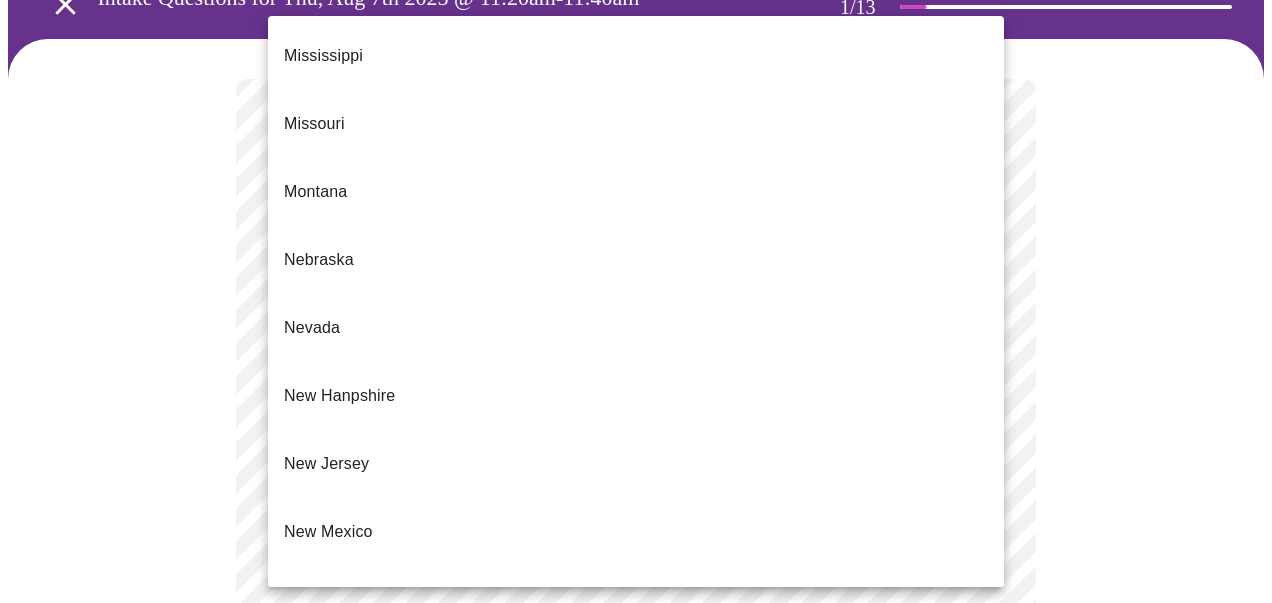 scroll, scrollTop: 1608, scrollLeft: 0, axis: vertical 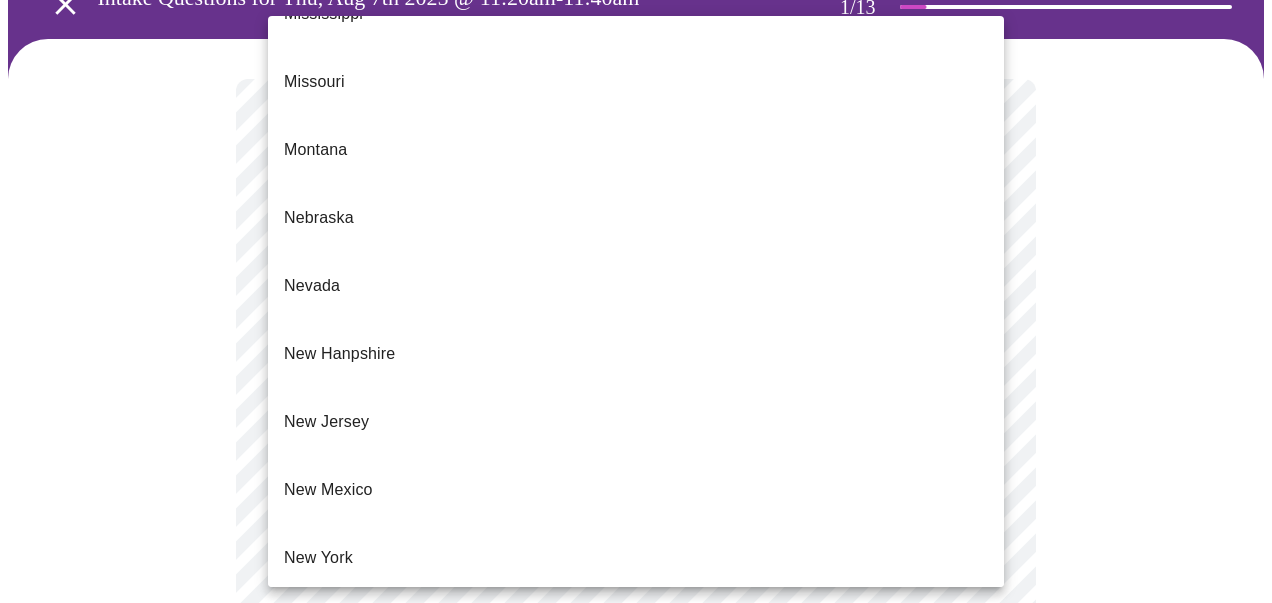 click on "Pennsylvania" at bounding box center (636, 966) 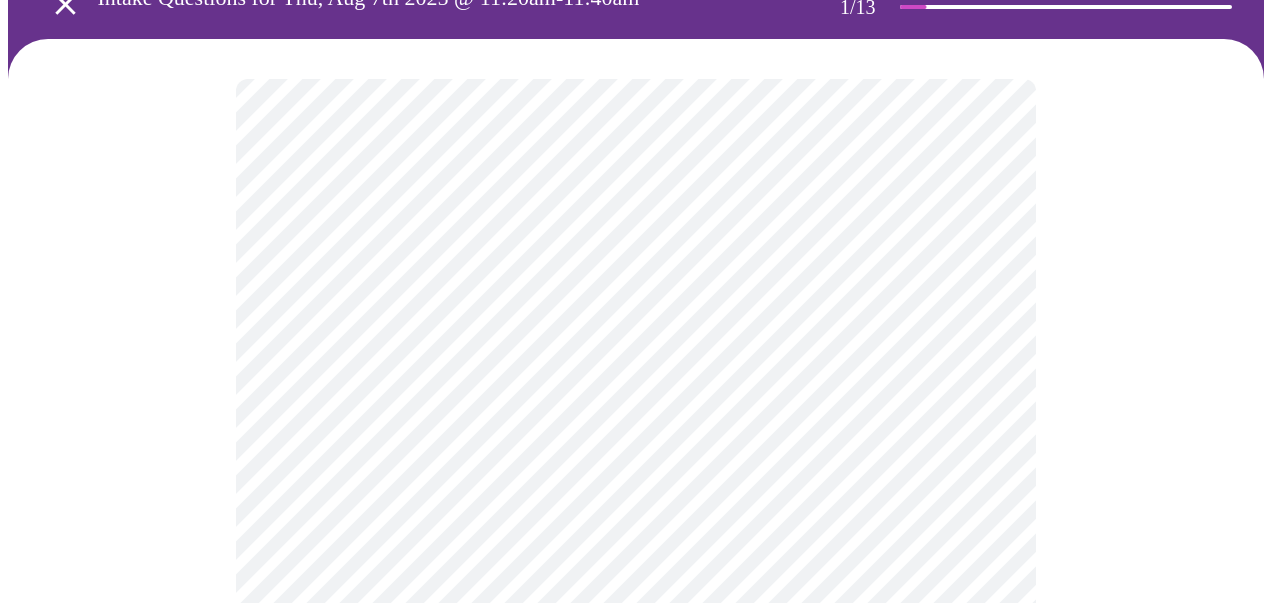 scroll, scrollTop: 225, scrollLeft: 0, axis: vertical 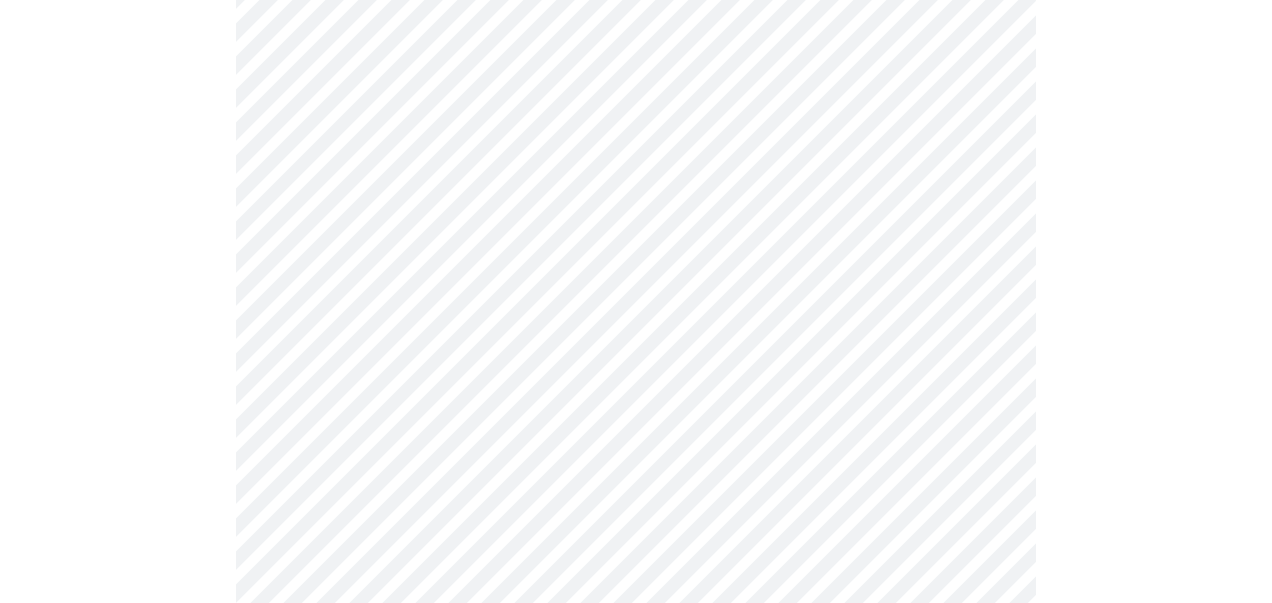 click on "MyMenopauseRx Appointments Messaging Labs Uploads Medications Community Refer a Friend Hi [FIRST] Intake Questions for Thu, Aug 7th 2025 @ 11:20am-11:40am 1 / 13 Settings Billing Invoices Log out" at bounding box center (636, 709) 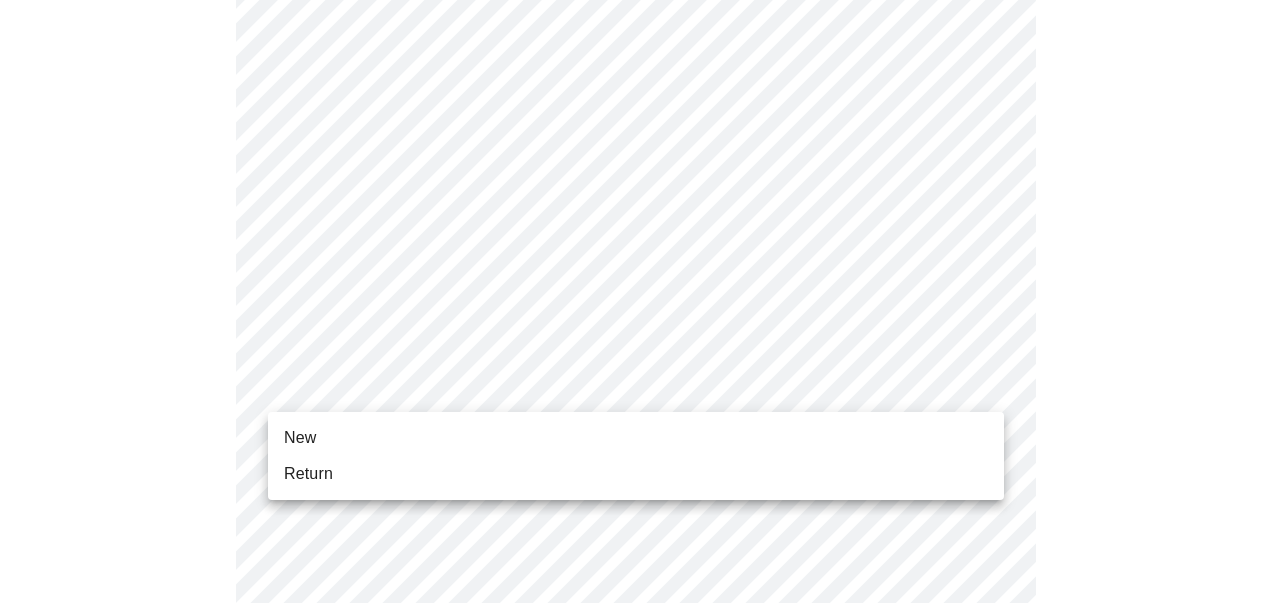 click on "New" at bounding box center (636, 438) 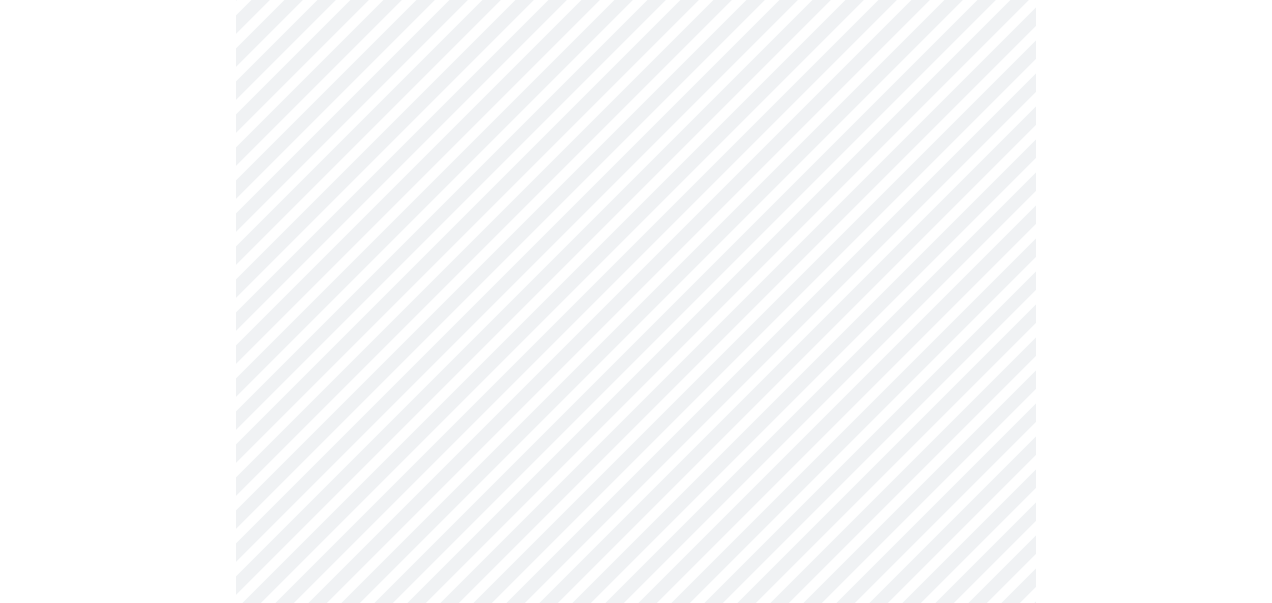 scroll, scrollTop: 1168, scrollLeft: 0, axis: vertical 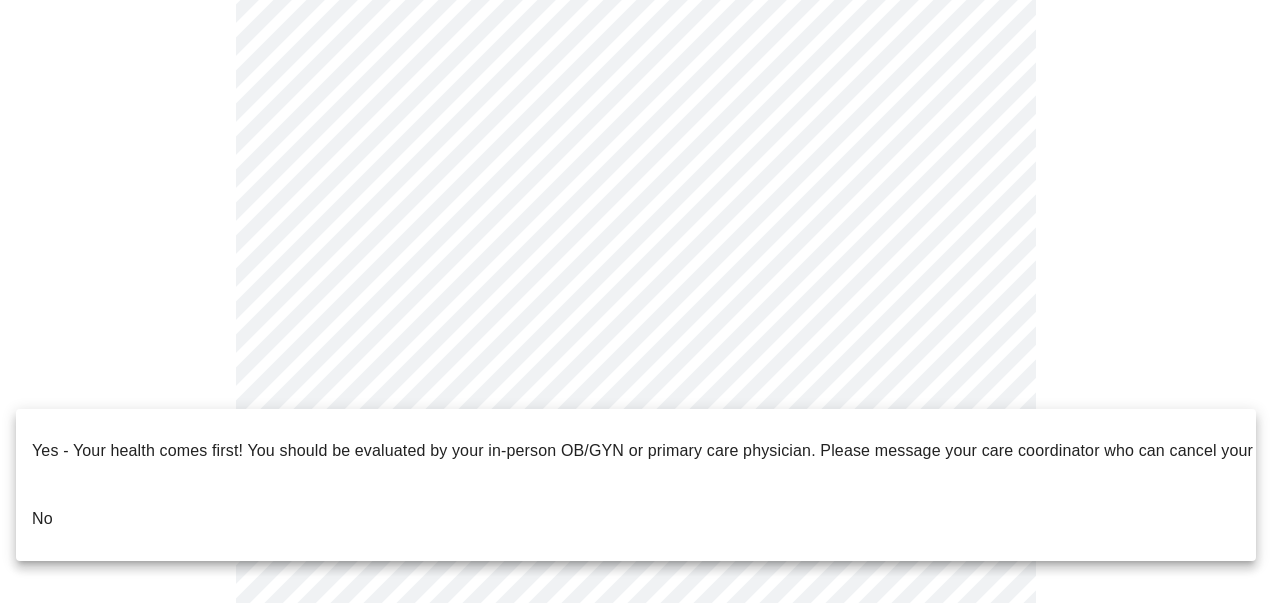 click on "MyMenopauseRx Appointments Messaging Labs Uploads Medications Community Refer a Friend Hi [FIRST] Intake Questions for Thu, Aug 7th 2025 @ 11:20am-11:40am 1 / 13 Settings Billing Invoices Log out Yes - Your health comes first! You should be evaluated by your in-person OB/GYN or primary care physician. Please message your care coordinator who can cancel your appointment. No" at bounding box center [636, -248] 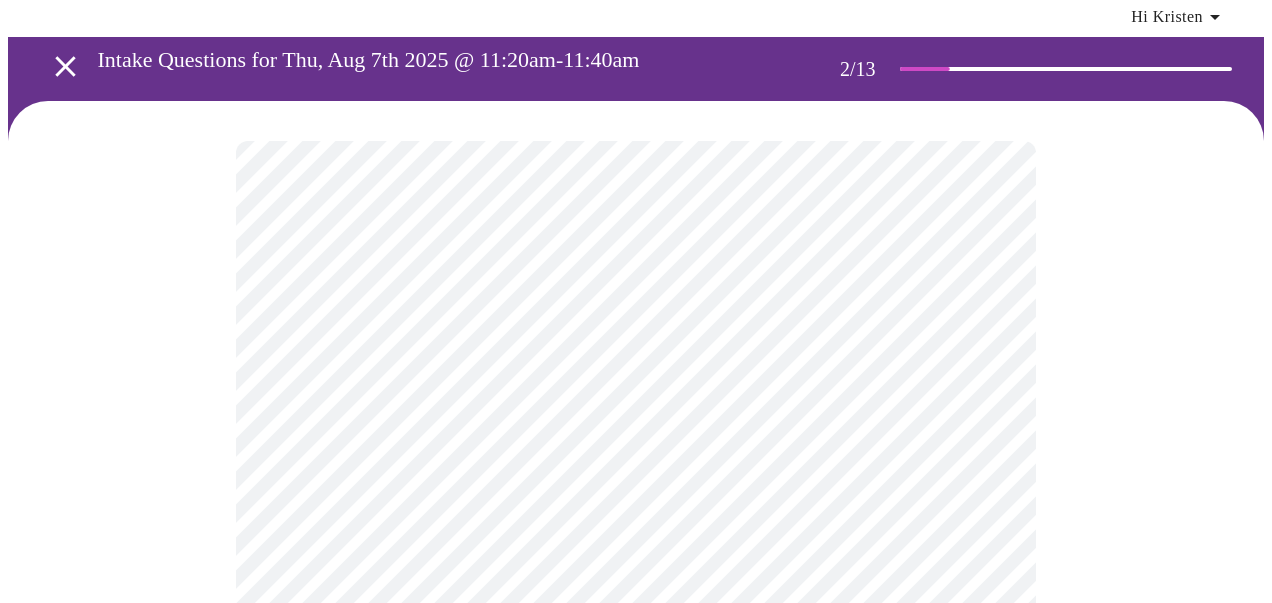 scroll, scrollTop: 77, scrollLeft: 0, axis: vertical 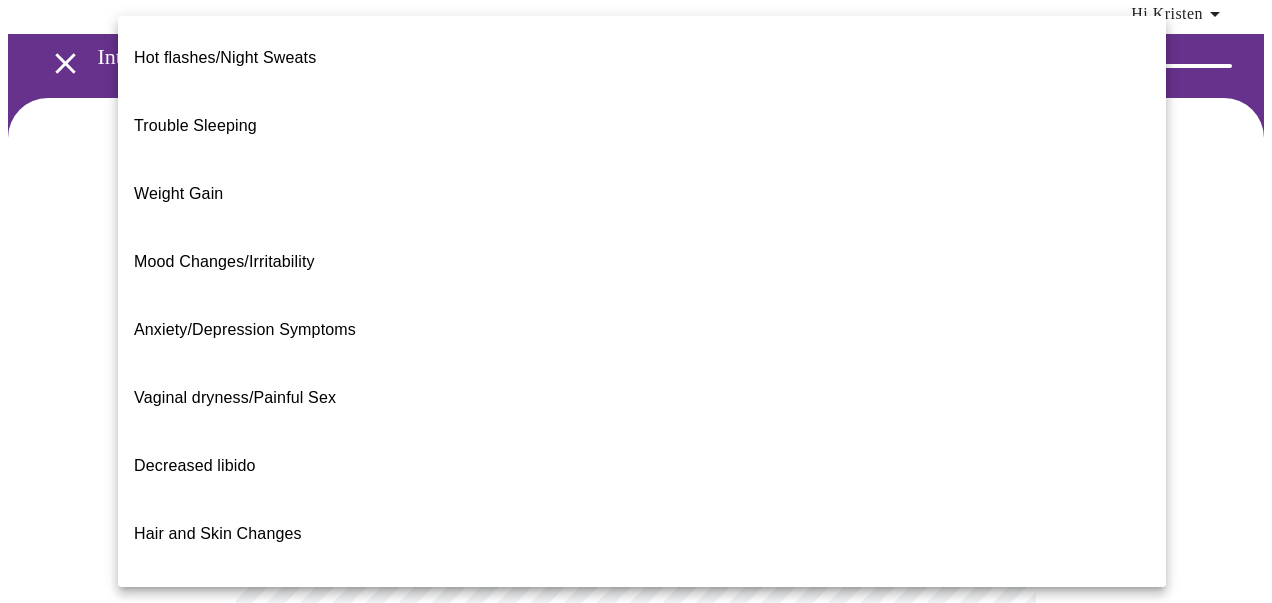 click on "MyMenopauseRx Appointments Messaging Labs Uploads Medications Community Refer a Friend Hi [FIRST] Intake Questions for Thu, Aug 7th 2025 @ 11:20am-11:40am 2 / 13 Settings Billing Invoices Log out Hot flashes/Night Sweats Trouble Sleeping Weight Gain Mood Changes/Irritability Anxiety/Depression Symptoms Vaginal dryness/Painful Sex Decreased libido Hair and Skin Changes Bone Health (Osteopenia,Osteoporosis, Obtain an order for a bone density test) Metabolic Health (Pre-diabetes, Elevated Cholesterol, Vitamin D, Abnormal Lab Testing, Obtain an order for a Coronary Calcium Heart Scan) Period Problems Postmenopausal Bleeding Orgasms are weak UTI Symptoms Vaginal Infection Herpes (oral, genital) STD Testing I feel great - just need a refill. Other" at bounding box center [636, 544] 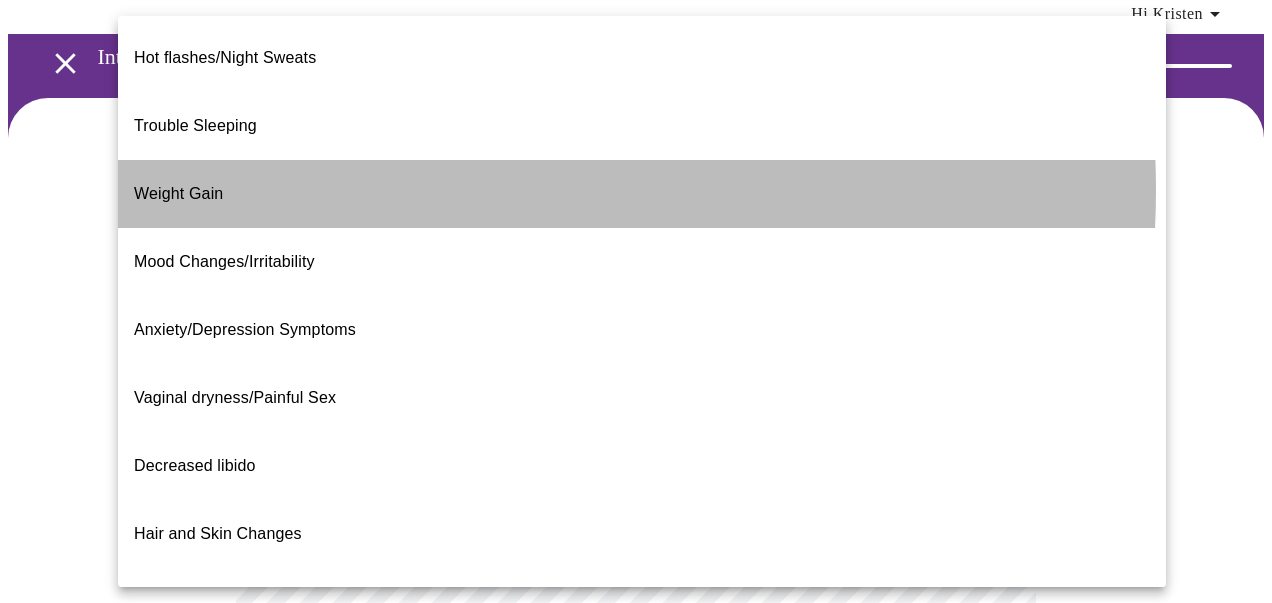 click on "Weight Gain" at bounding box center [642, 194] 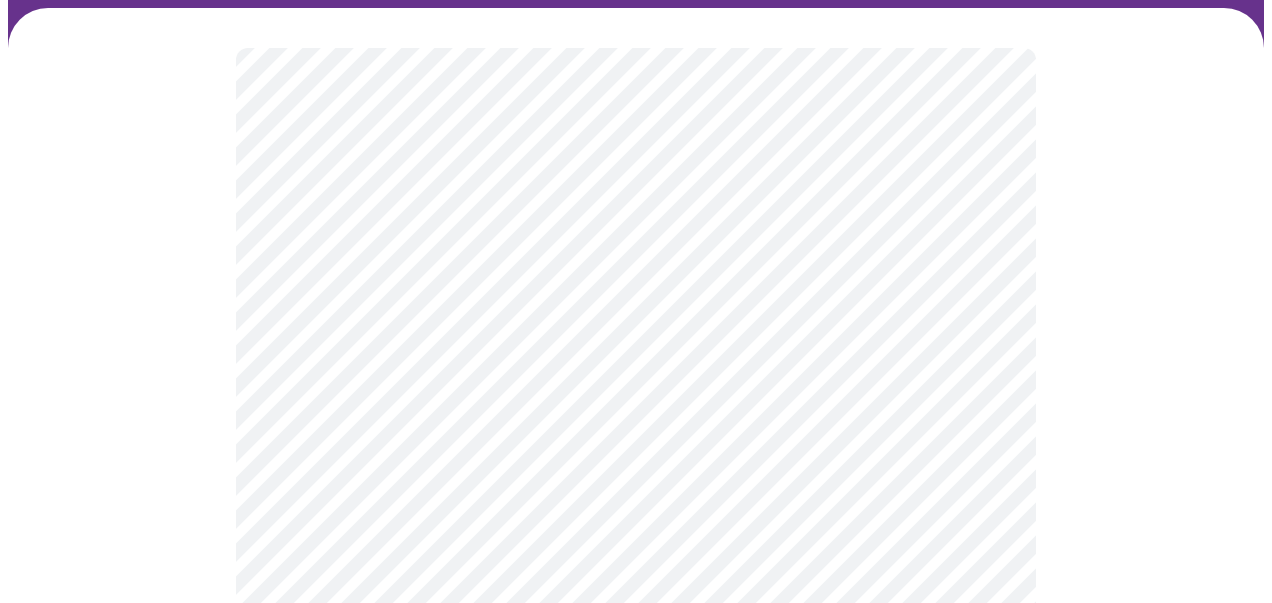 scroll, scrollTop: 169, scrollLeft: 0, axis: vertical 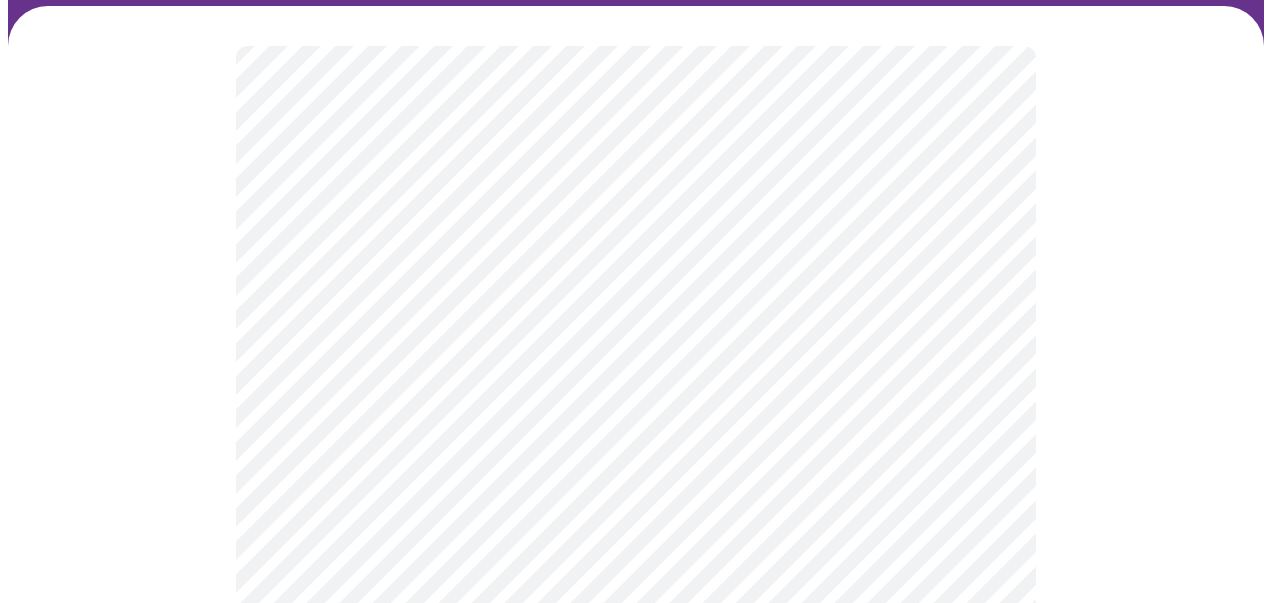 click on "MyMenopauseRx Appointments Messaging Labs Uploads Medications Community Refer a Friend Hi [FIRST] Intake Questions for Thu, Aug 7th 2025 @ 11:20am-11:40am 2 / 13 Settings Billing Invoices Log out" at bounding box center [636, 447] 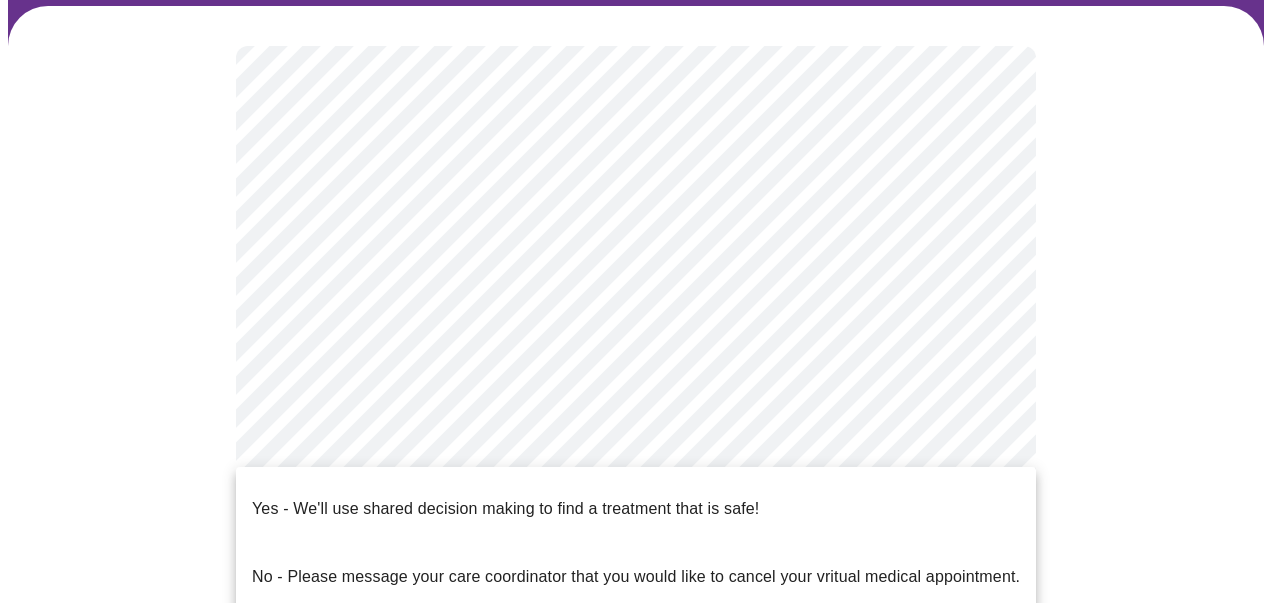 click on "Yes - We'll use shared decision making to find a treatment that is safe!" at bounding box center [505, 509] 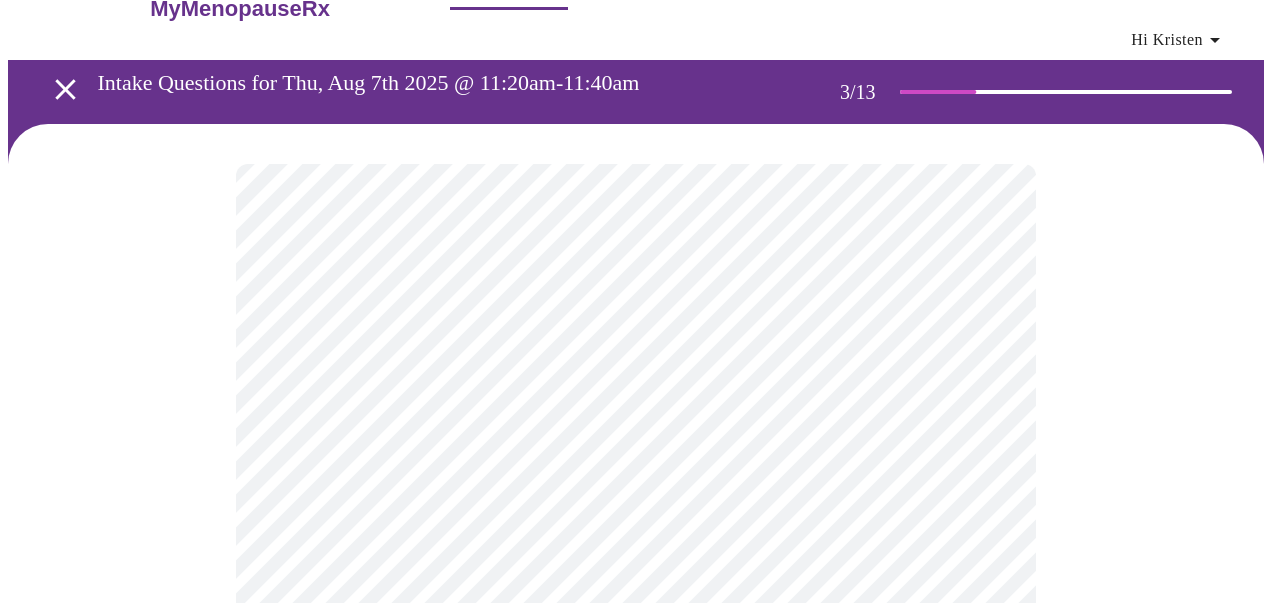 scroll, scrollTop: 53, scrollLeft: 0, axis: vertical 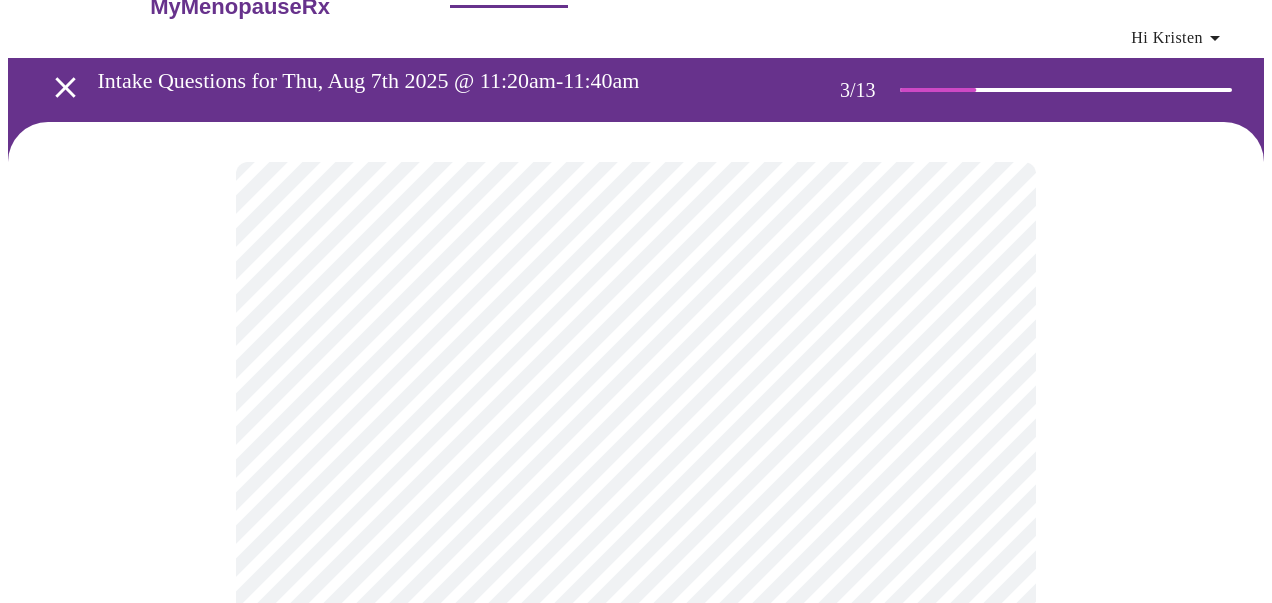 click on "MyMenopauseRx Appointments Messaging Labs Uploads Medications Community Refer a Friend Hi [FIRST] Intake Questions for Thu, Aug 7th 2025 @ 11:20am-11:40am 3 / 13 Settings Billing Invoices Log out" at bounding box center (636, 1315) 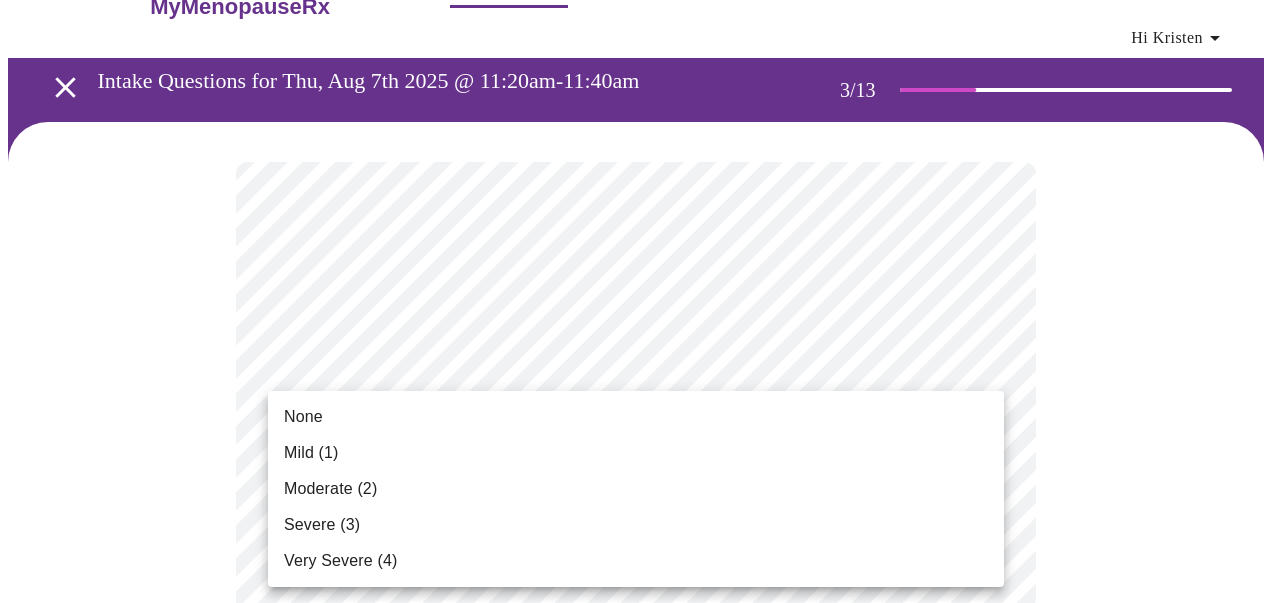 click on "Moderate (2)" at bounding box center [636, 489] 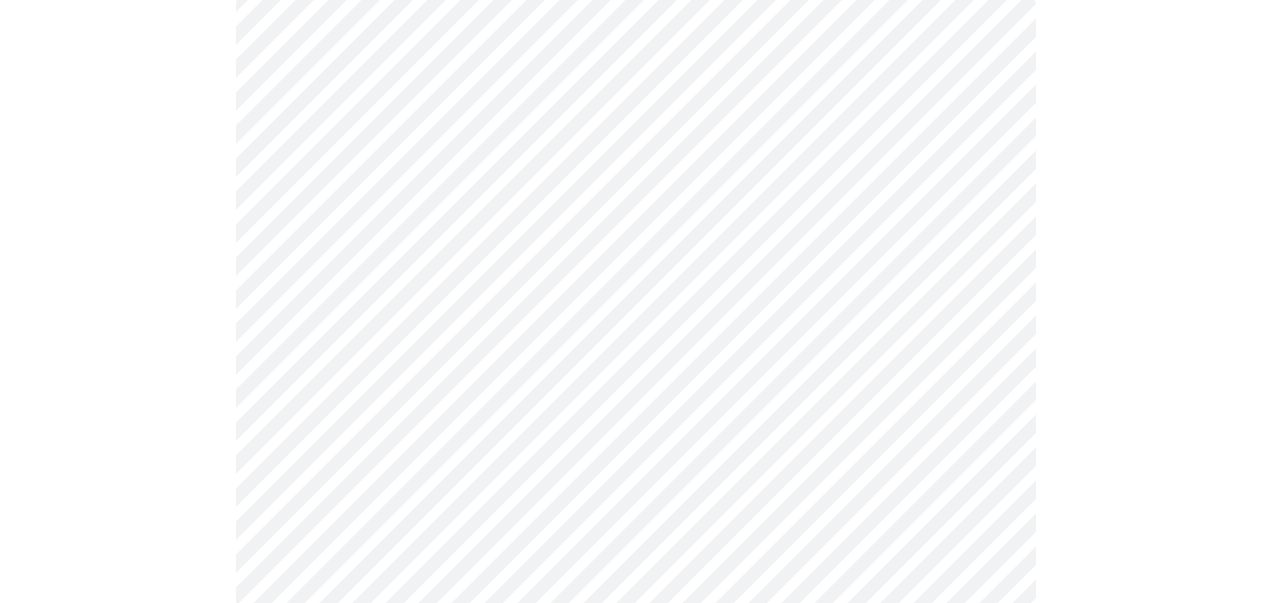 scroll, scrollTop: 227, scrollLeft: 0, axis: vertical 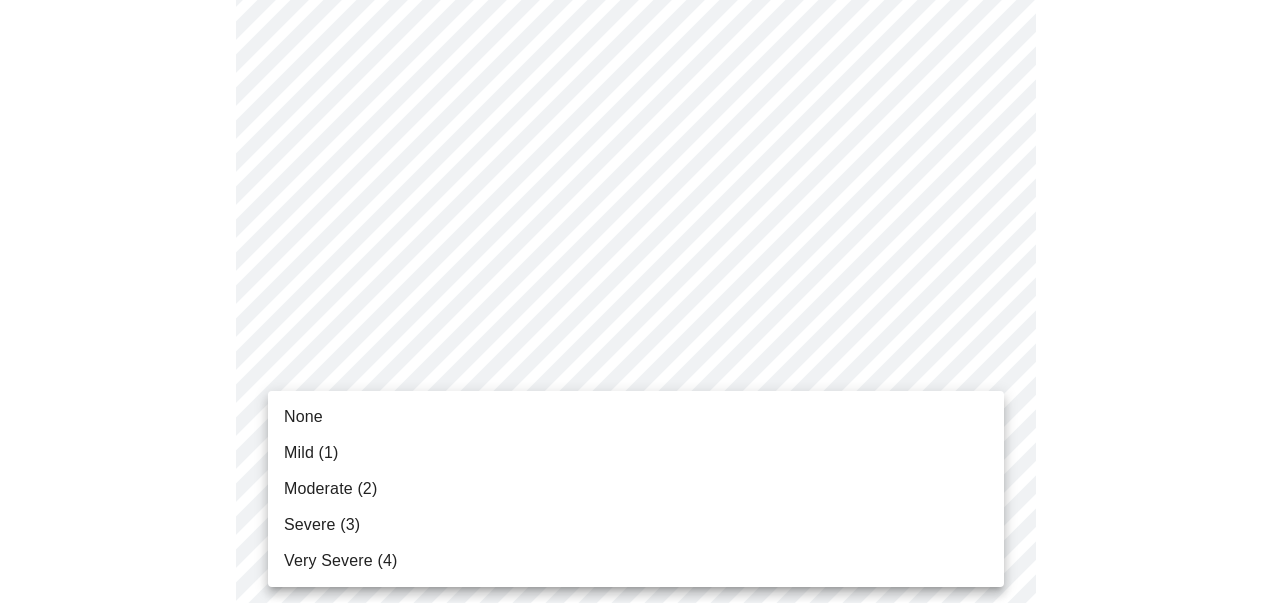 click on "MyMenopauseRx Appointments Messaging Labs Uploads Medications Community Refer a Friend Hi Kristen   Intake Questions for Thu, Aug 7th 2025 @ 11:20am-11:40am 3  /  13 Settings Billing Invoices Log out None Mild (1) Moderate (2) Severe (3) Very Severe (4)" at bounding box center (636, 1106) 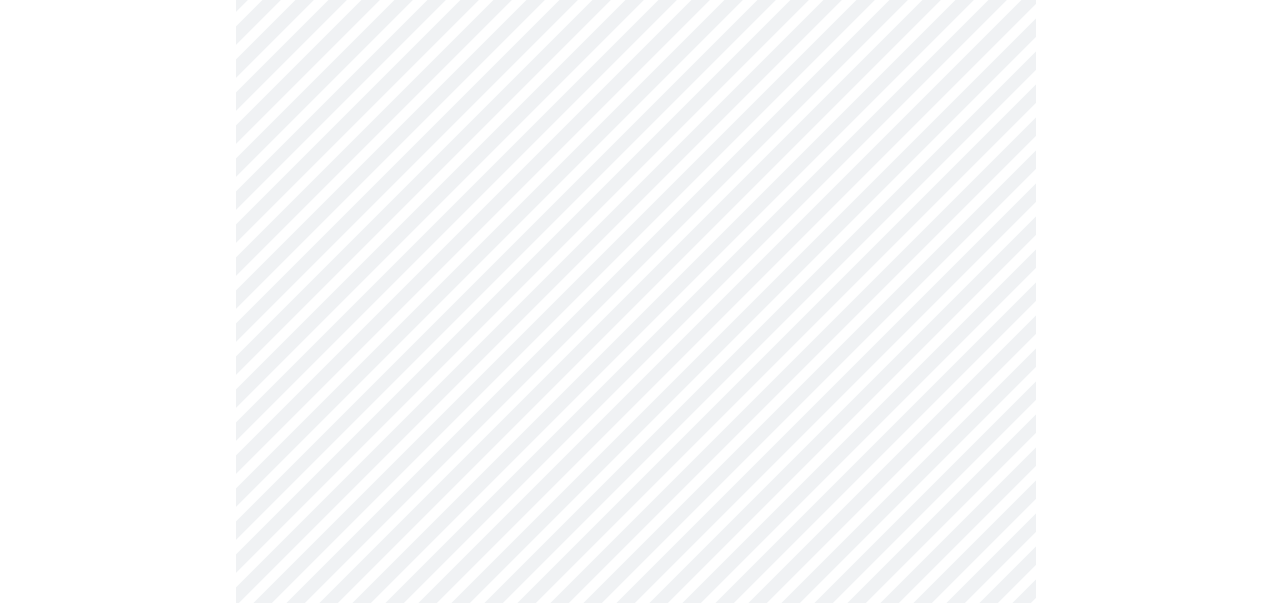 scroll, scrollTop: 355, scrollLeft: 0, axis: vertical 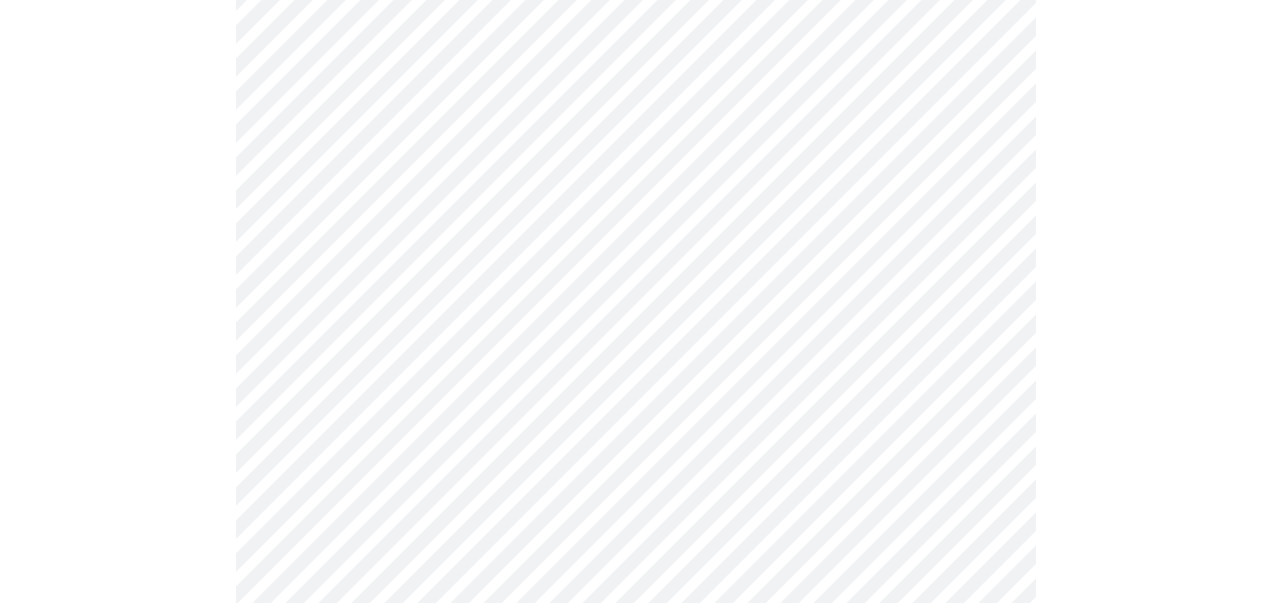 click on "MyMenopauseRx Appointments Messaging Labs Uploads Medications Community Refer a Friend Hi [FIRST] Intake Questions for Thu, Aug 7th 2025 @ 11:20am-11:40am 3 / 13 Settings Billing Invoices Log out" at bounding box center [636, 964] 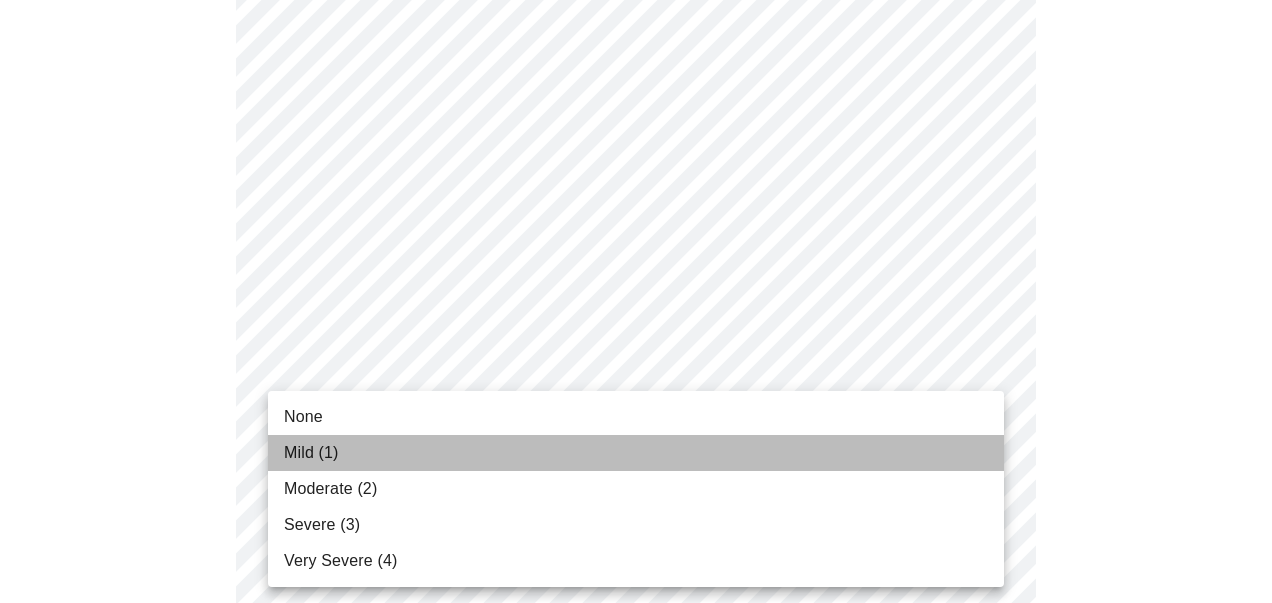 click on "Mild (1)" at bounding box center (636, 453) 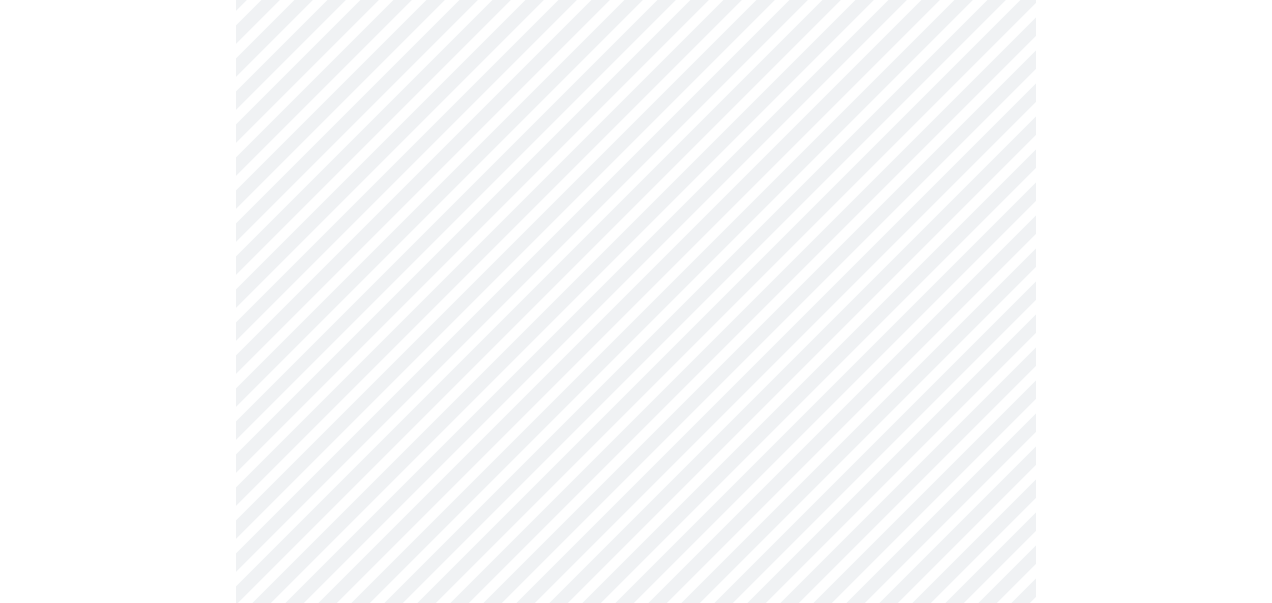 scroll, scrollTop: 621, scrollLeft: 0, axis: vertical 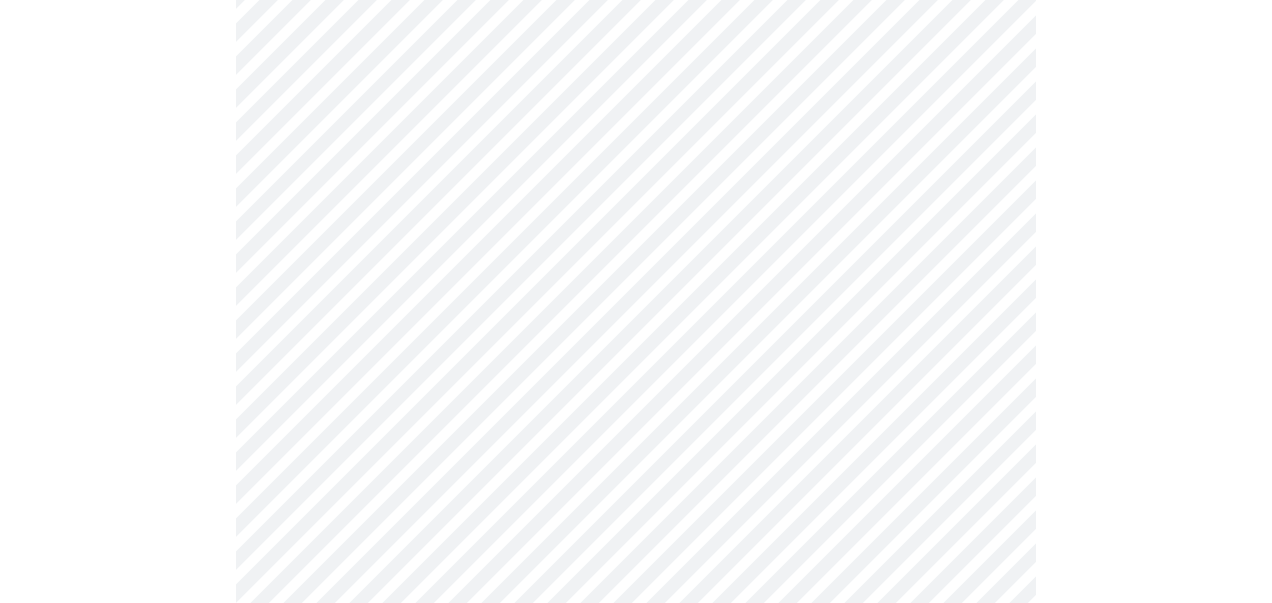 click on "MyMenopauseRx Appointments Messaging Labs Uploads Medications Community Refer a Friend Hi [FIRST] Intake Questions for Thu, Aug 7th 2025 @ 11:20am-11:40am 3 / 13 Settings Billing Invoices Log out" at bounding box center (636, 685) 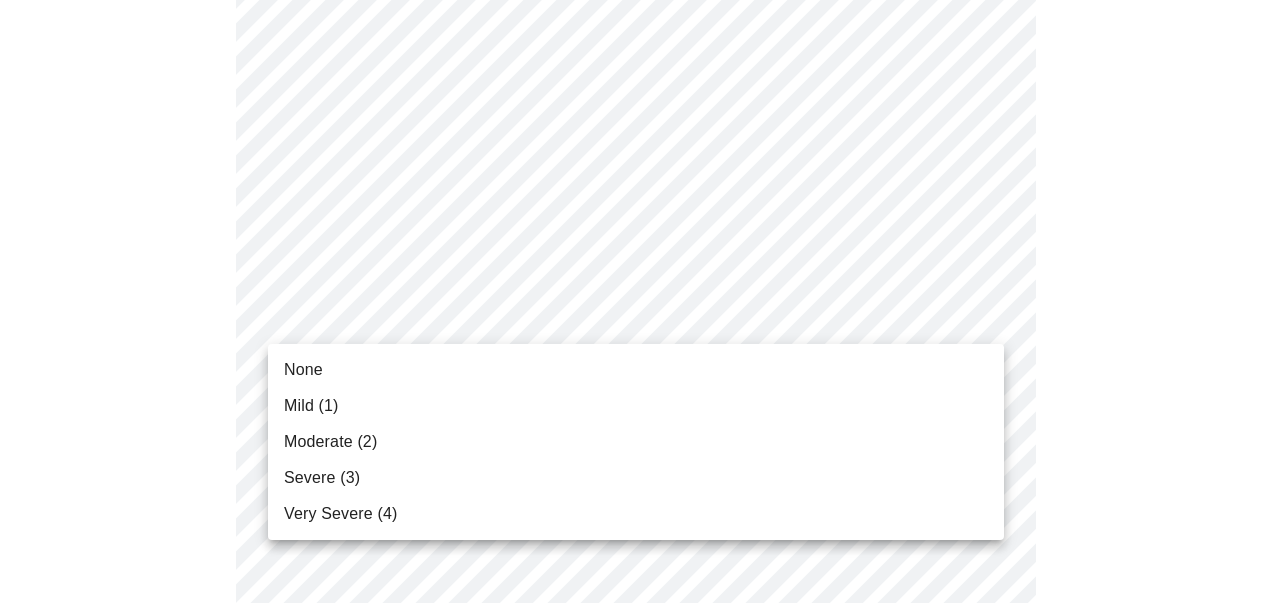 click on "None" at bounding box center (636, 370) 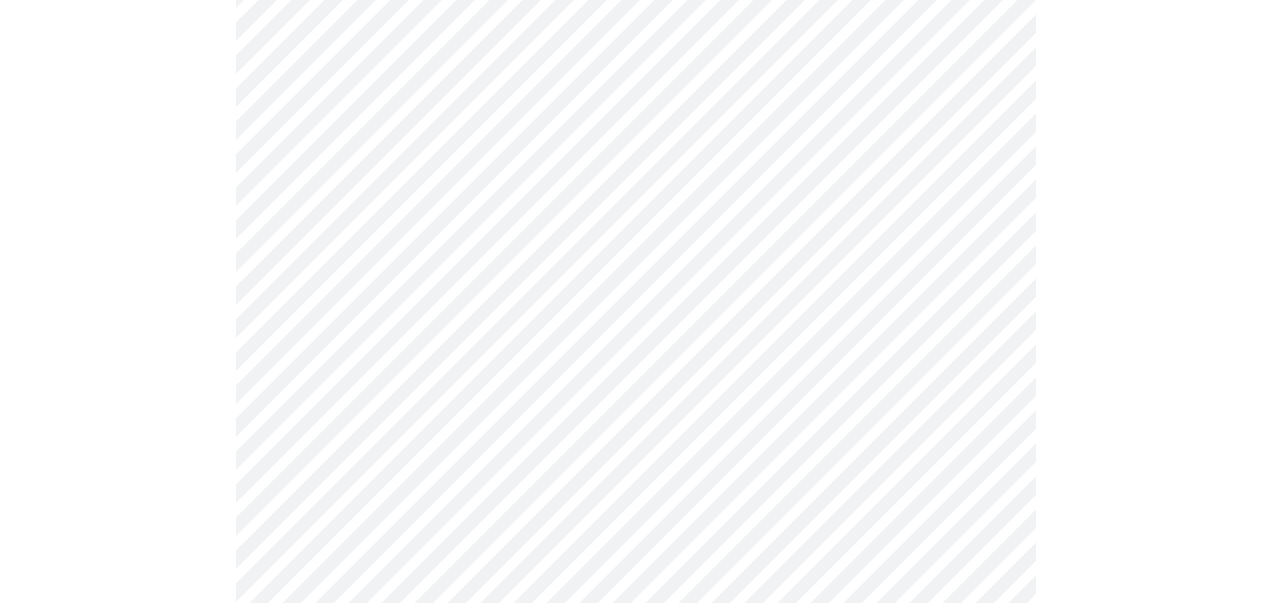 scroll, scrollTop: 724, scrollLeft: 0, axis: vertical 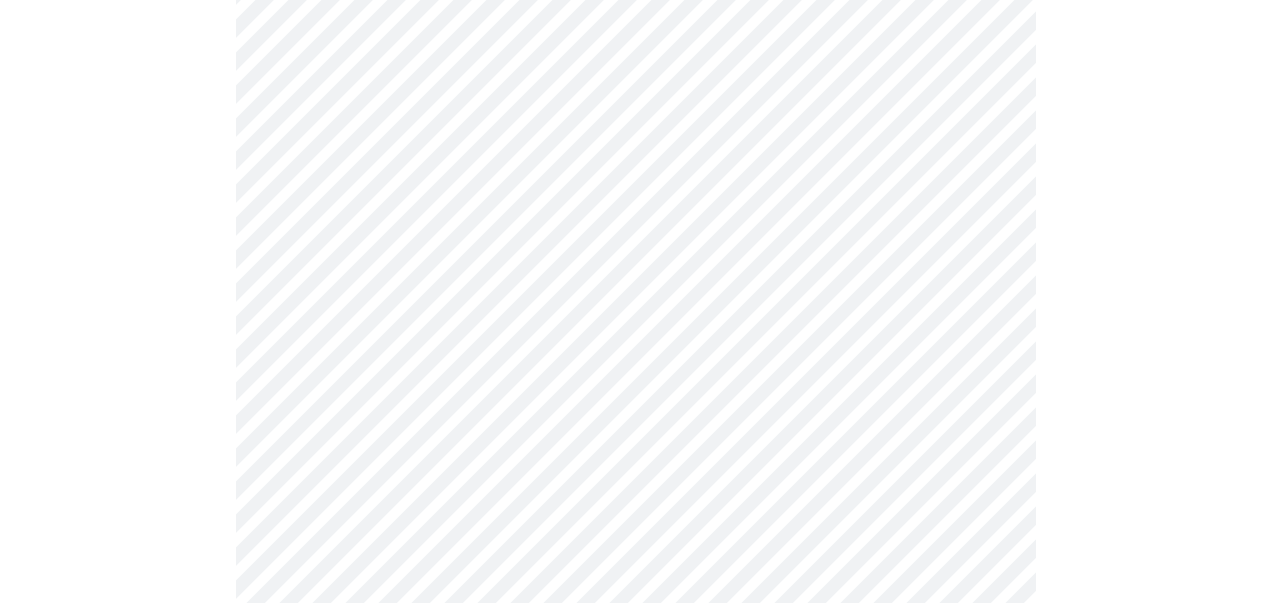 click on "MyMenopauseRx Appointments Messaging Labs Uploads Medications Community Refer a Friend Hi [FIRST] Intake Questions for Thu, Aug 7th 2025 @ 11:20am-11:40am 3 / 13 Settings Billing Invoices Log out" at bounding box center [636, 568] 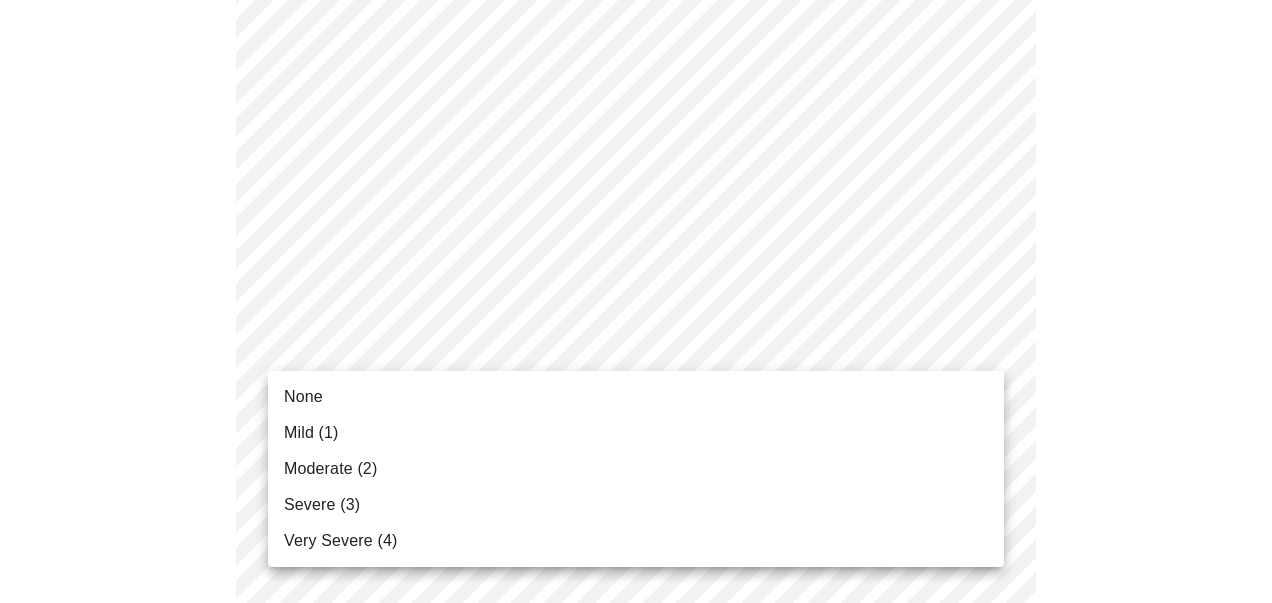 click on "Mild (1)" at bounding box center [636, 433] 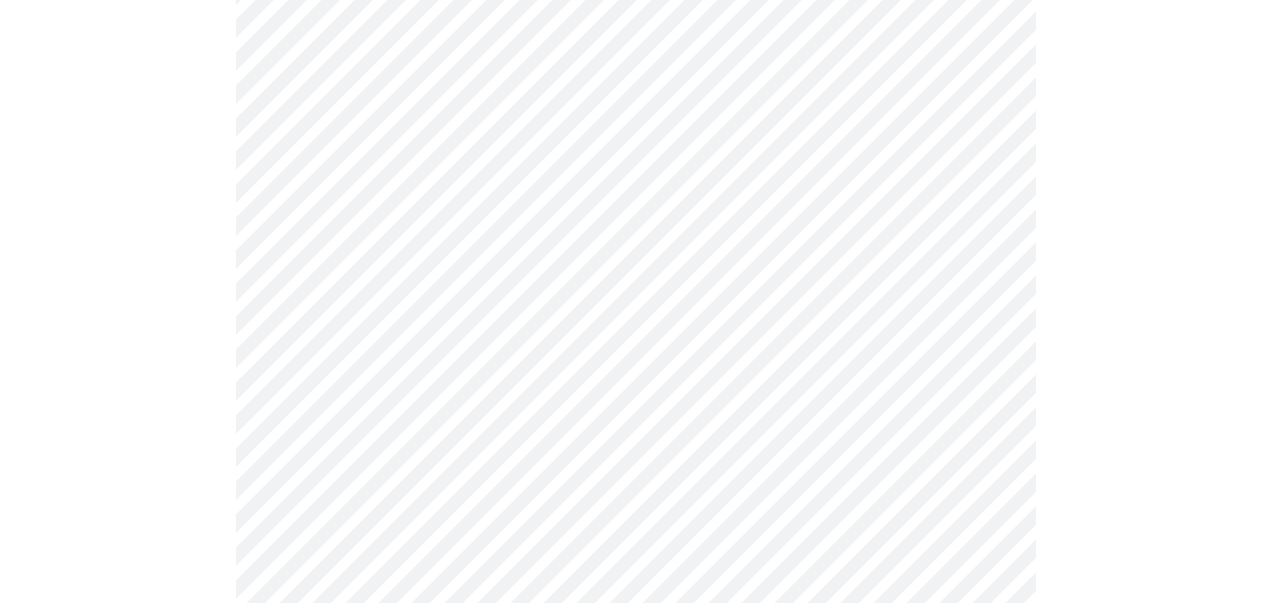 scroll, scrollTop: 824, scrollLeft: 0, axis: vertical 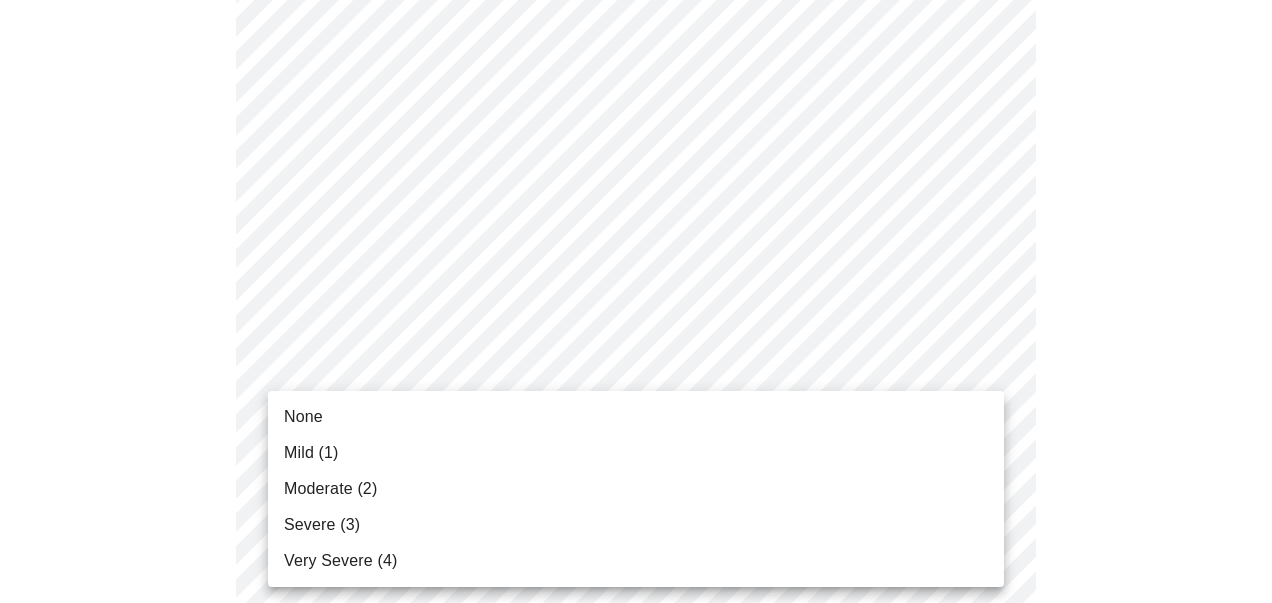 click on "MyMenopauseRx Appointments Messaging Labs Uploads Medications Community Refer a Friend Hi Kristen   Intake Questions for Thu, Aug 7th 2025 @ 11:20am-11:40am 3  /  13 Settings Billing Invoices Log out None Mild (1) Moderate (2) Severe (3) Very Severe (4)" at bounding box center (636, 455) 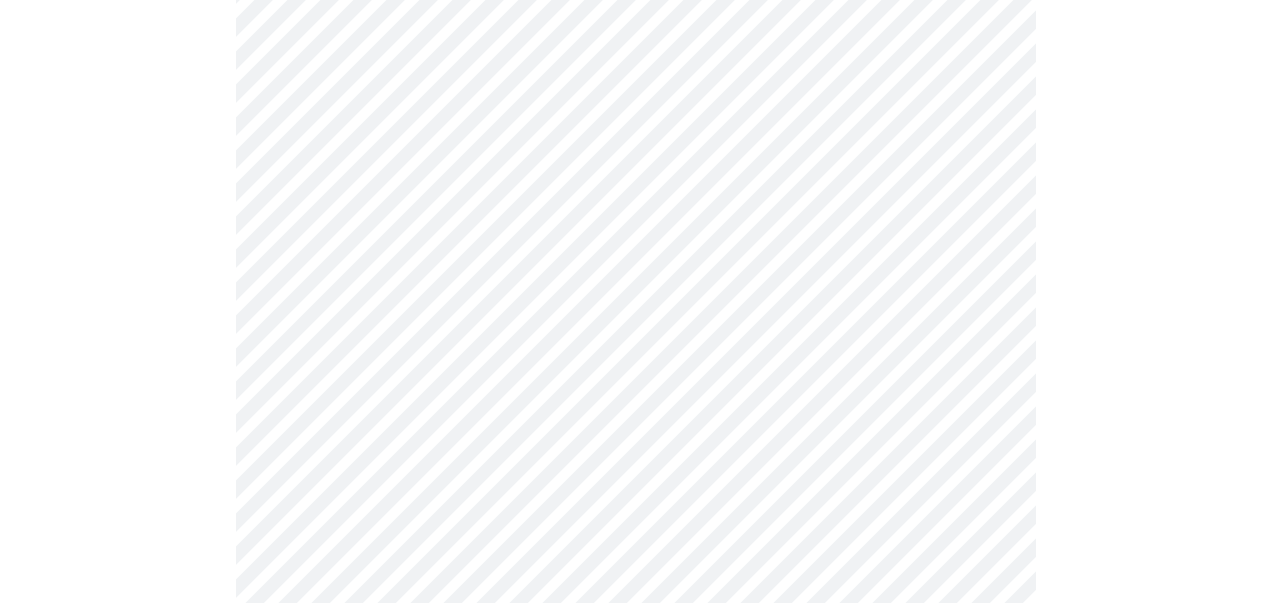 click on "MyMenopauseRx Appointments Messaging Labs Uploads Medications Community Refer a Friend Hi [FIRST] Intake Questions for Thu, Aug 7th 2025 @ 11:20am-11:40am 3 / 13 Settings Billing Invoices Log out" at bounding box center (636, 455) 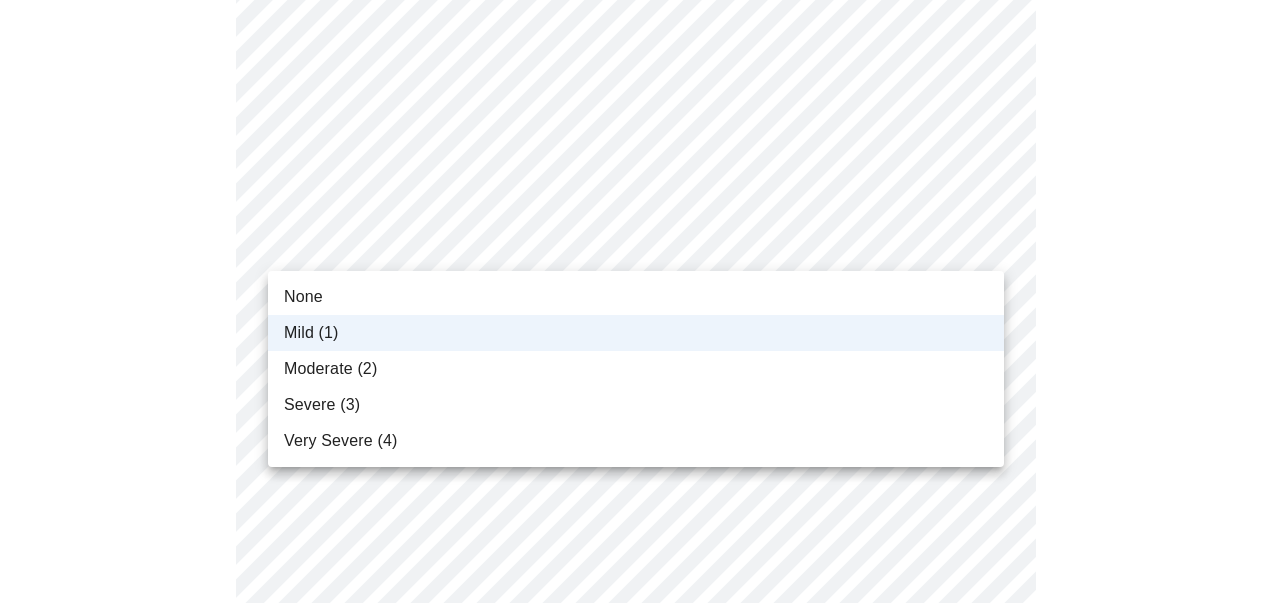click on "None" at bounding box center [636, 297] 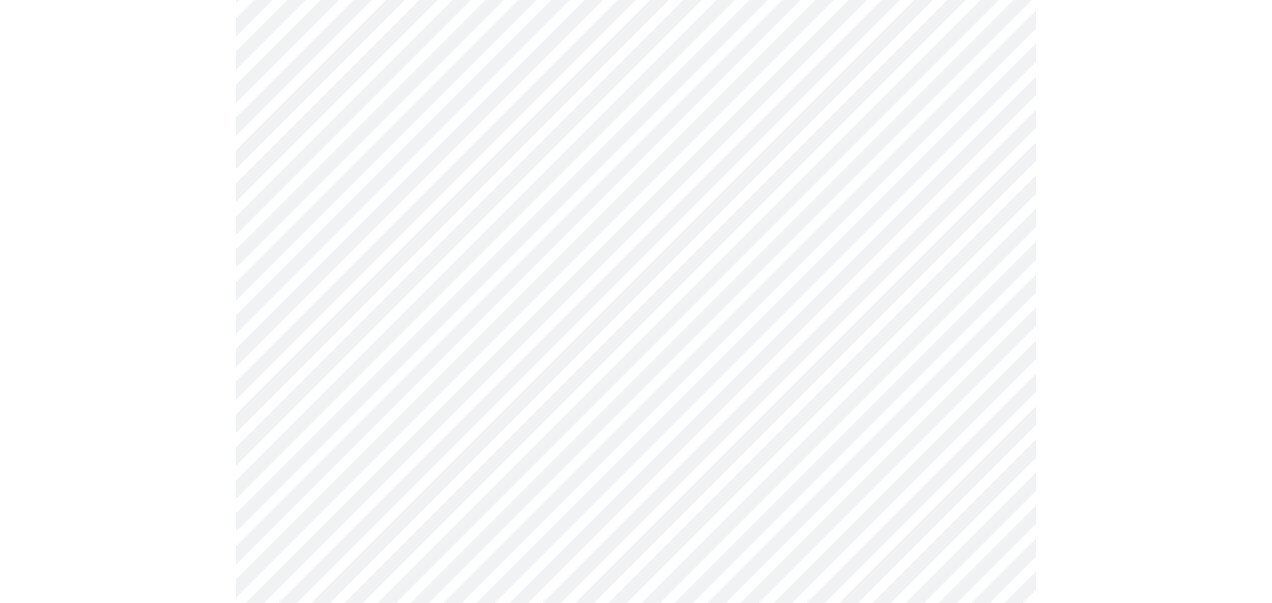 click on "MyMenopauseRx Appointments Messaging Labs Uploads Medications Community Refer a Friend Hi [FIRST] Intake Questions for Thu, Aug 7th 2025 @ 11:20am-11:40am 3 / 13 Settings Billing Invoices Log out" at bounding box center (636, 455) 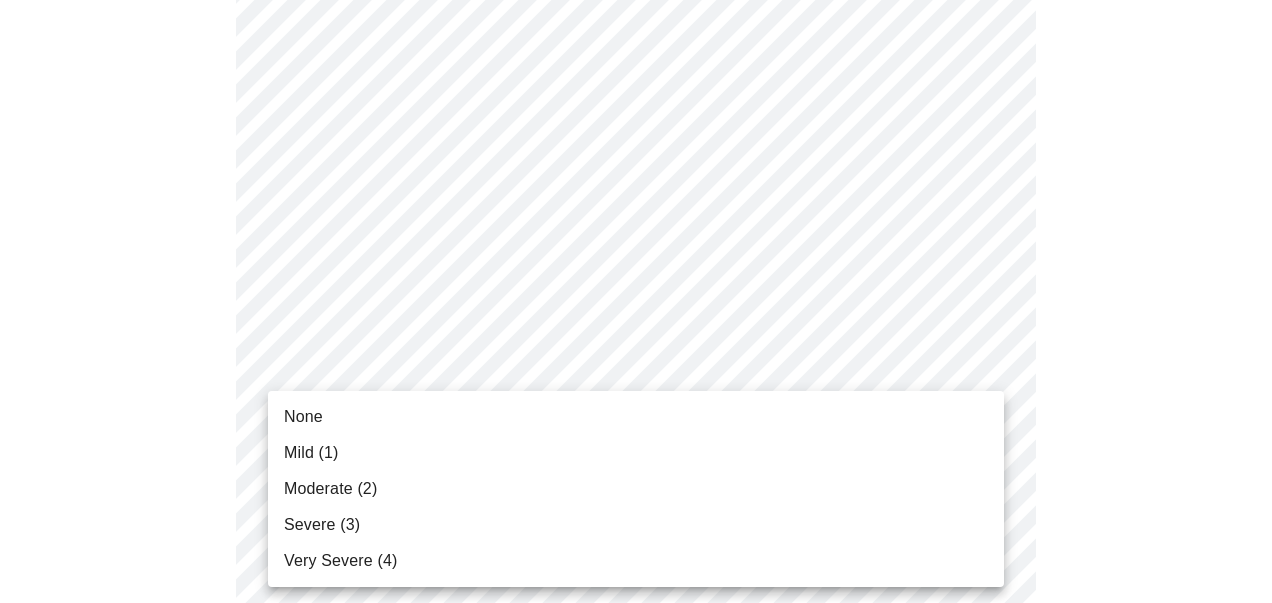 click on "Mild (1)" at bounding box center [311, 453] 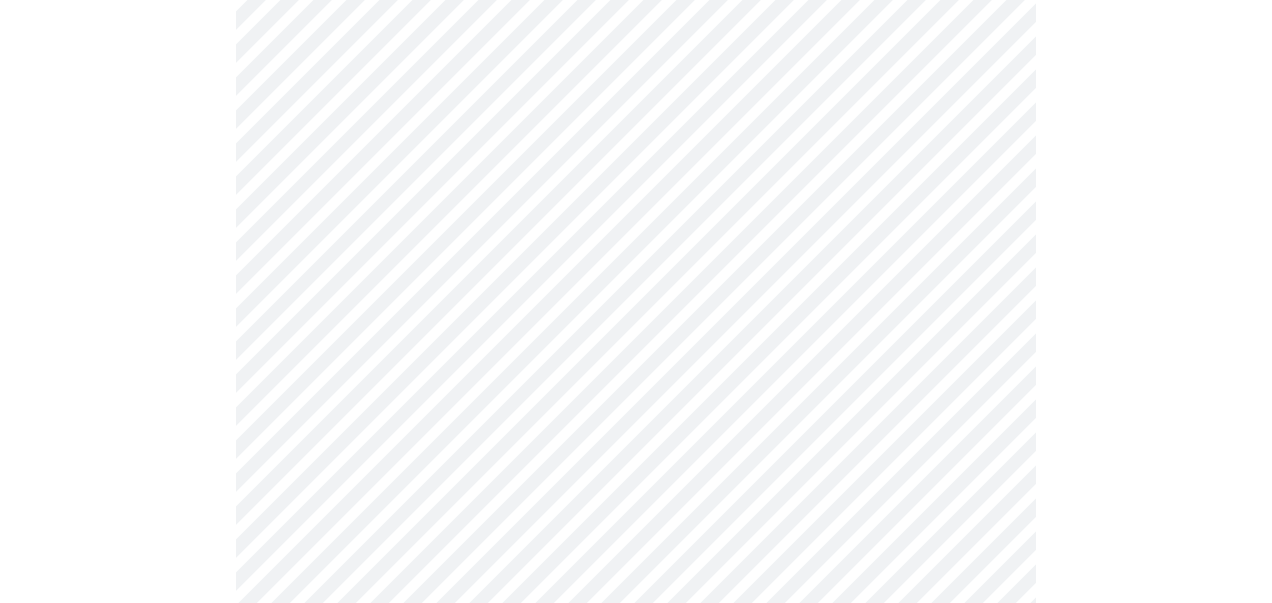 scroll, scrollTop: 932, scrollLeft: 0, axis: vertical 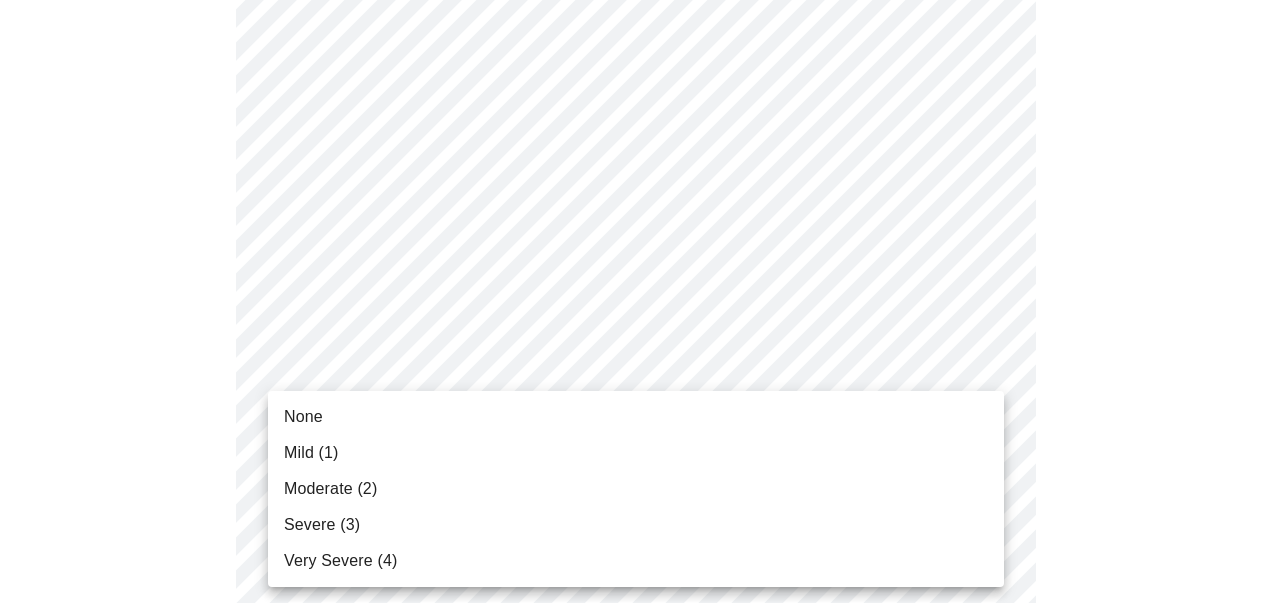 click on "MyMenopauseRx Appointments Messaging Labs Uploads Medications Community Refer a Friend Hi Kristen   Intake Questions for Thu, Aug 7th 2025 @ 11:20am-11:40am 3  /  13 Settings Billing Invoices Log out None Mild (1) Moderate (2) Severe (3) Very Severe (4)" at bounding box center [636, 333] 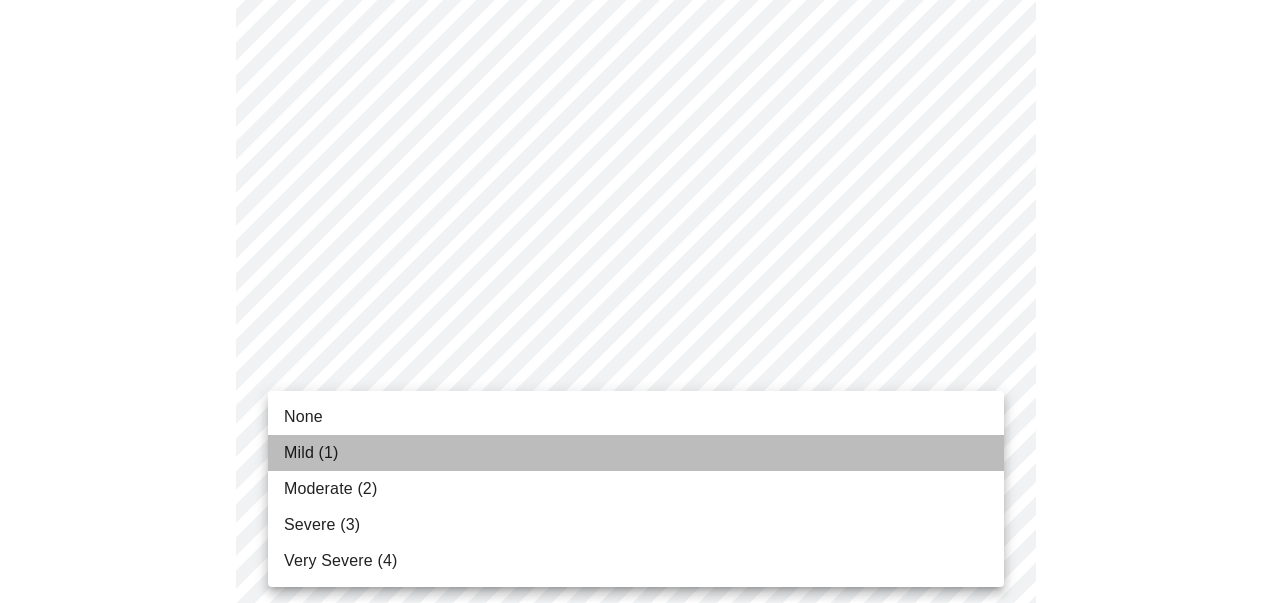 click on "Mild (1)" at bounding box center [636, 453] 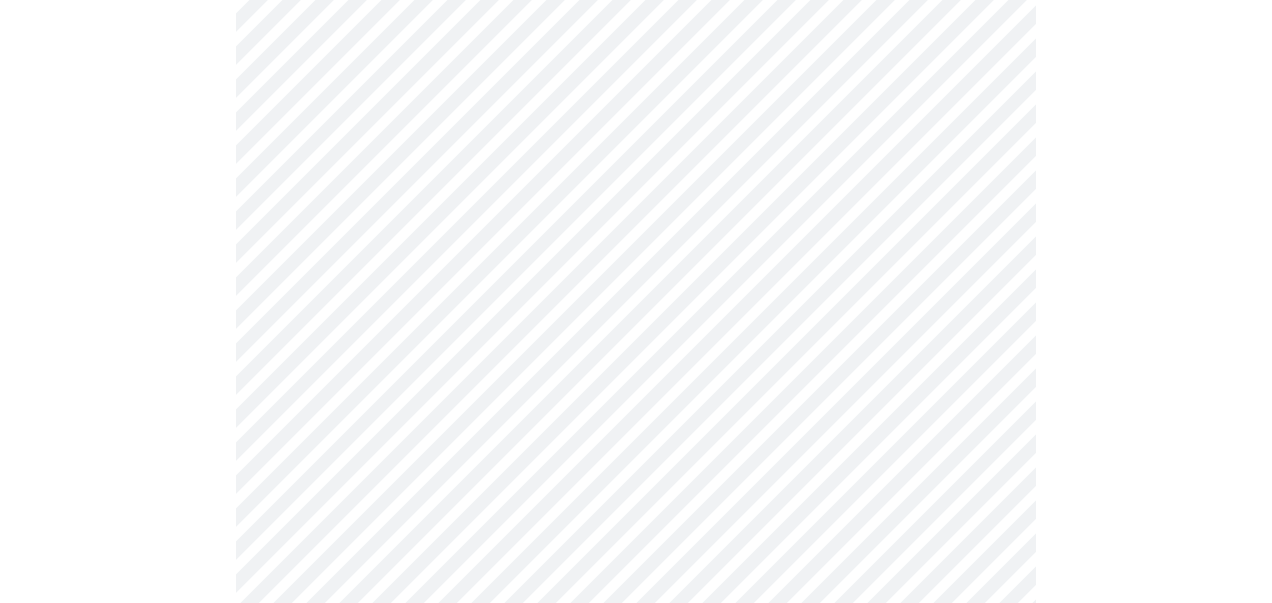 scroll, scrollTop: 1079, scrollLeft: 0, axis: vertical 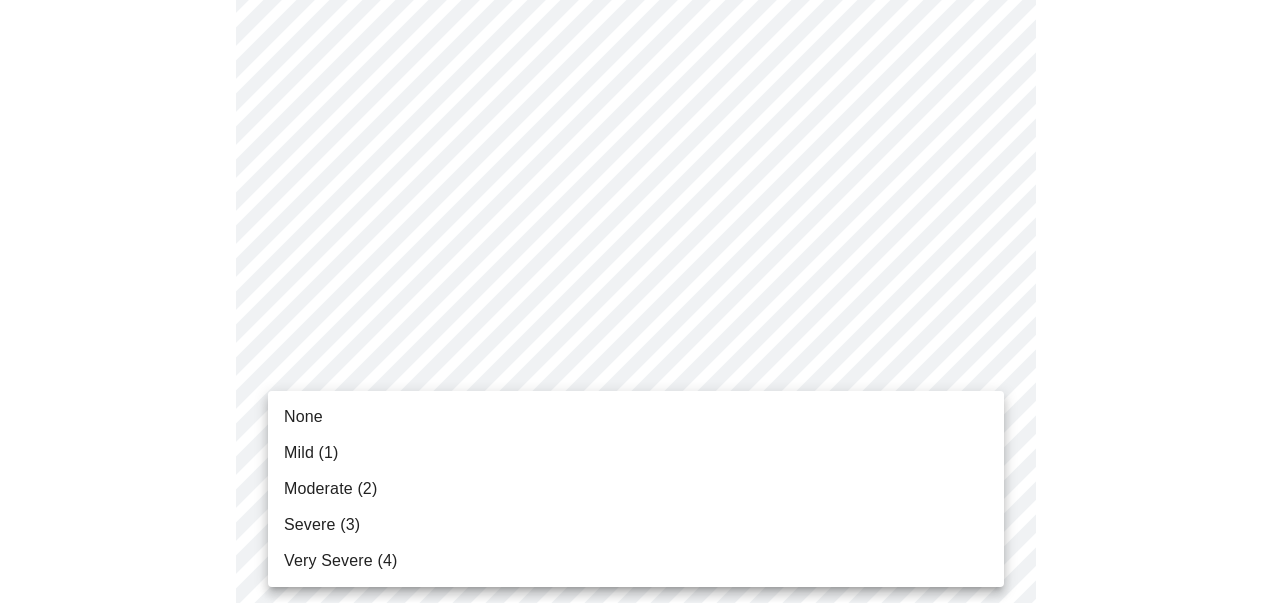 click on "MyMenopauseRx Appointments Messaging Labs Uploads Medications Community Refer a Friend Hi Kristen   Intake Questions for Thu, Aug 7th 2025 @ 11:20am-11:40am 3  /  13 Settings Billing Invoices Log out None Mild (1) Moderate (2) Severe (3) Very Severe (4)" at bounding box center [636, 173] 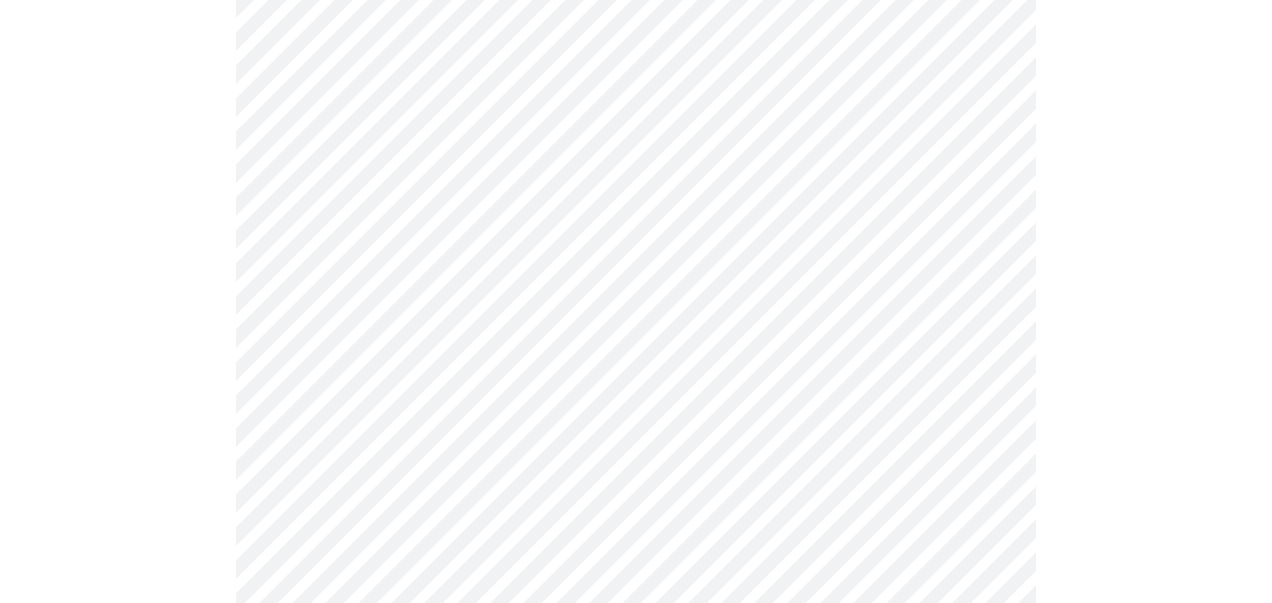 scroll, scrollTop: 1230, scrollLeft: 0, axis: vertical 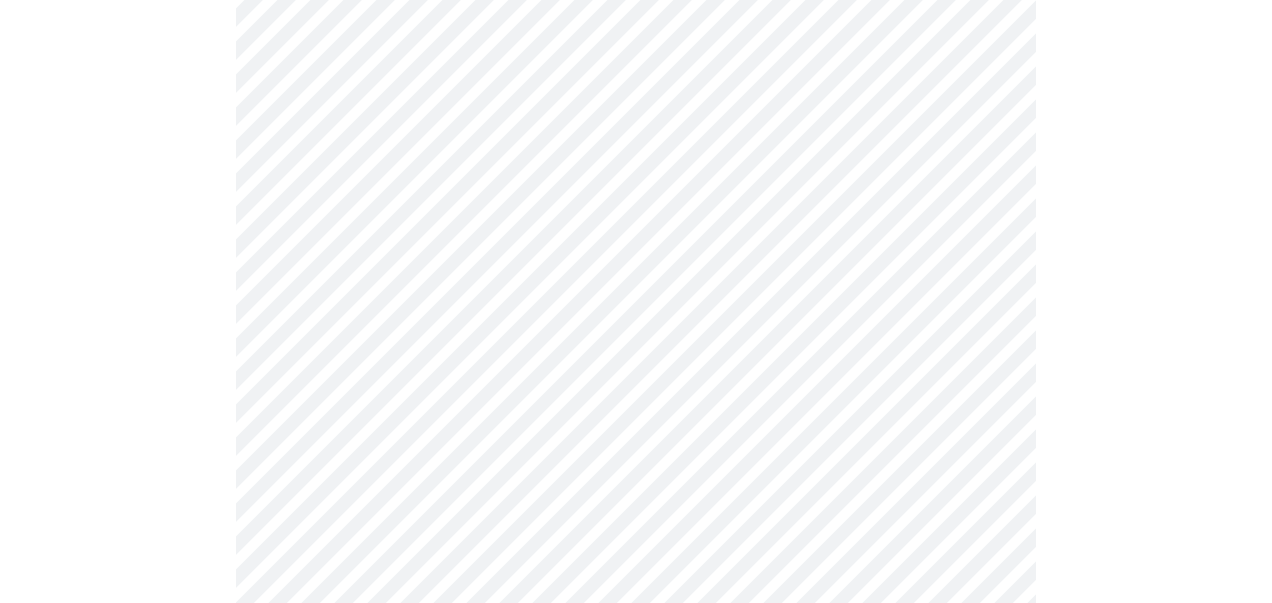click on "MyMenopauseRx Appointments Messaging Labs Uploads Medications Community Refer a Friend Hi [FIRST] Intake Questions for Thu, Aug 7th 2025 @ 11:20am-11:40am 3 / 13 Settings Billing Invoices Log out" at bounding box center (636, 8) 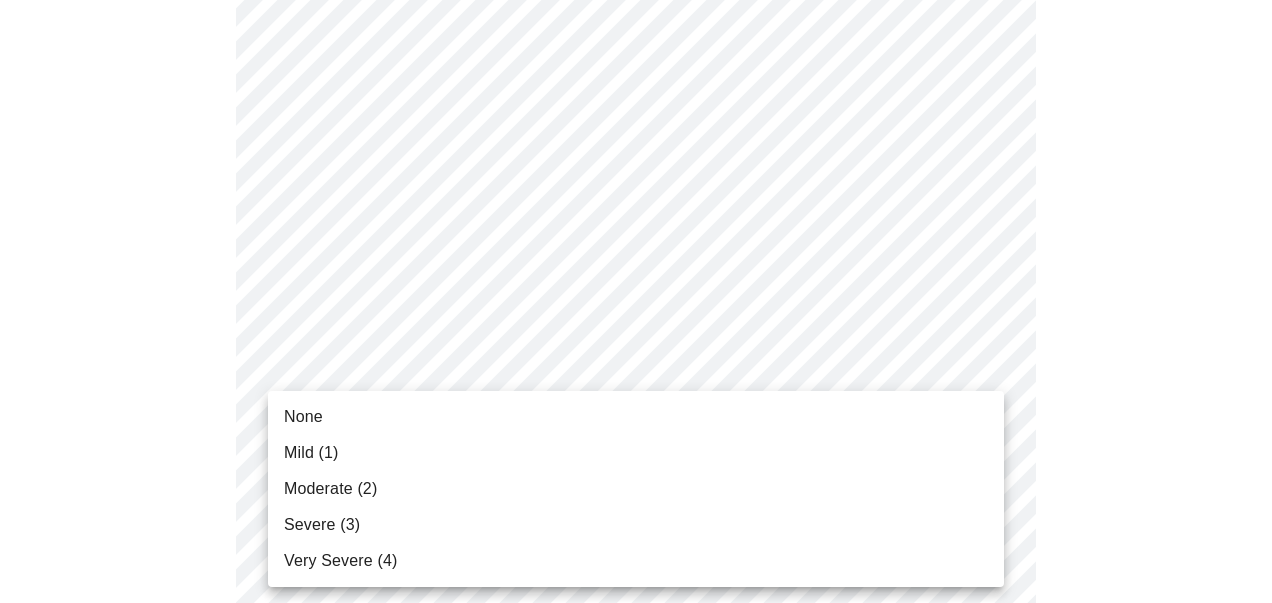 click on "None" at bounding box center (636, 417) 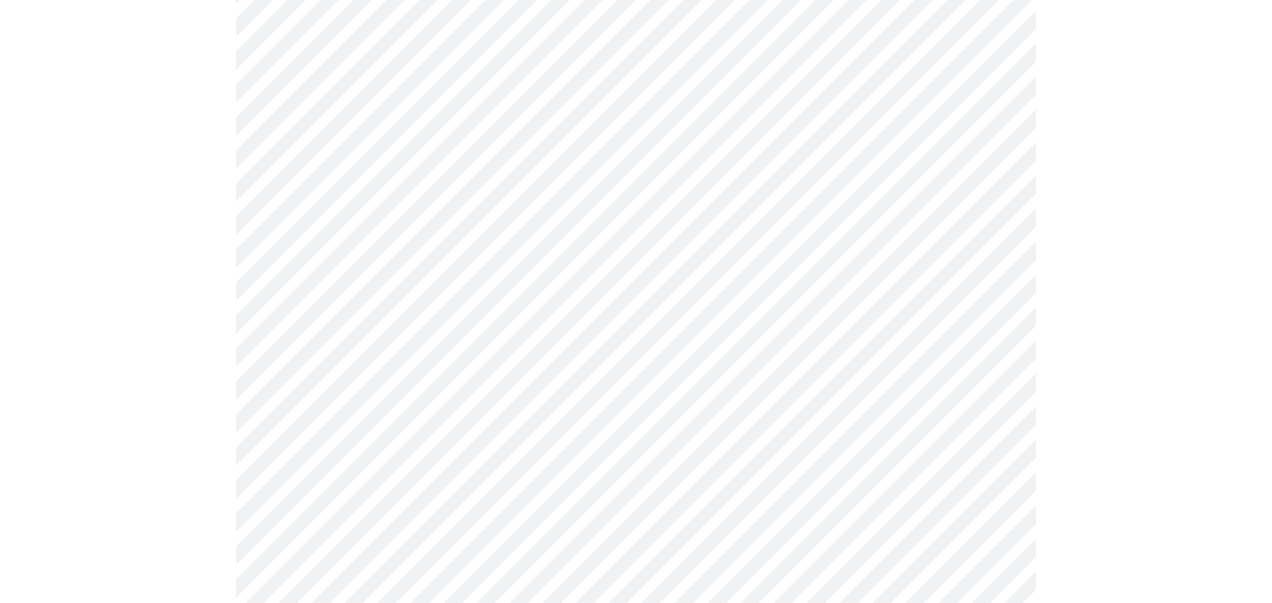 scroll, scrollTop: 1394, scrollLeft: 0, axis: vertical 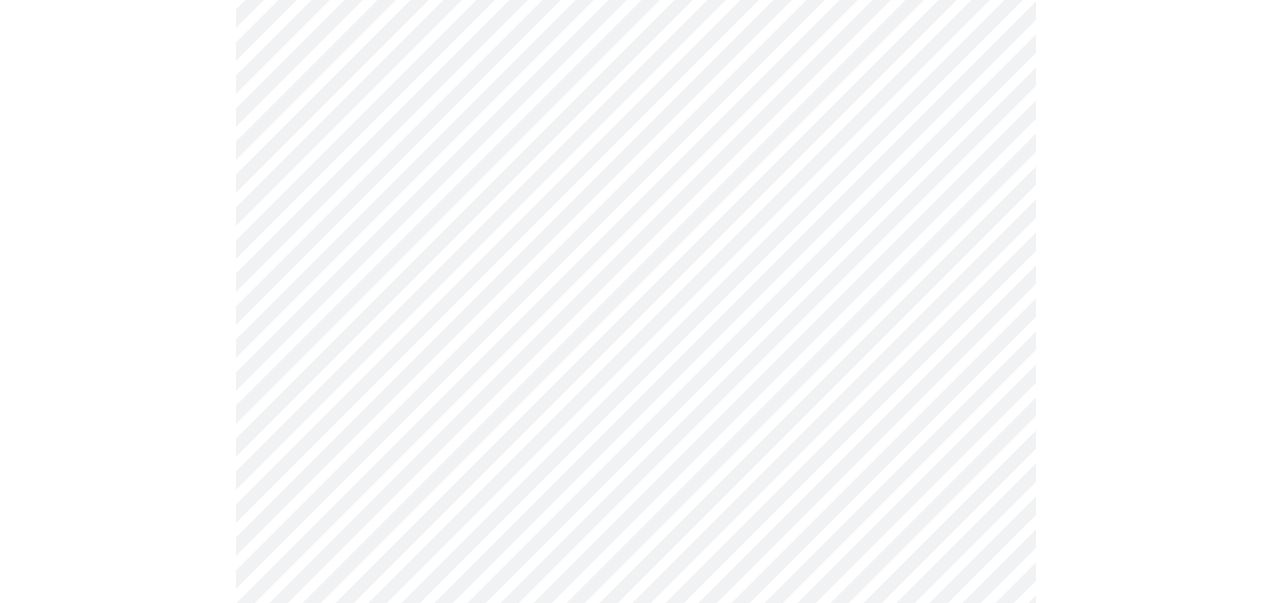click on "MyMenopauseRx Appointments Messaging Labs Uploads Medications Community Refer a Friend Hi [FIRST] Intake Questions for Thu, Aug 7th 2025 @ 11:20am-11:40am 3 / 13 Settings Billing Invoices Log out" at bounding box center [636, -169] 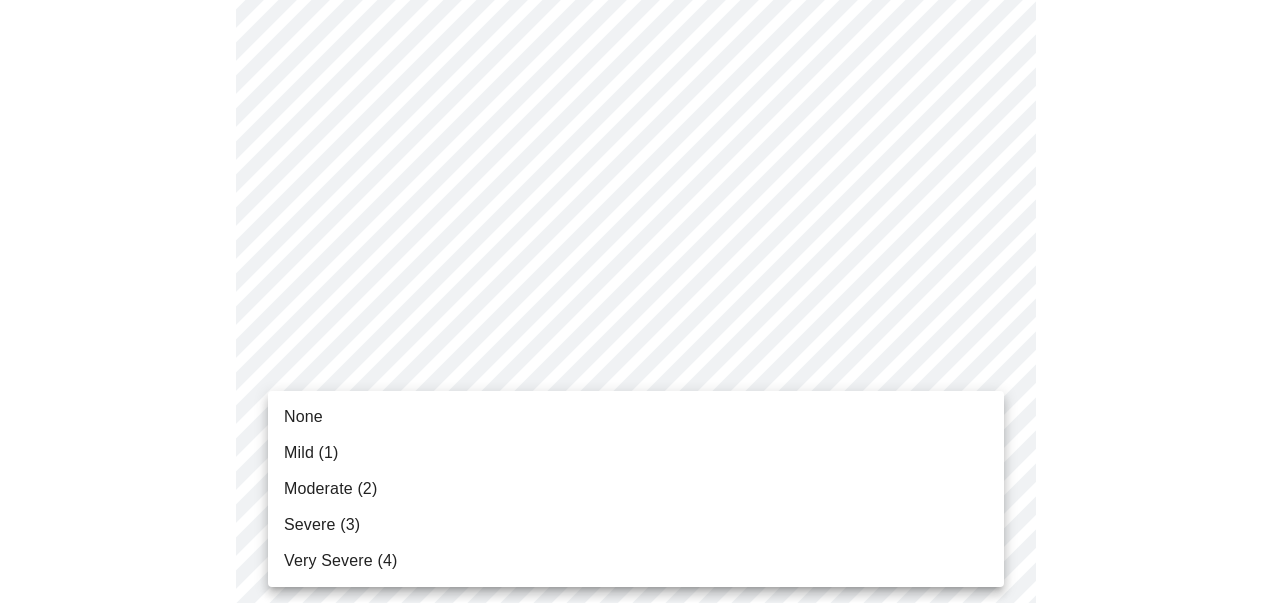 click on "Moderate (2)" at bounding box center [330, 489] 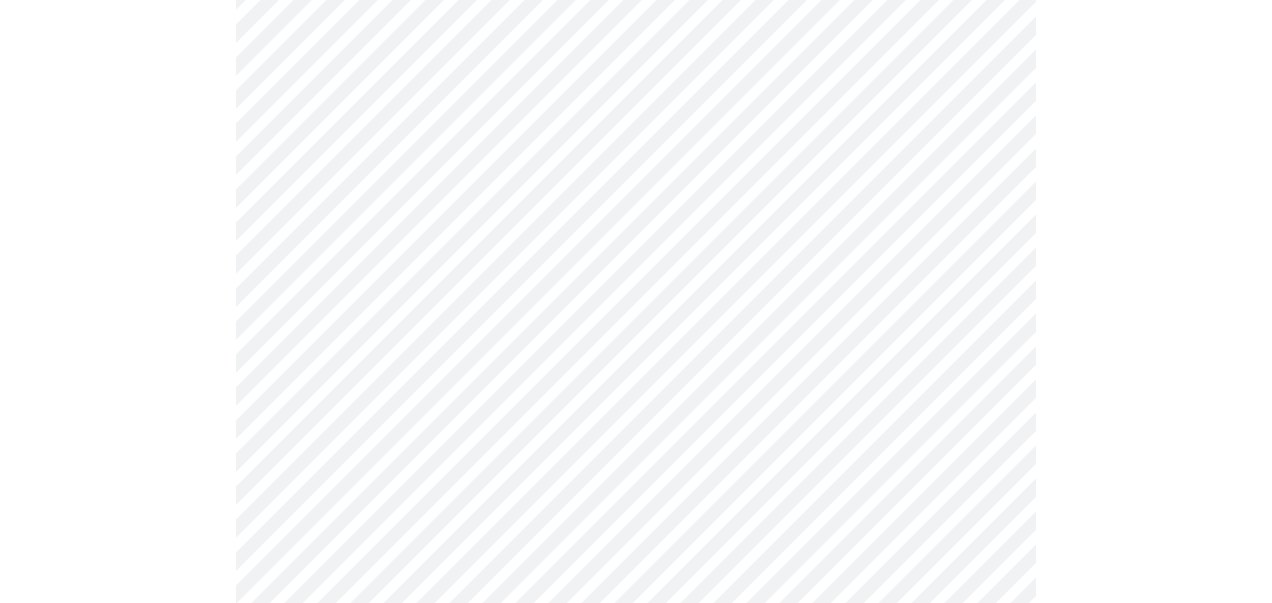 scroll, scrollTop: 1513, scrollLeft: 0, axis: vertical 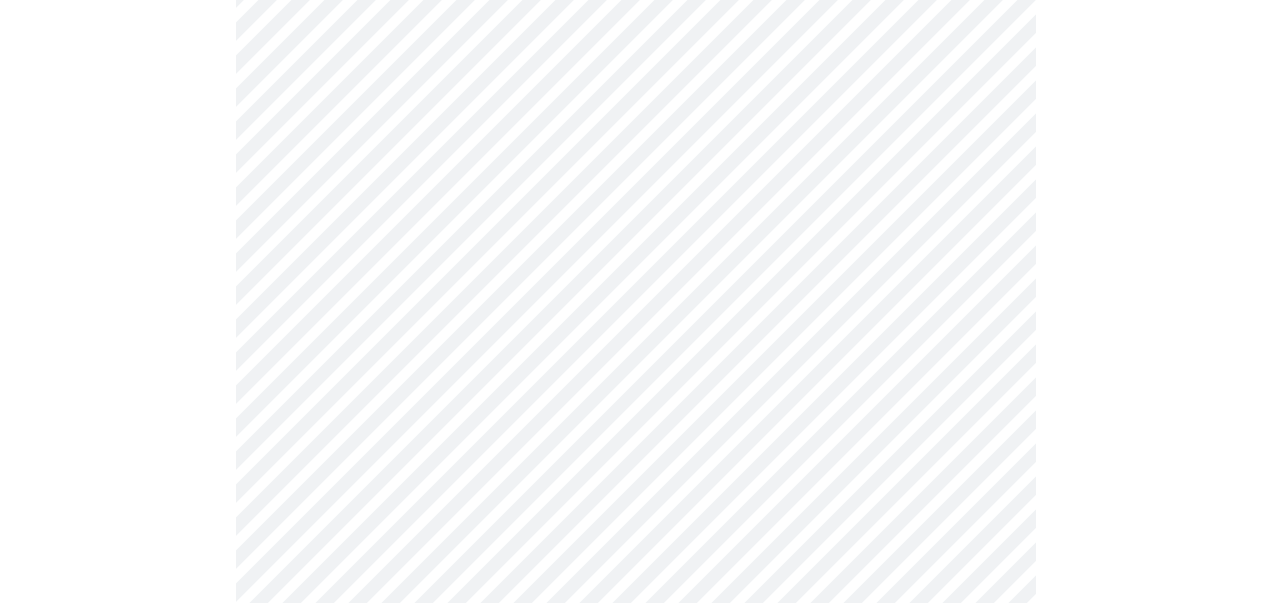 click on "MyMenopauseRx Appointments Messaging Labs Uploads Medications Community Refer a Friend Hi [FIRST] Intake Questions for Thu, Aug 7th 2025 @ 11:20am-11:40am 3 / 13 Settings Billing Invoices Log out" at bounding box center [636, -302] 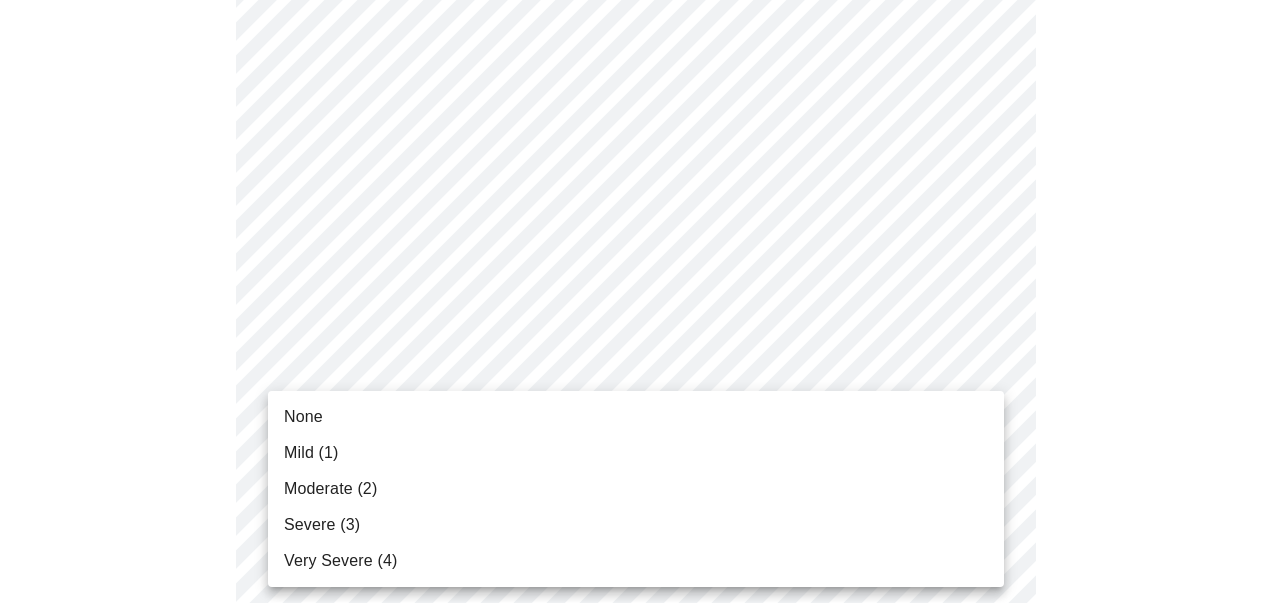 click on "Moderate (2)" at bounding box center [330, 489] 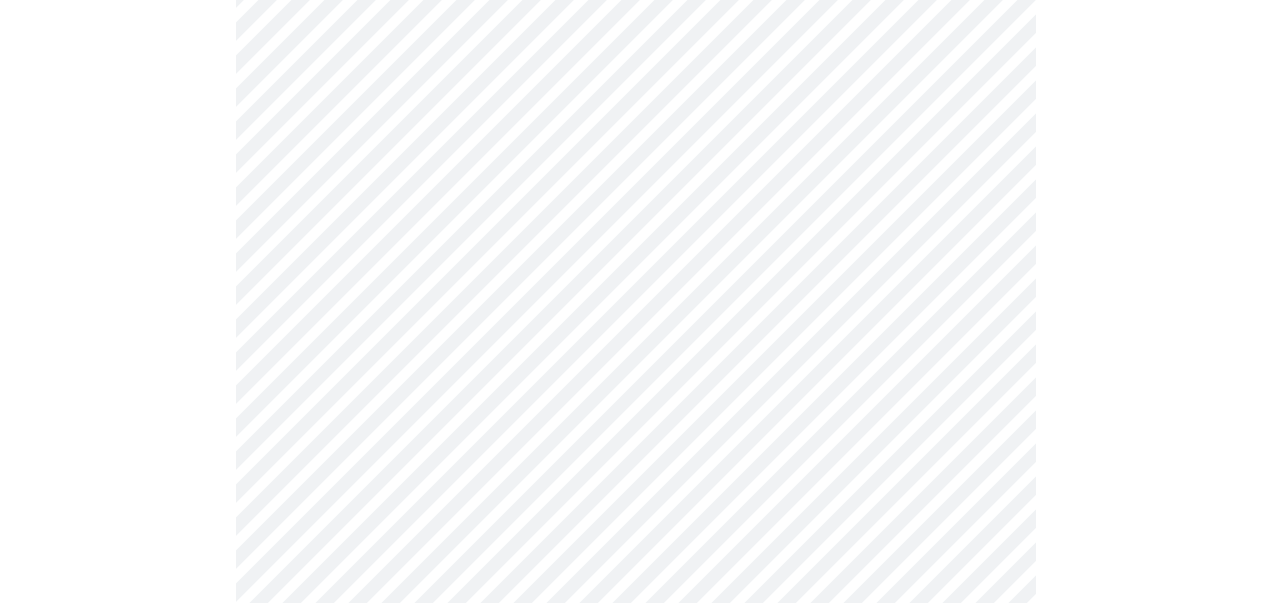 scroll, scrollTop: 694, scrollLeft: 0, axis: vertical 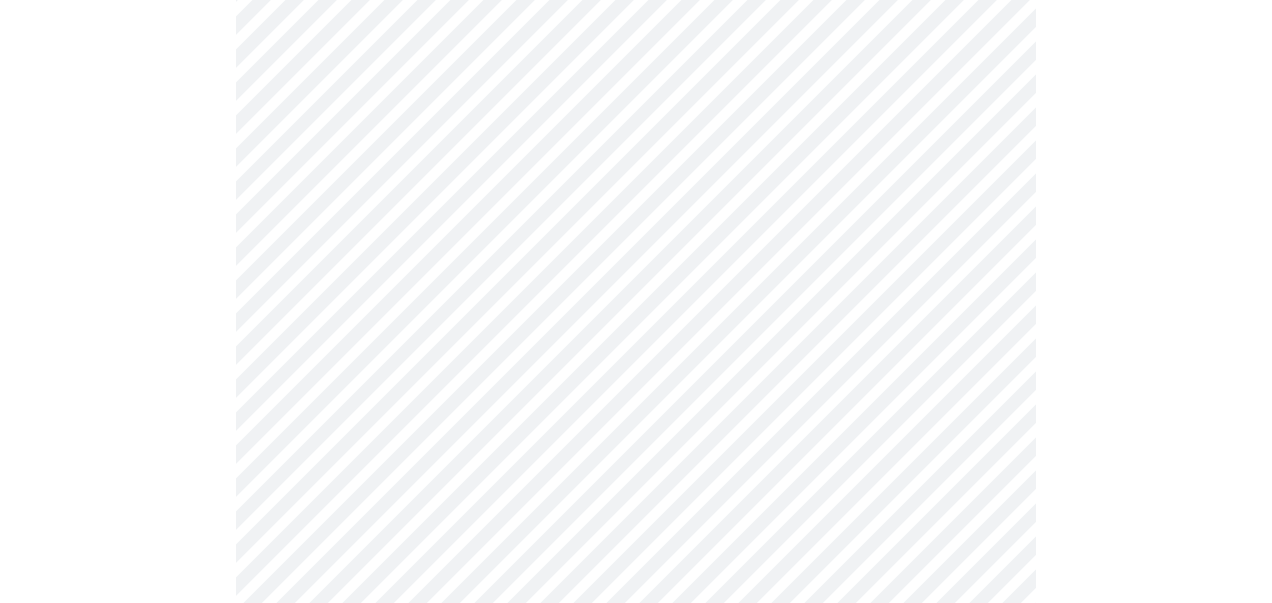 click on "MyMenopauseRx Appointments Messaging Labs Uploads Medications Community Refer a Friend Hi [FIRST] Intake Questions for Thu, Aug 7th 2025 @ 11:20am-11:40am 4 / 13 Settings Billing Invoices Log out" at bounding box center (636, 272) 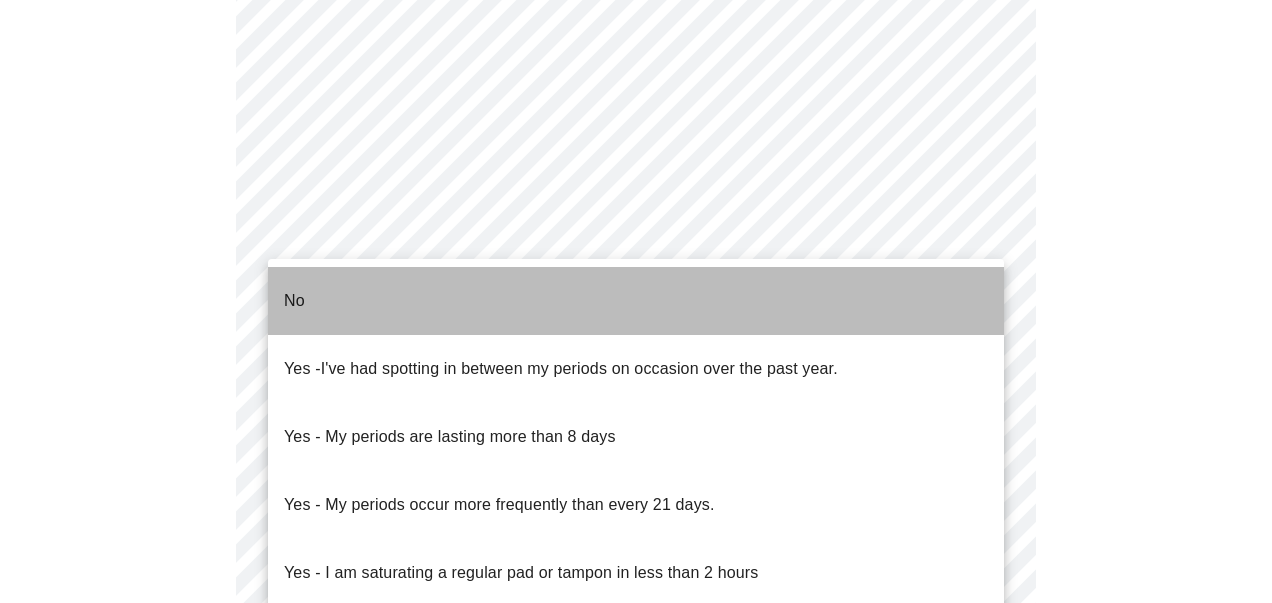 click on "No" at bounding box center [636, 301] 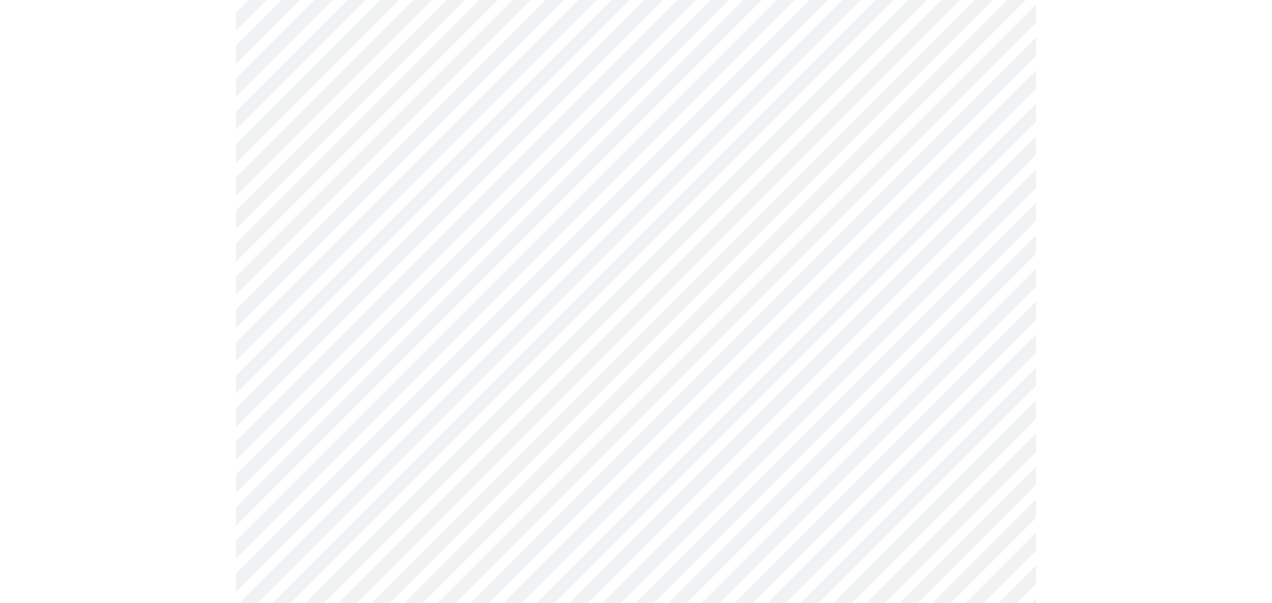 scroll, scrollTop: 872, scrollLeft: 0, axis: vertical 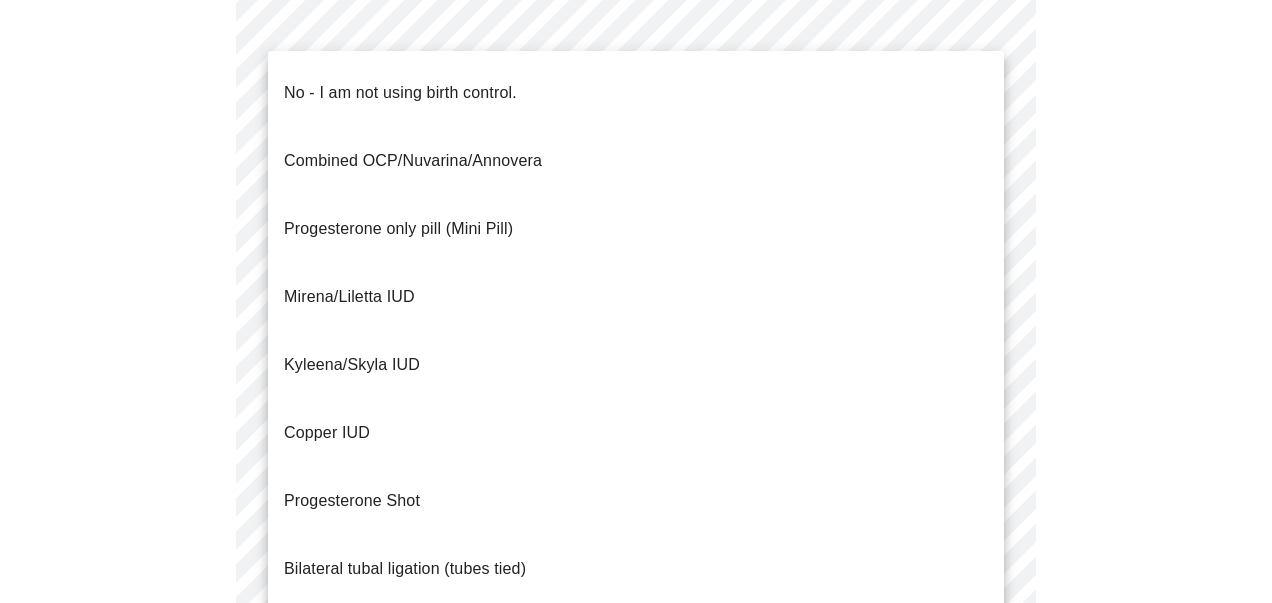 click on "MyMenopauseRx Appointments Messaging Labs Uploads Medications Community Refer a Friend Hi [FIRST] Intake Questions for Thu, Aug 7th 2025 @ 11:20am-11:40am 4 / 13 Settings Billing Invoices Log out No - I am not using birth control. Combined OCP/Nuvarina/Annovera Progesterone only pill (Mini Pill) Mirena/Liletta IUD Kyleena/Skyla IUD Copper IUD Progesterone Shot Bilateral tubal ligation (tubes tied) Parnter had vasectomy Barrier method (condoms)" at bounding box center (636, 88) 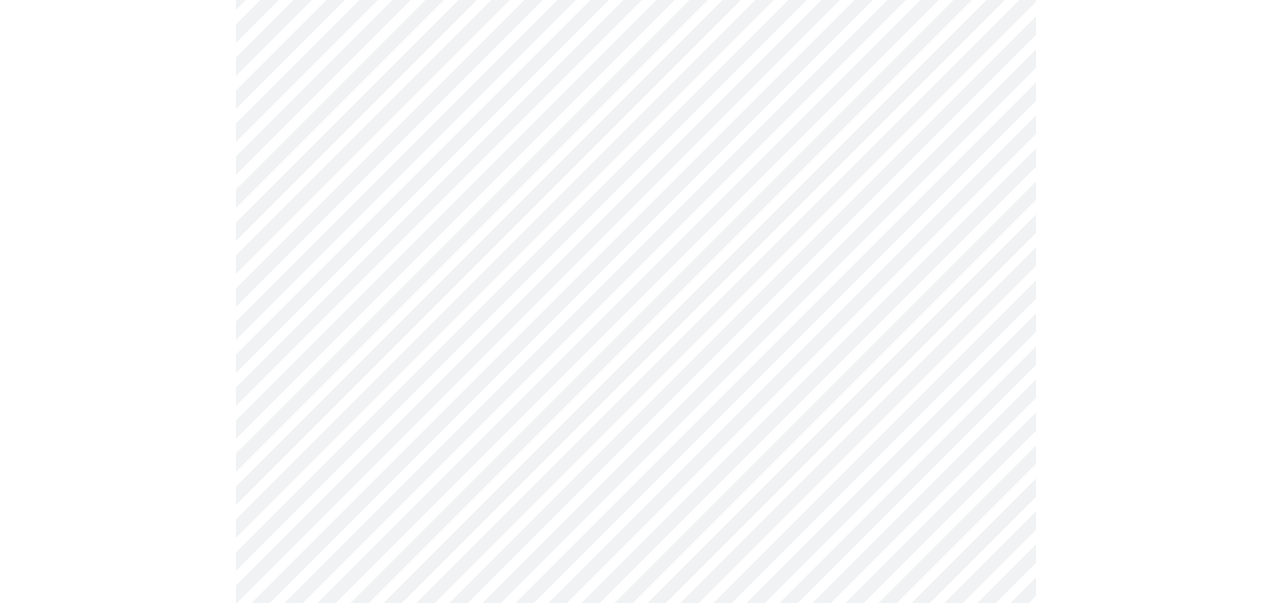 scroll, scrollTop: 1155, scrollLeft: 0, axis: vertical 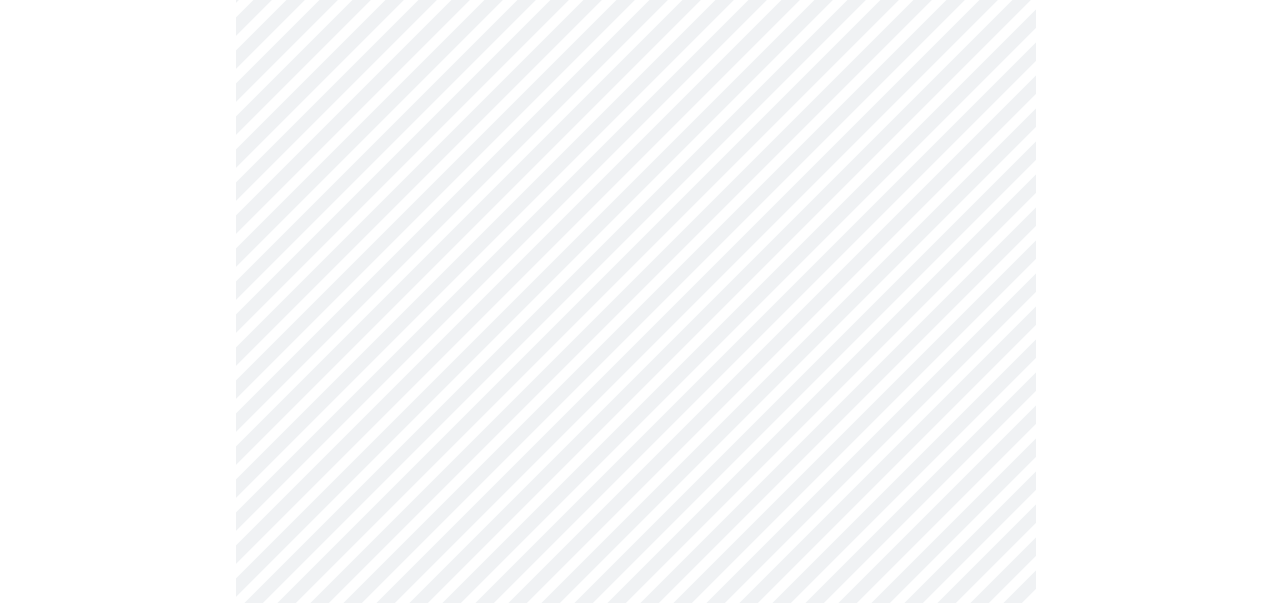 click on "MyMenopauseRx Appointments Messaging Labs Uploads Medications Community Refer a Friend Hi [FIRST] Intake Questions for Thu, Aug 7th 2025 @ 11:20am-11:40am 4 / 13 Settings Billing Invoices Log out" at bounding box center (636, -200) 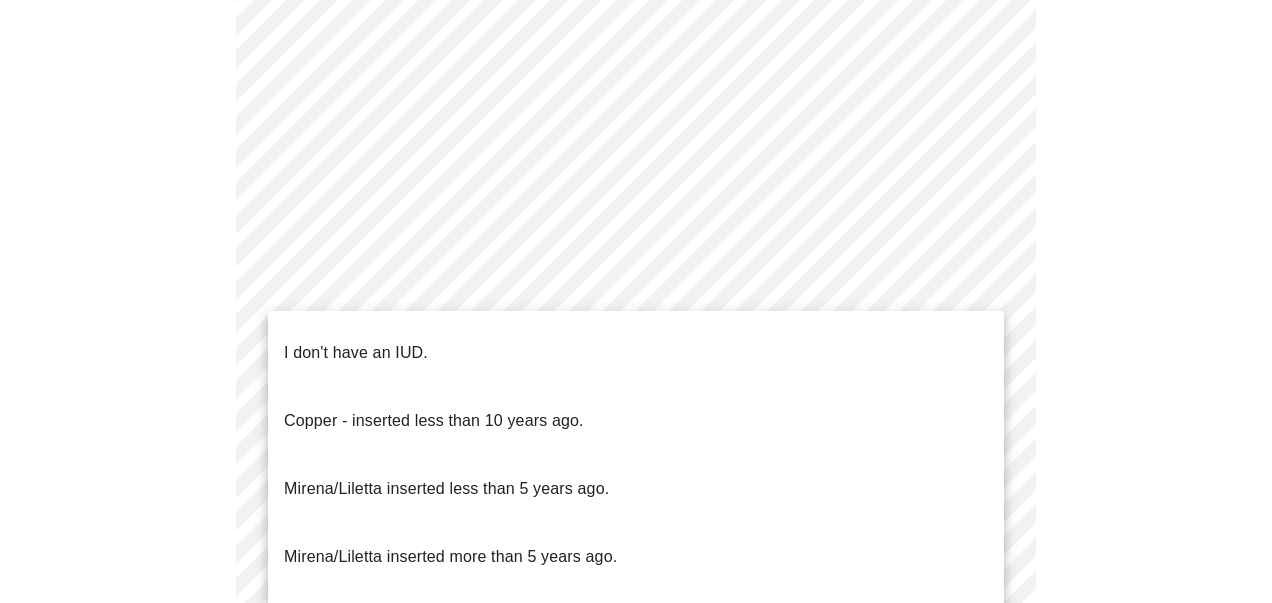 click on "I don't have an IUD." at bounding box center [356, 353] 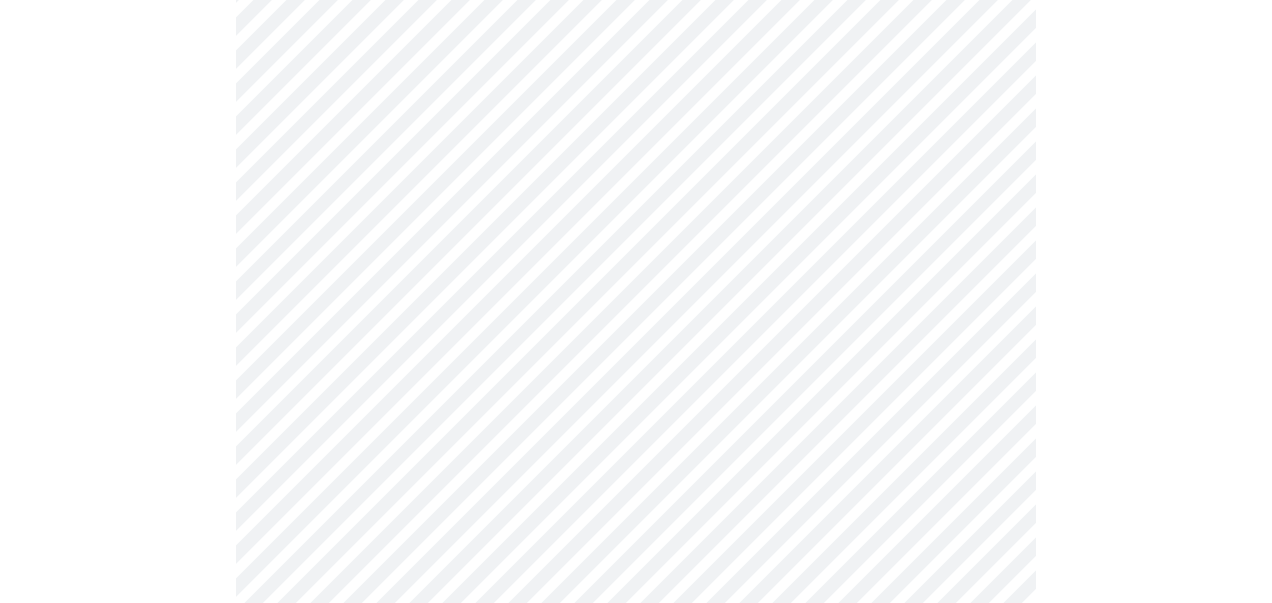 click on "MyMenopauseRx Appointments Messaging Labs Uploads Medications Community Refer a Friend Hi [FIRST] Intake Questions for Thu, Aug 7th 2025 @ 11:20am-11:40am 4 / 13 Settings Billing Invoices Log out" at bounding box center [636, -206] 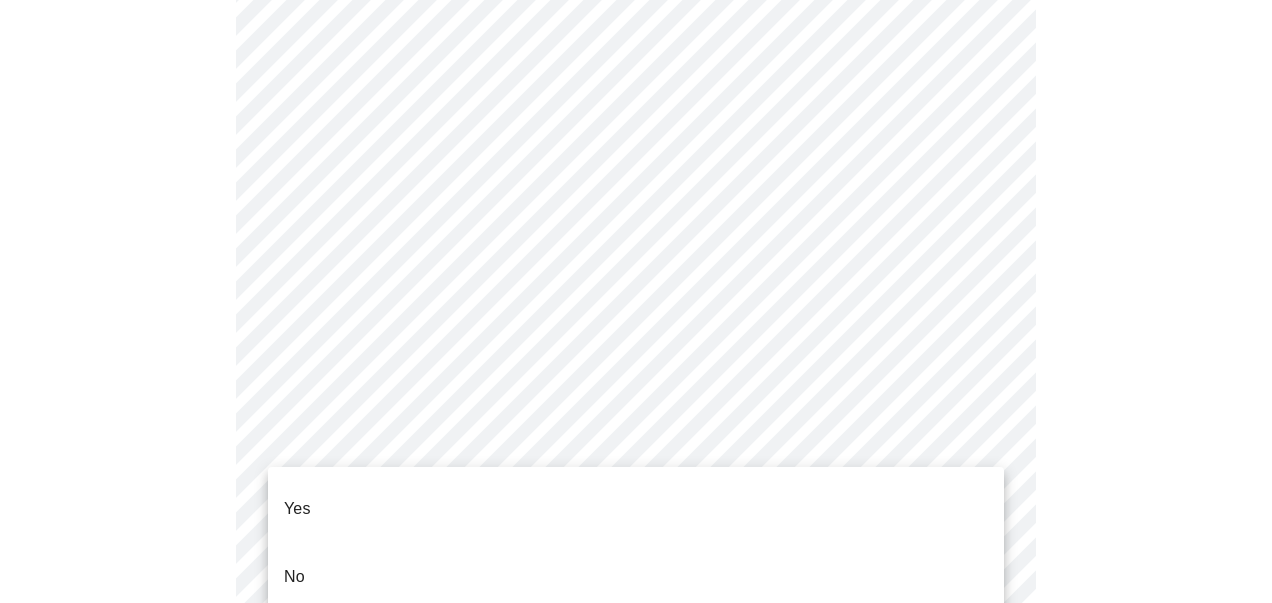 click on "Yes" at bounding box center [636, 509] 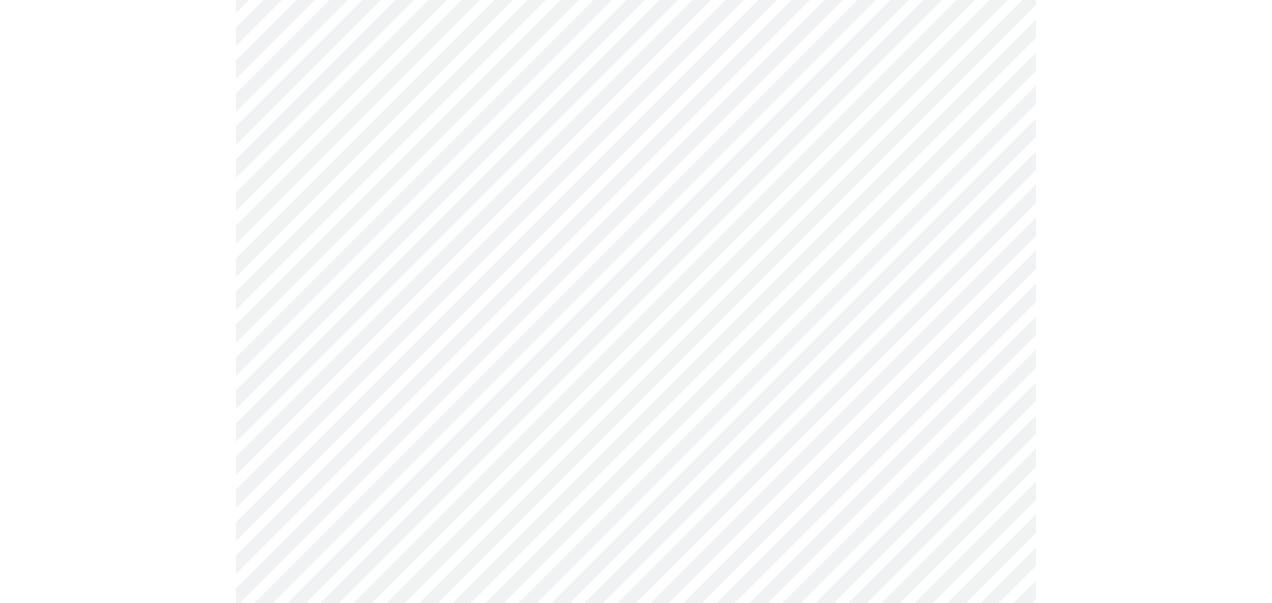 scroll, scrollTop: 429, scrollLeft: 0, axis: vertical 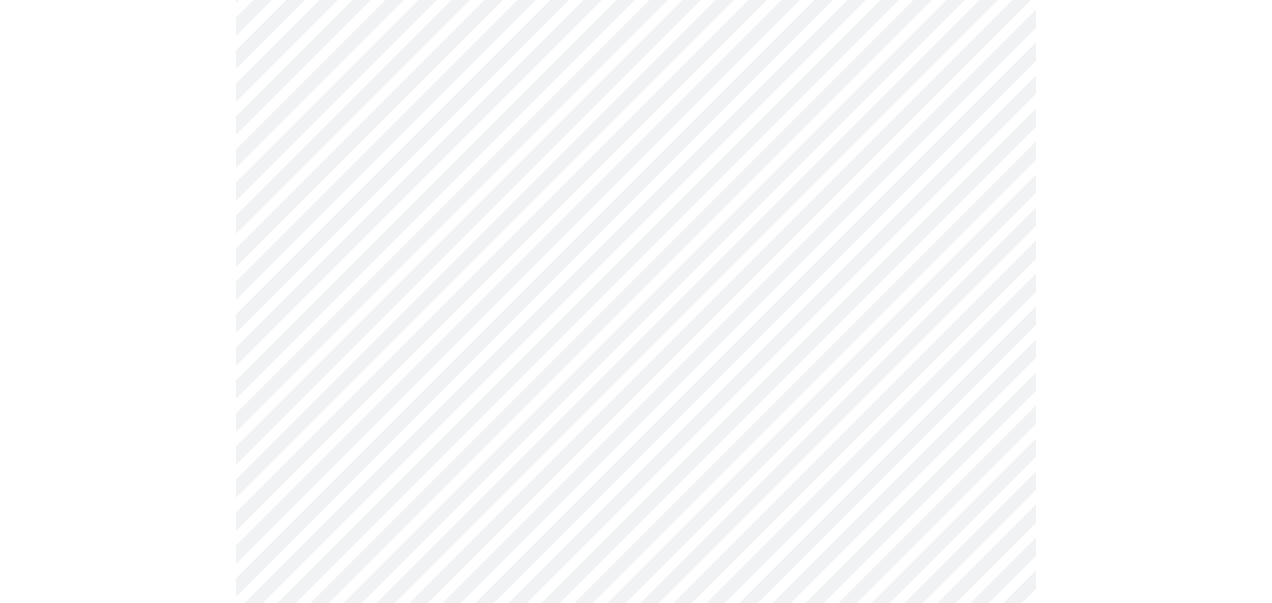 click on "MyMenopauseRx Appointments Messaging Labs Uploads Medications Community Refer a Friend Hi [FIRST] Intake Questions for Thu, Aug 7th 2025 @ 11:20am-11:40am 5 / 13 Settings Billing Invoices Log out" at bounding box center [636, 266] 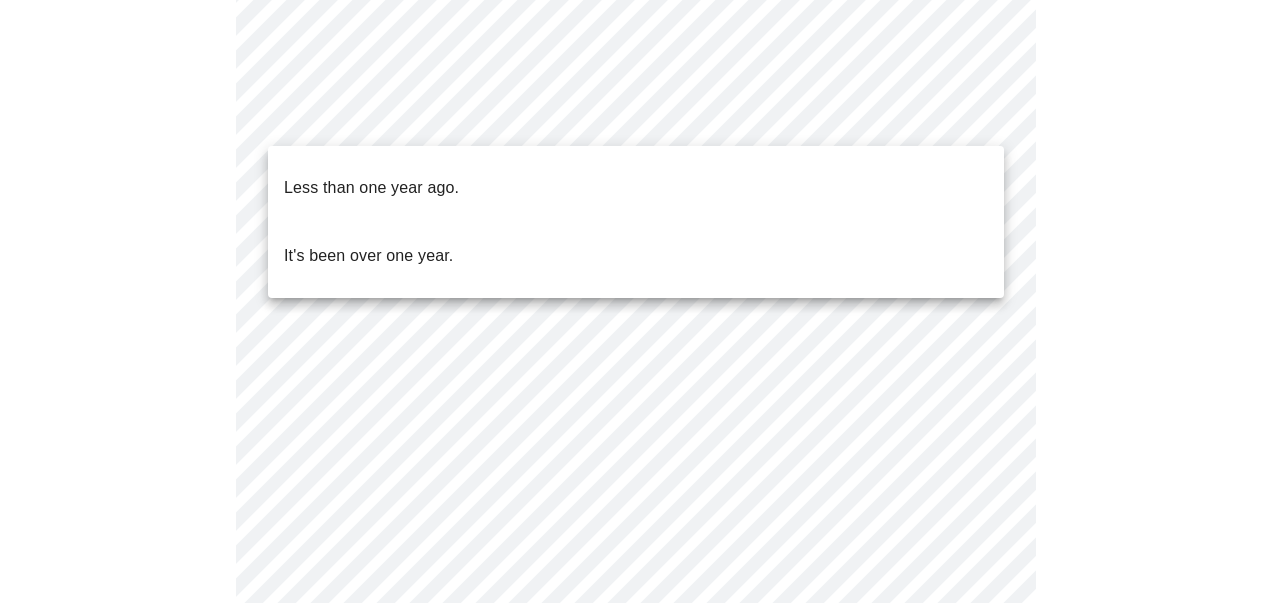 click on "It's been over one year." at bounding box center (368, 256) 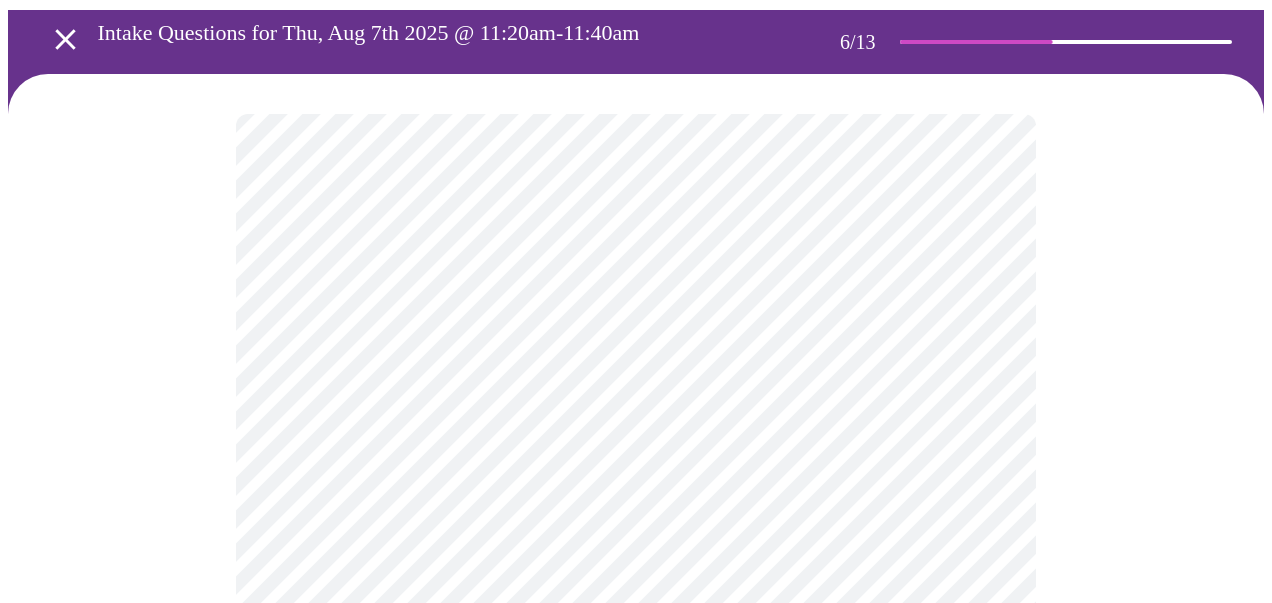 scroll, scrollTop: 102, scrollLeft: 0, axis: vertical 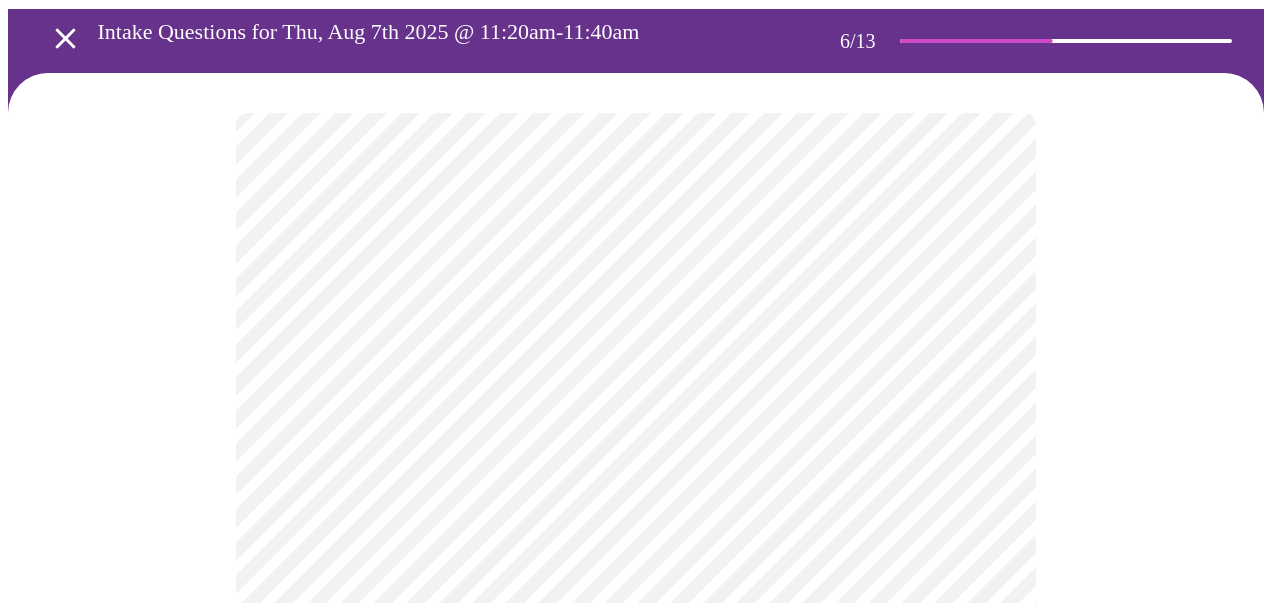 click on "MyMenopauseRx Appointments Messaging Labs Uploads Medications Community Refer a Friend Hi [FIRST] Intake Questions for Thu, Aug 7th 2025 @ 11:20am-11:40am 6 / 13 Settings Billing Invoices Log out" at bounding box center (636, 453) 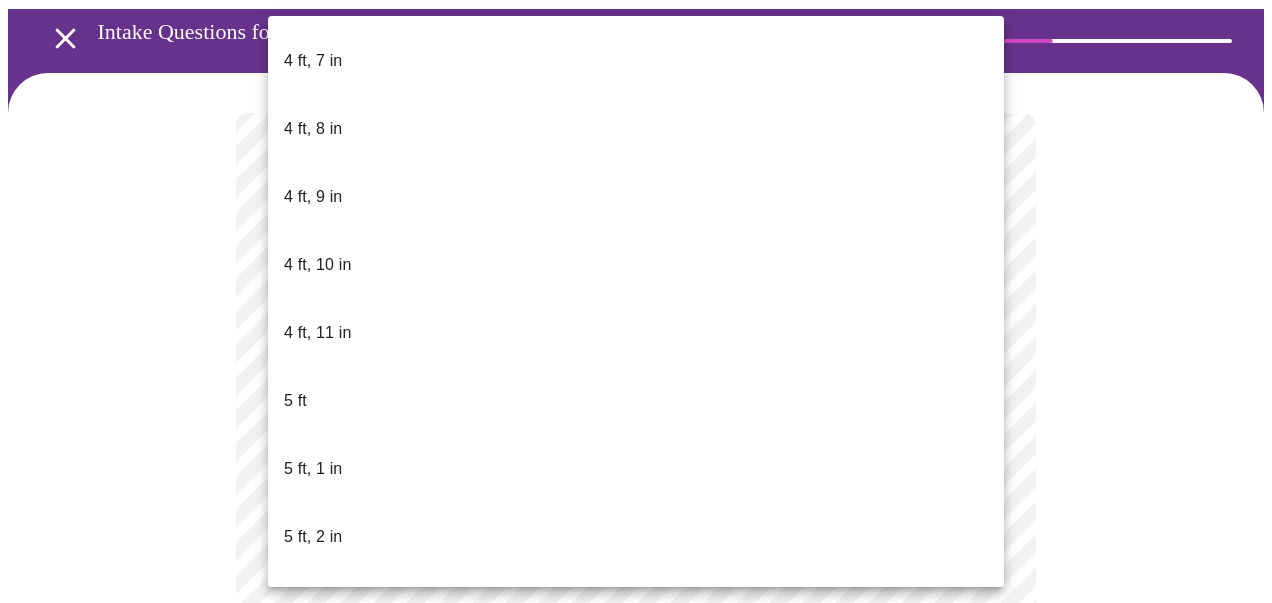 scroll, scrollTop: 1292, scrollLeft: 0, axis: vertical 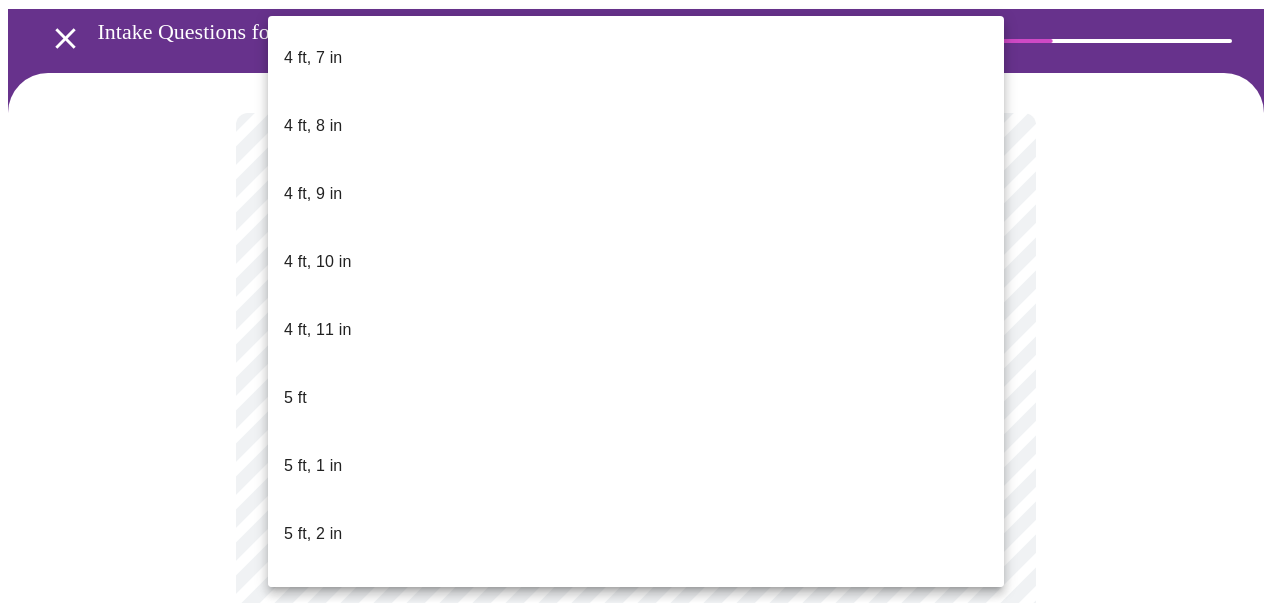 click on "5 ft, 8 in" at bounding box center (636, 942) 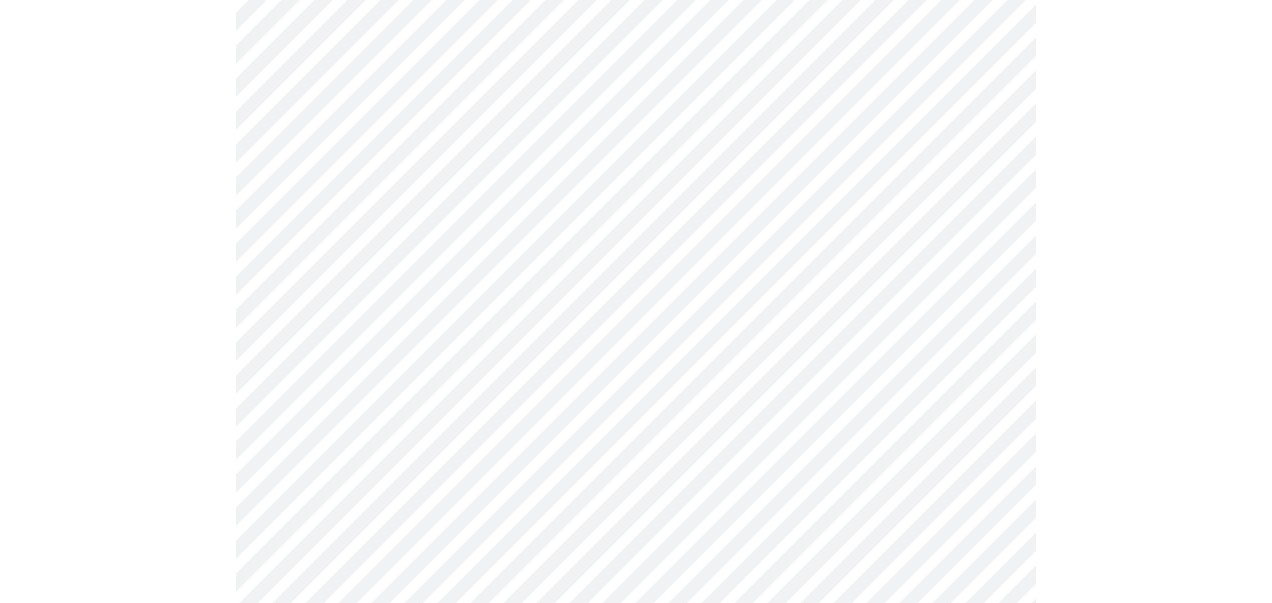 scroll, scrollTop: 5385, scrollLeft: 0, axis: vertical 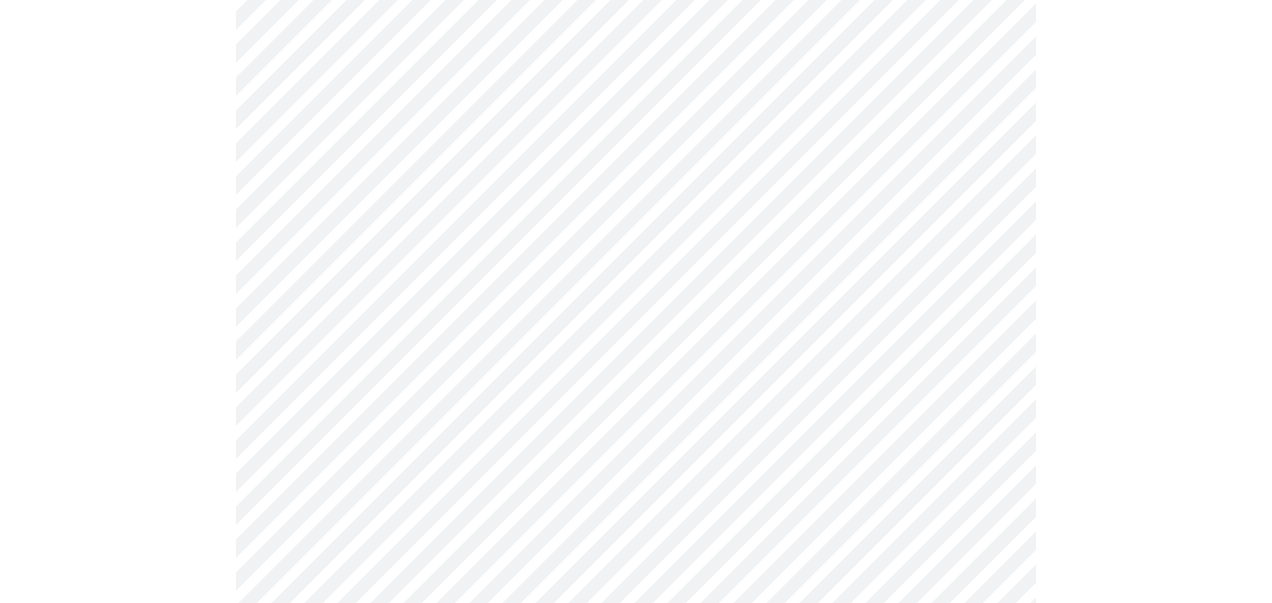 click on "MyMenopauseRx Appointments Messaging Labs Uploads Medications Community Refer a Friend Hi [FIRST] Intake Questions for Thu, Aug 7th 2025 @ 11:20am-11:40am 7 / 13 Settings Billing Invoices Log out" at bounding box center [636, -2180] 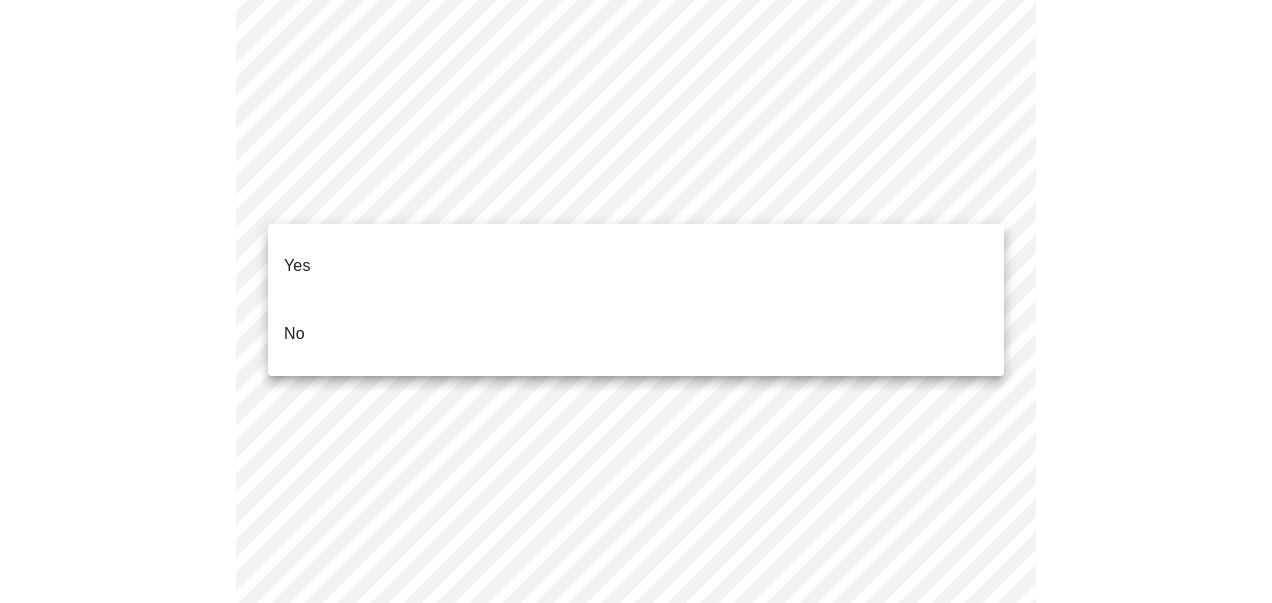 click on "No" at bounding box center [636, 334] 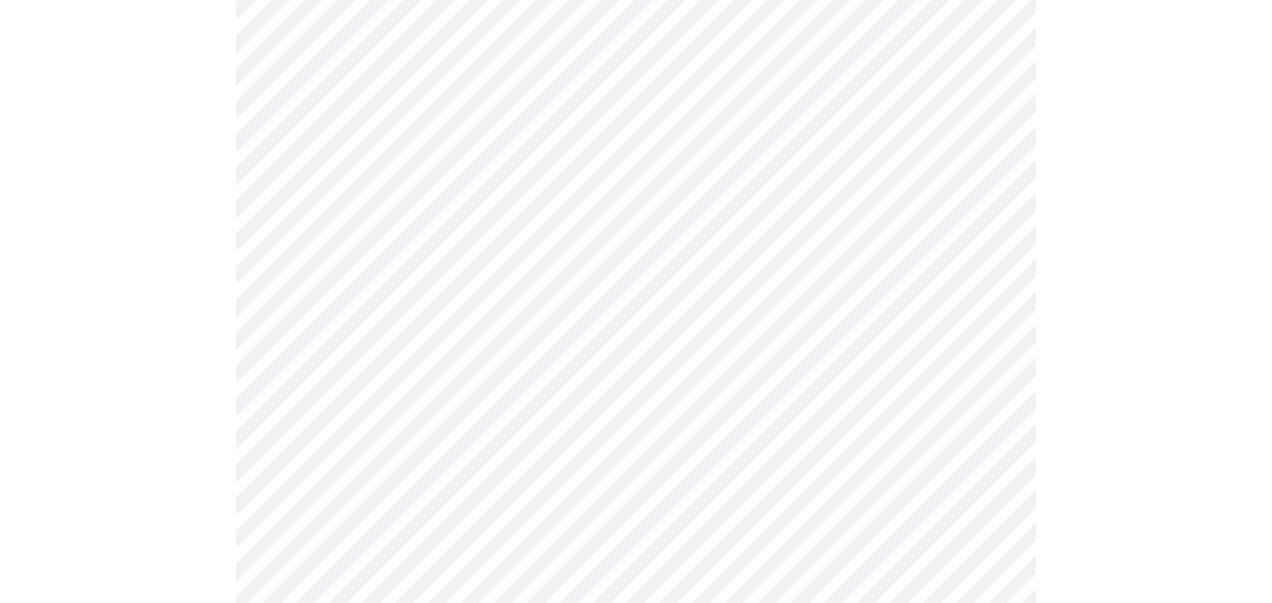 scroll, scrollTop: 1172, scrollLeft: 0, axis: vertical 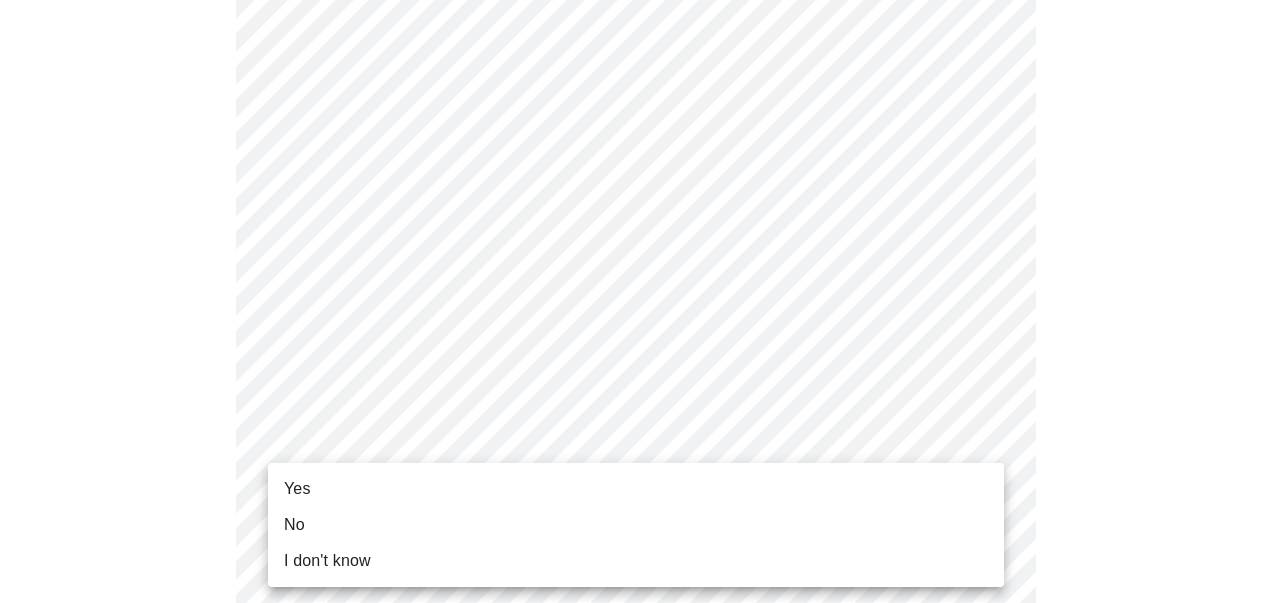 click on "MyMenopauseRx Appointments Messaging Labs Uploads Medications Community Refer a Friend Hi [FIRST] Intake Questions for Thu, Aug 7th 2025 @ 11:20am-11:40am 8 / 13 Settings Billing Invoices Log out Yes No I don't know" at bounding box center (636, -175) 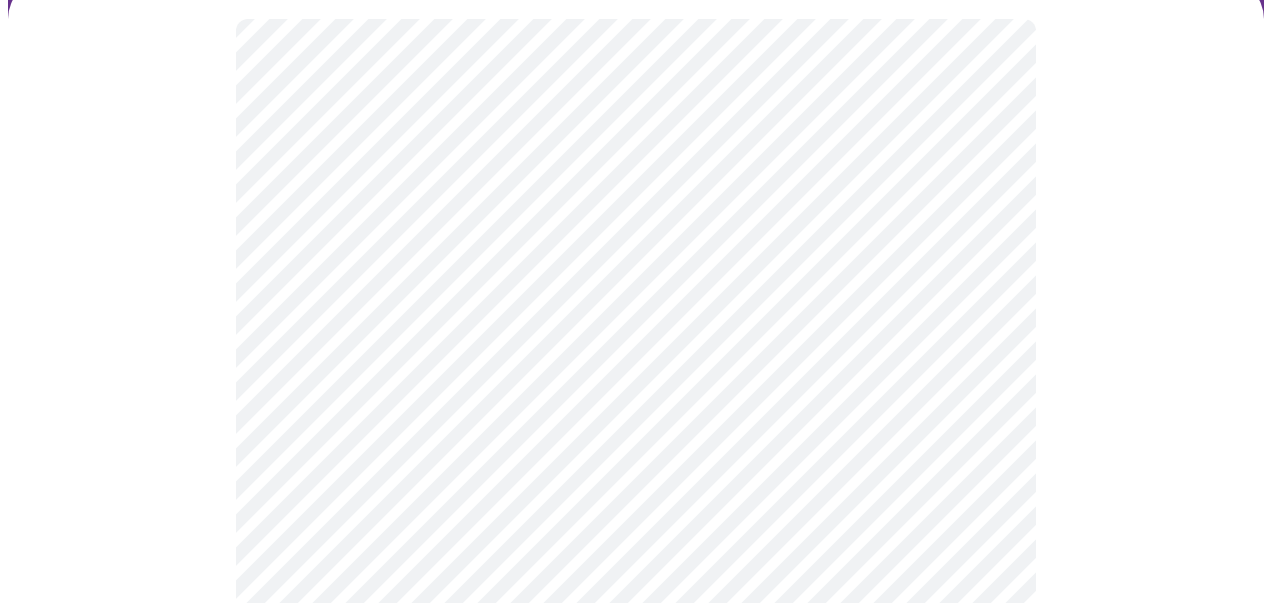 scroll, scrollTop: 206, scrollLeft: 0, axis: vertical 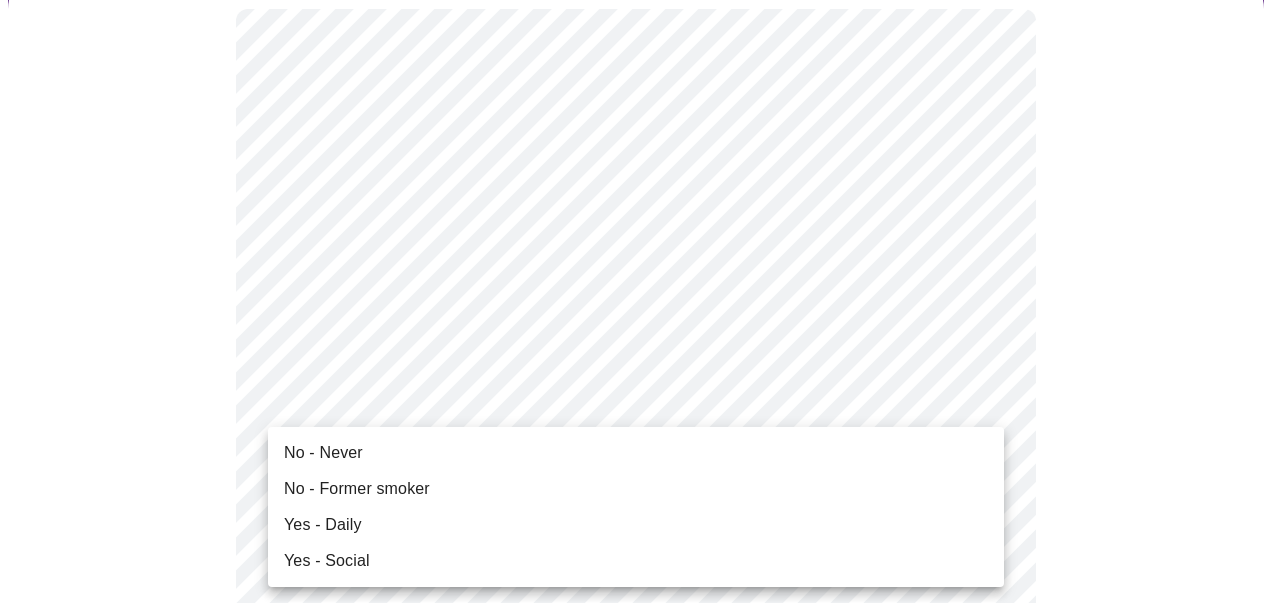 click on "MyMenopauseRx Appointments Messaging Labs Uploads Medications Community Refer a Friend Hi Kristen   Intake Questions for Thu, Aug 7th 2025 @ 11:20am-11:40am 10  /  13 Settings Billing Invoices Log out No - Never No - Former smoker Yes - Daily Yes - Social" at bounding box center (636, 1136) 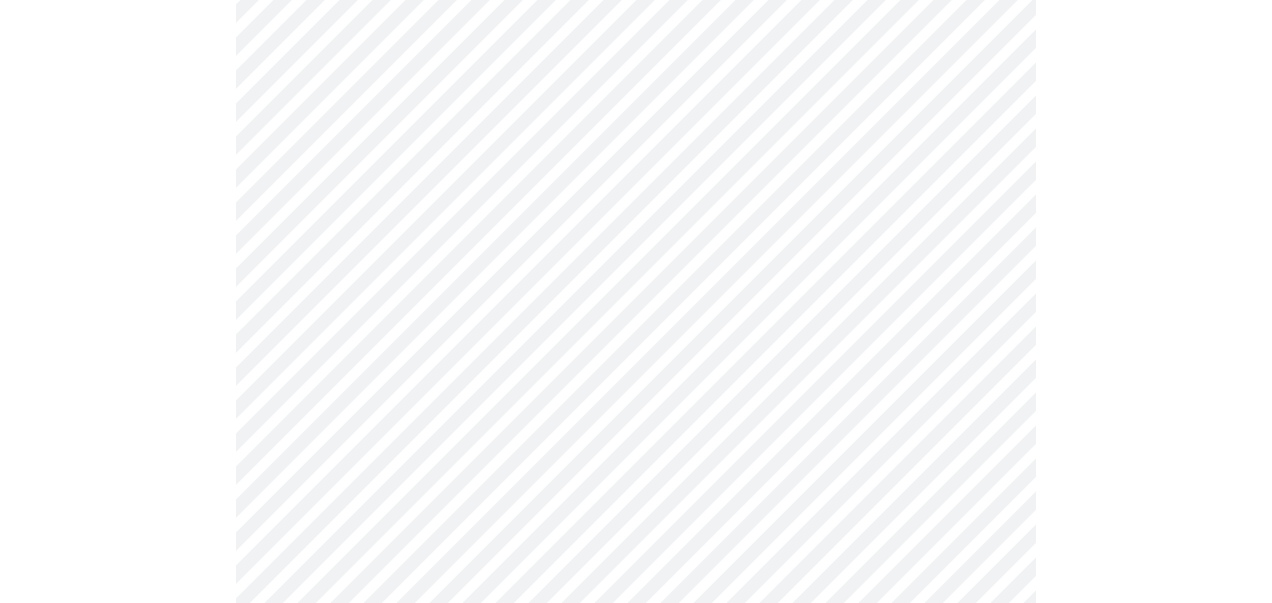 scroll, scrollTop: 1664, scrollLeft: 0, axis: vertical 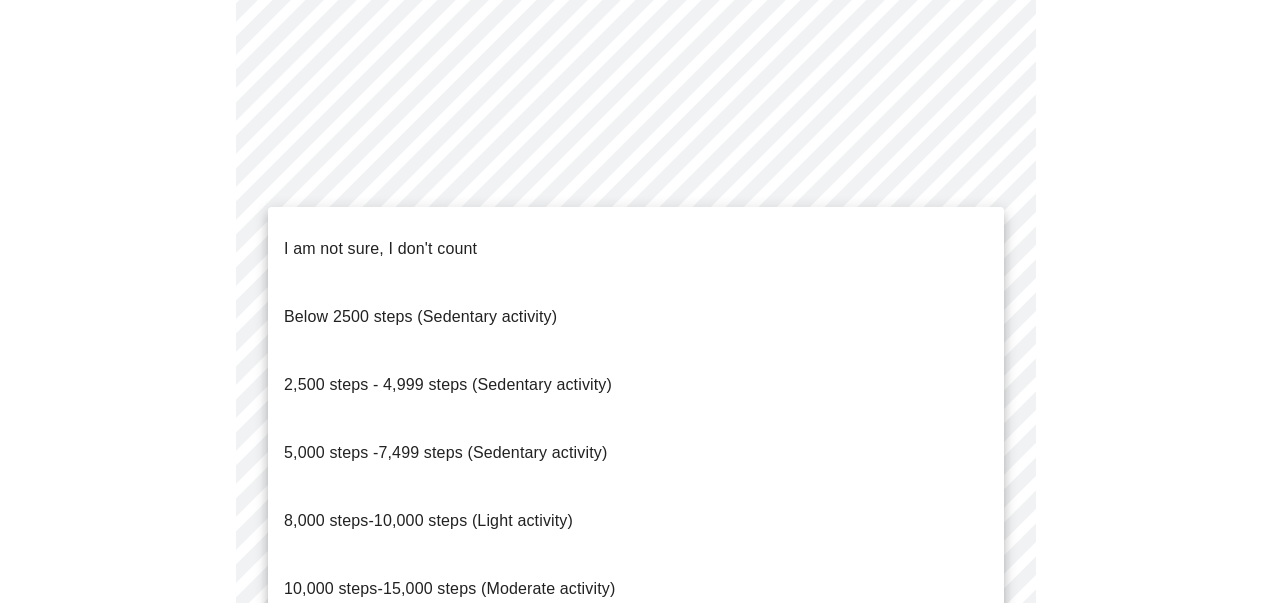 click on "MyMenopauseRx Appointments Messaging Labs Uploads Medications Community Refer a Friend Hi [FIRST] Intake Questions for Thu, Aug 7th 2025 @ 11:20am-11:40am 10 / 13 Settings Billing Invoices Log out I am not sure, I don't count Below 2500 steps (Sedentary activity) 2,500 steps - 4,999 steps (Sedentary activity) 5,000 steps -7,499 steps (Sedentary activity) 8,000 steps-10,000 steps (Light activity) 10,000 steps-15,000 steps (Moderate activity) 15,000 steps-20,000 steps per day (Heavy Activity)" at bounding box center (636, -335) 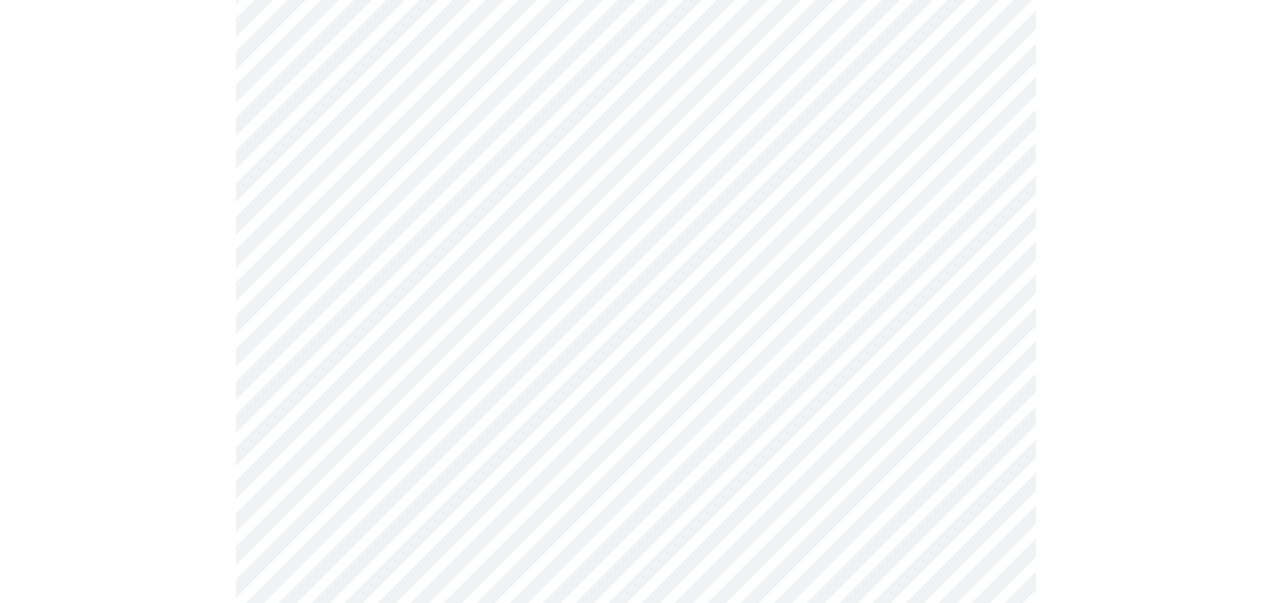scroll, scrollTop: 1751, scrollLeft: 0, axis: vertical 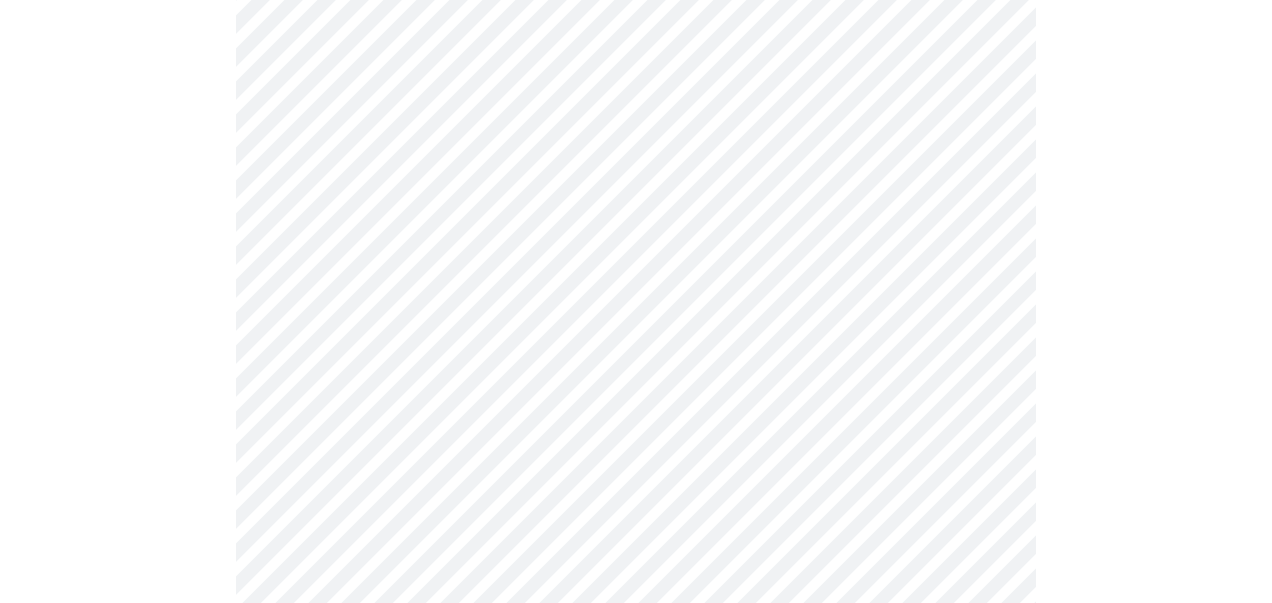 click on "MyMenopauseRx Appointments Messaging Labs Uploads Medications Community Refer a Friend Hi [FIRST] Intake Questions for Thu, Aug 7th 2025 @ 11:20am-11:40am 10 / 13 Settings Billing Invoices Log out" at bounding box center (636, -428) 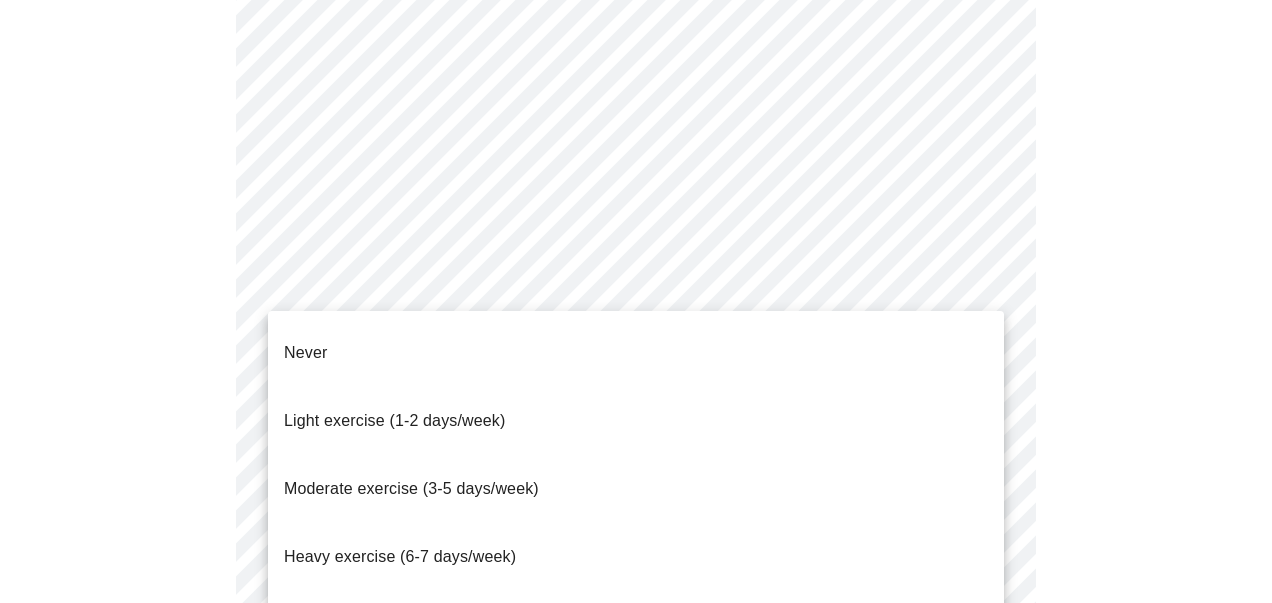 click on "Moderate exercise (3-5 days/week)" at bounding box center [411, 488] 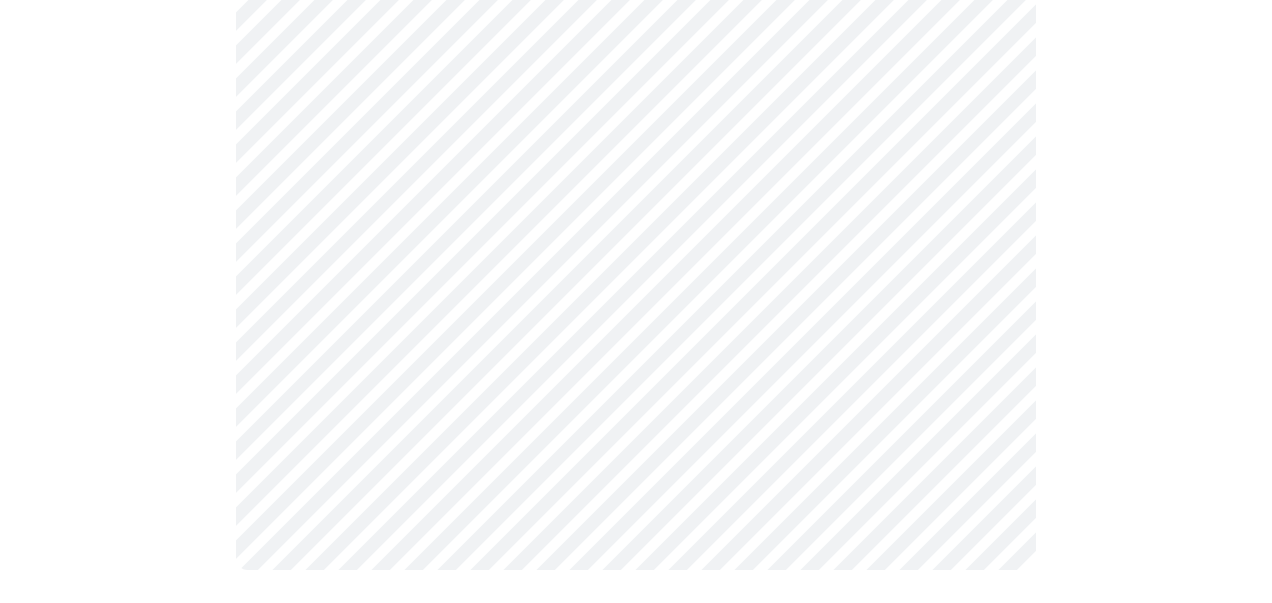 scroll, scrollTop: 2017, scrollLeft: 0, axis: vertical 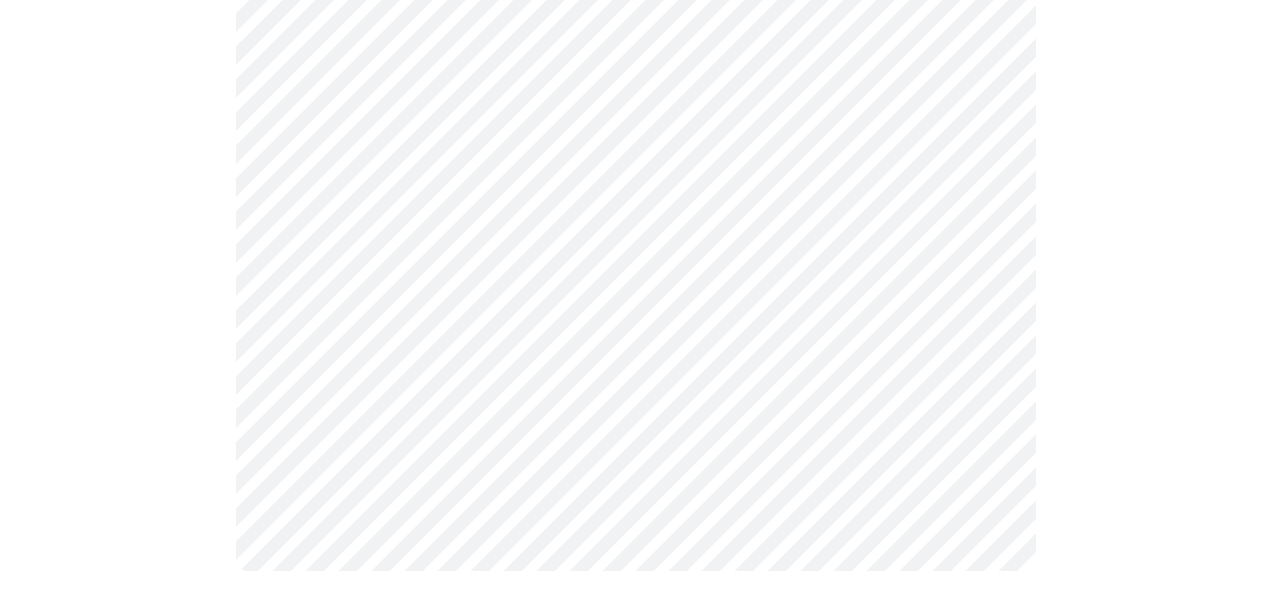click on "MyMenopauseRx Appointments Messaging Labs Uploads Medications Community Refer a Friend Hi [FIRST] Intake Questions for Thu, Aug 7th 2025 @ 11:20am-11:40am 10 / 13 Settings Billing Invoices Log out" at bounding box center (636, -699) 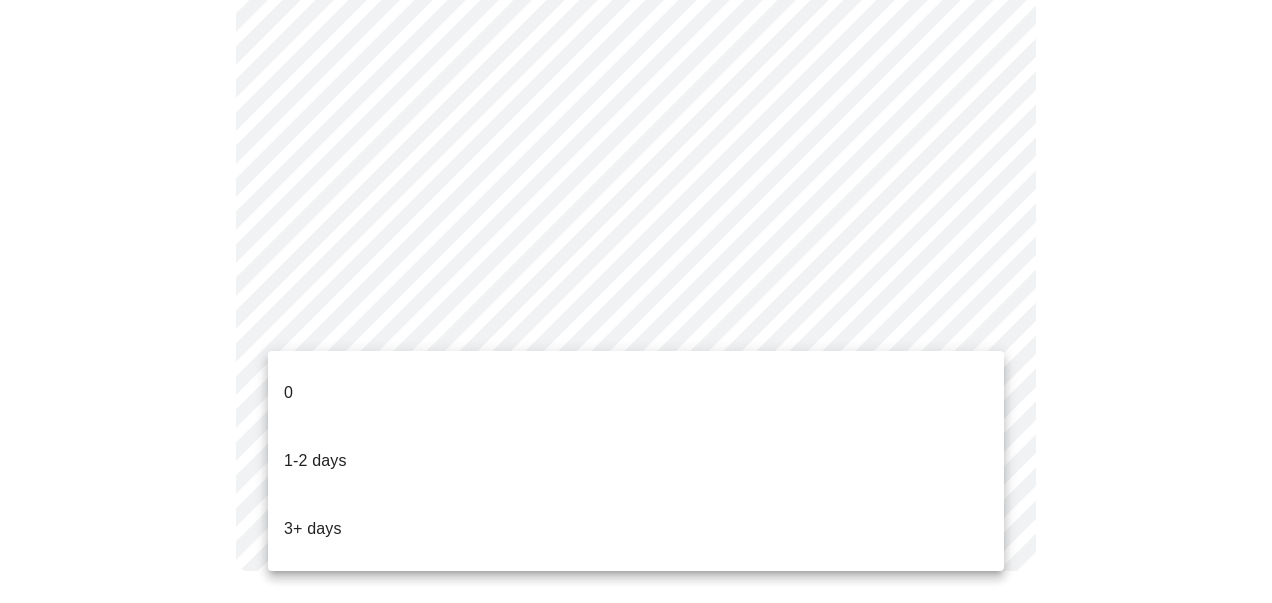 click on "3+ days" at bounding box center [636, 529] 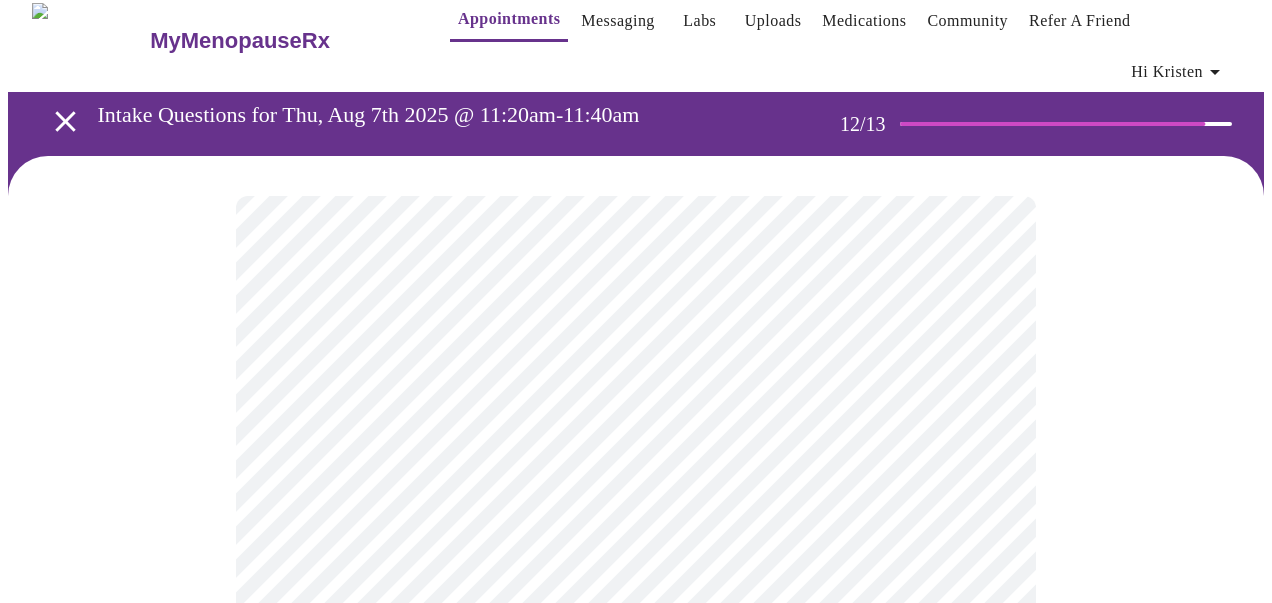 scroll, scrollTop: 21, scrollLeft: 0, axis: vertical 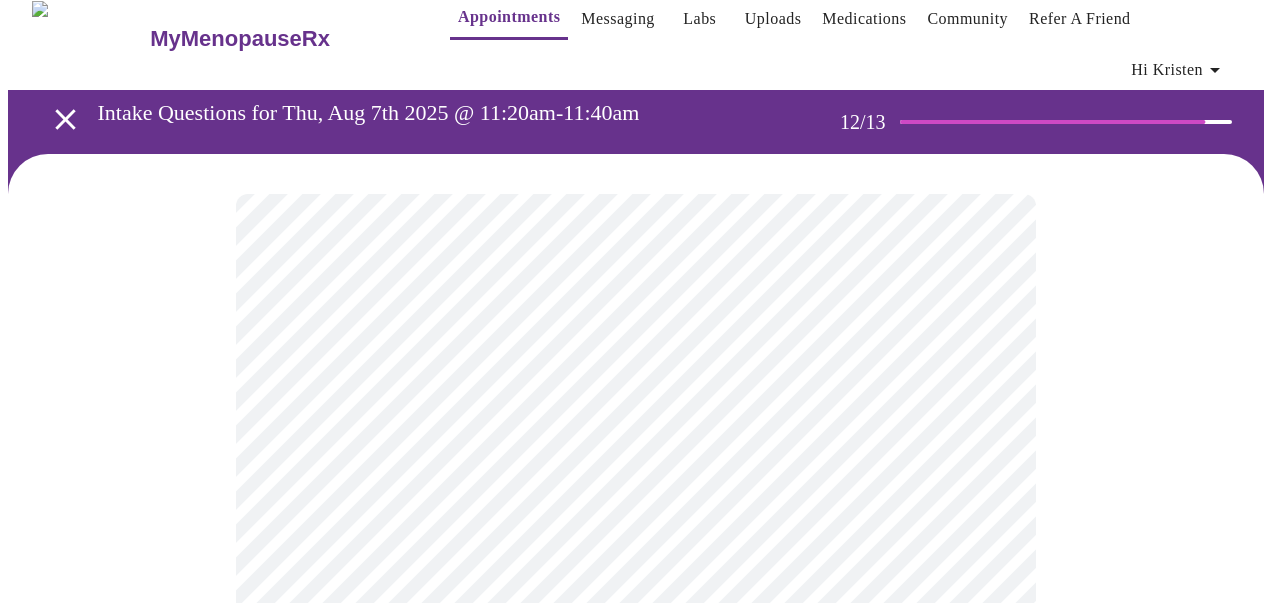 click on "MyMenopauseRx Appointments Messaging Labs Uploads Medications Community Refer a Friend Hi Kristen   Intake Questions for Thu, Aug 7th 2025 @ 11:20am-11:40am 12  /  13 Settings Billing Invoices Log out" at bounding box center [636, 333] 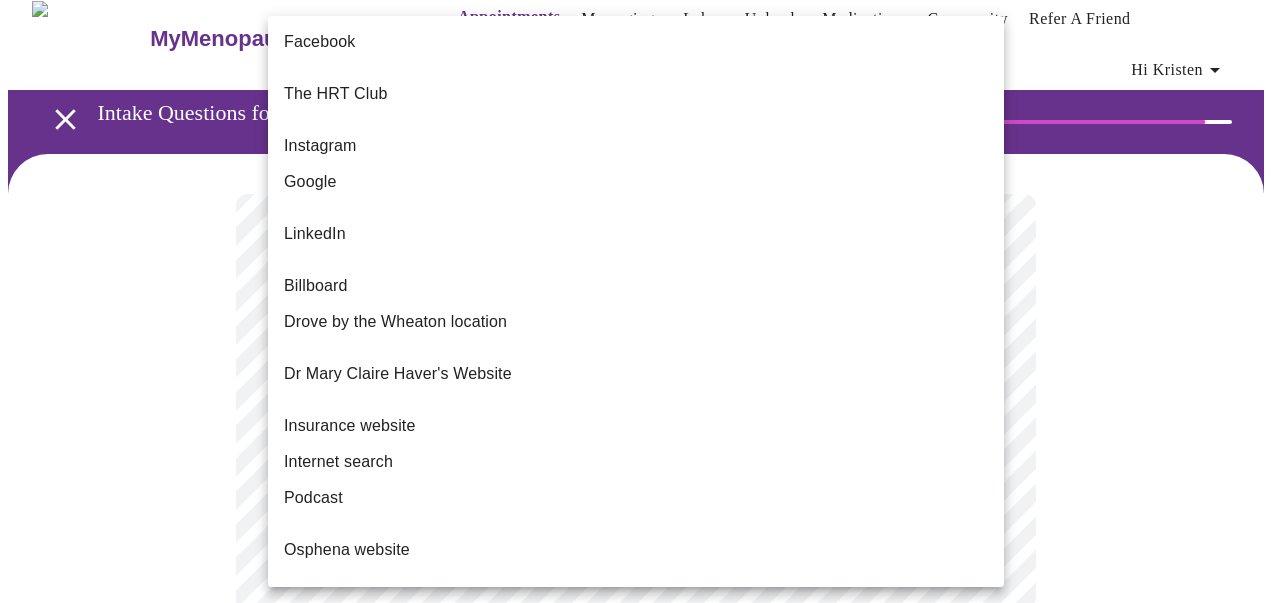 click on "Internet search" at bounding box center [636, 462] 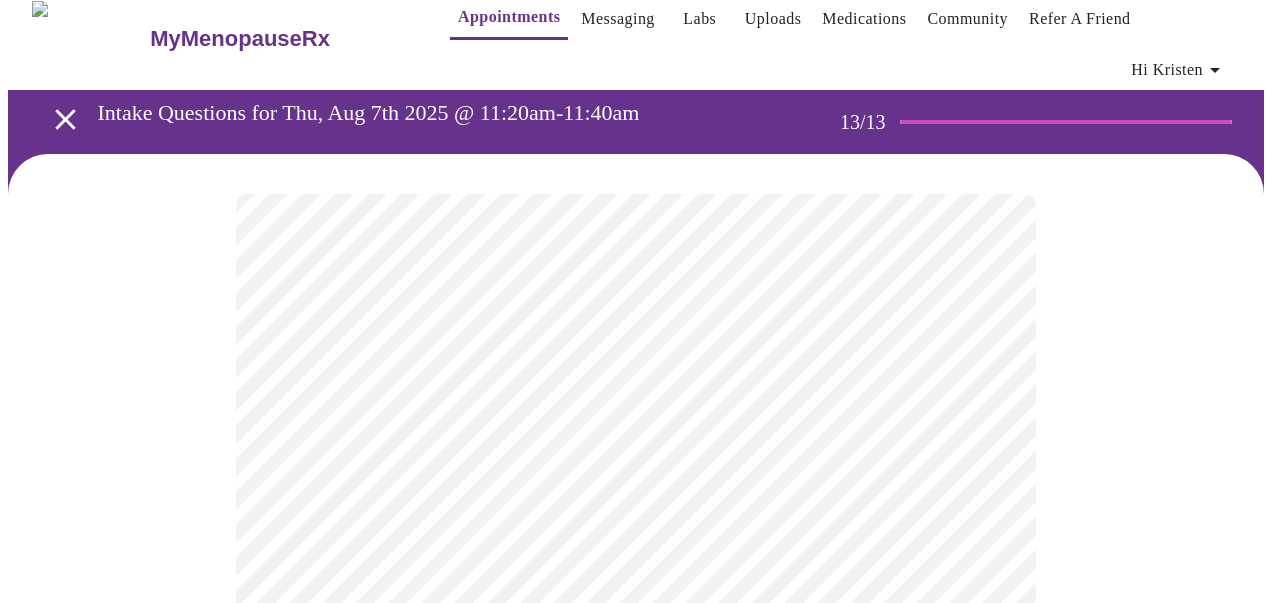 scroll, scrollTop: 0, scrollLeft: 0, axis: both 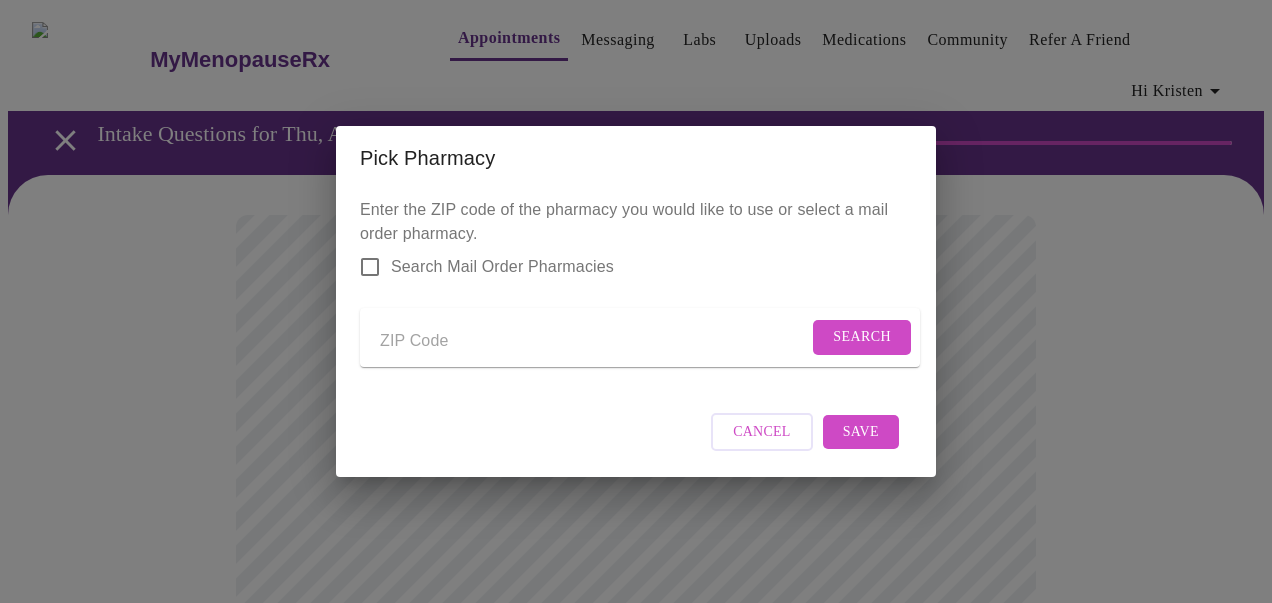 click at bounding box center [594, 341] 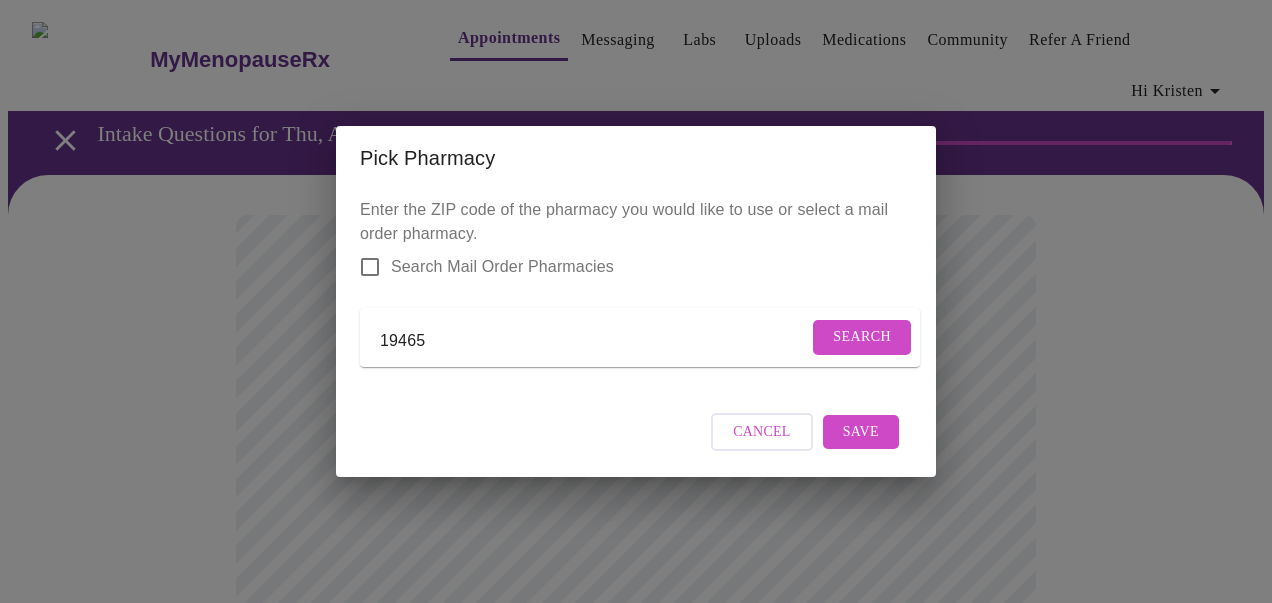 type on "19465" 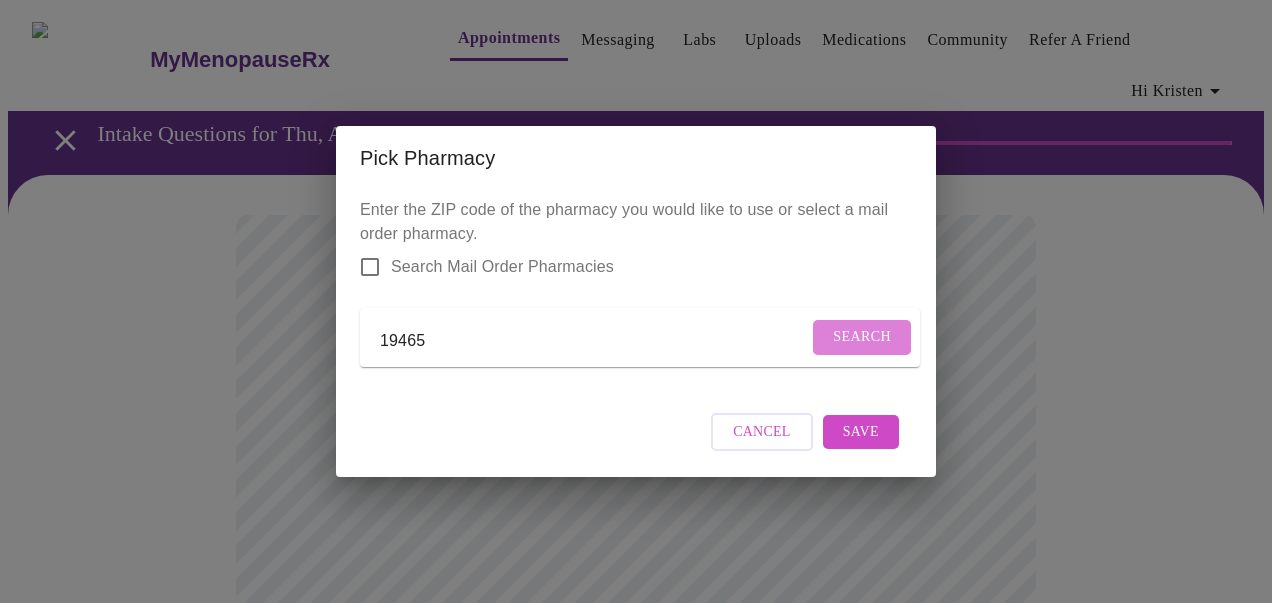 click on "Search" at bounding box center [862, 337] 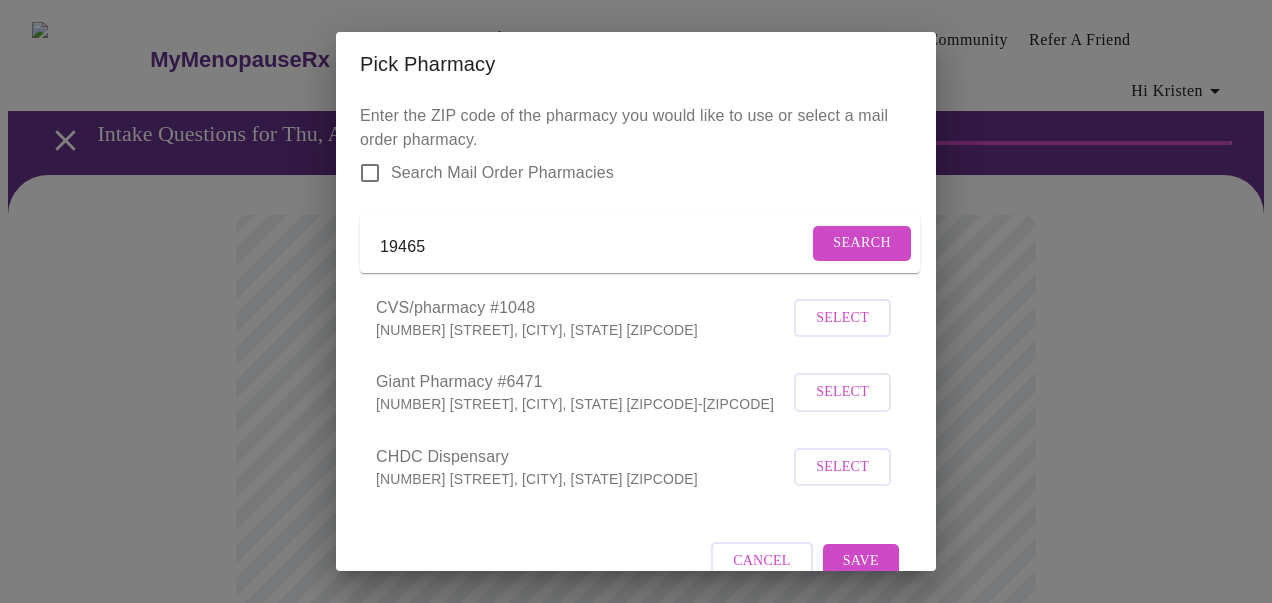 click on "Select" at bounding box center [842, 392] 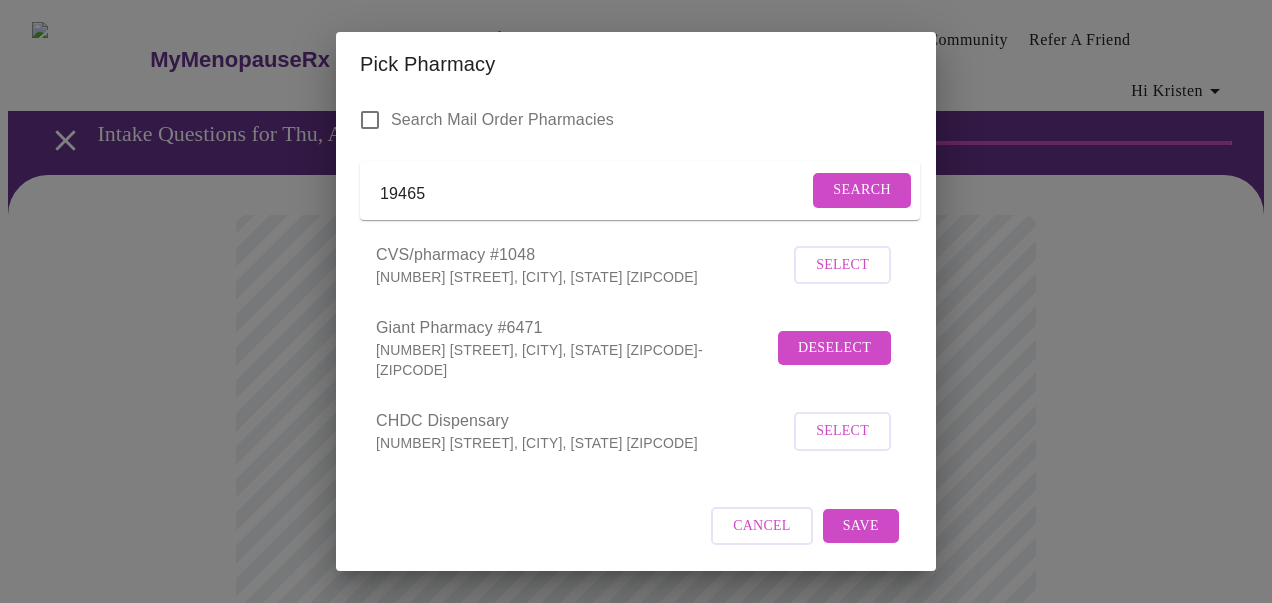 scroll, scrollTop: 59, scrollLeft: 0, axis: vertical 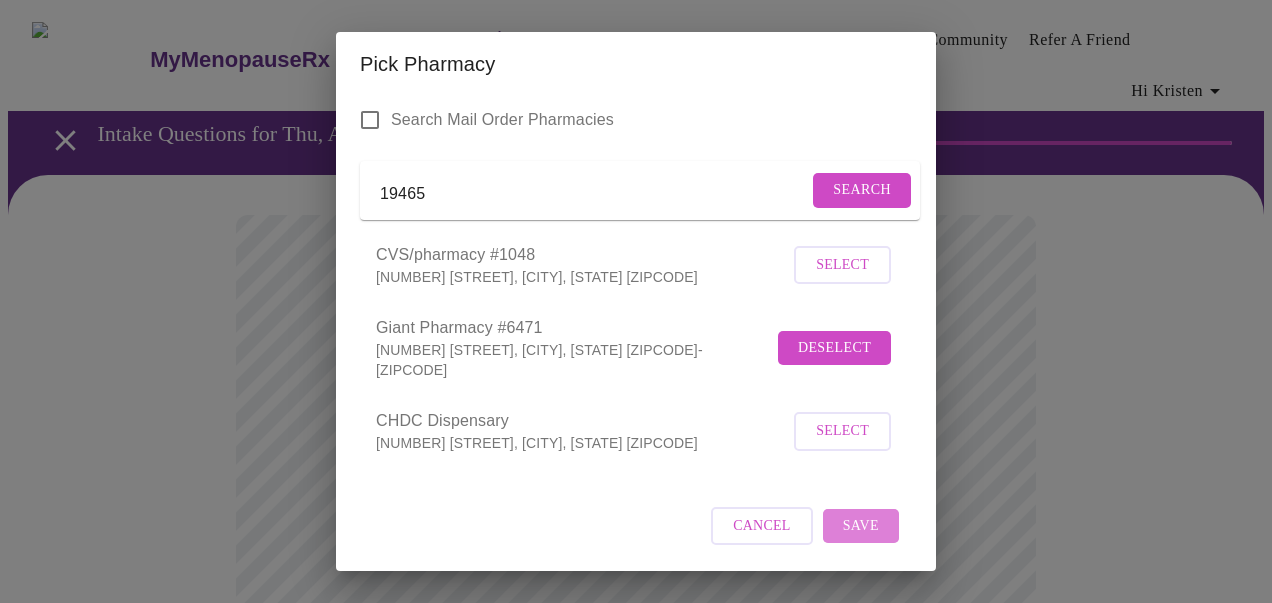 click on "Save" at bounding box center [861, 526] 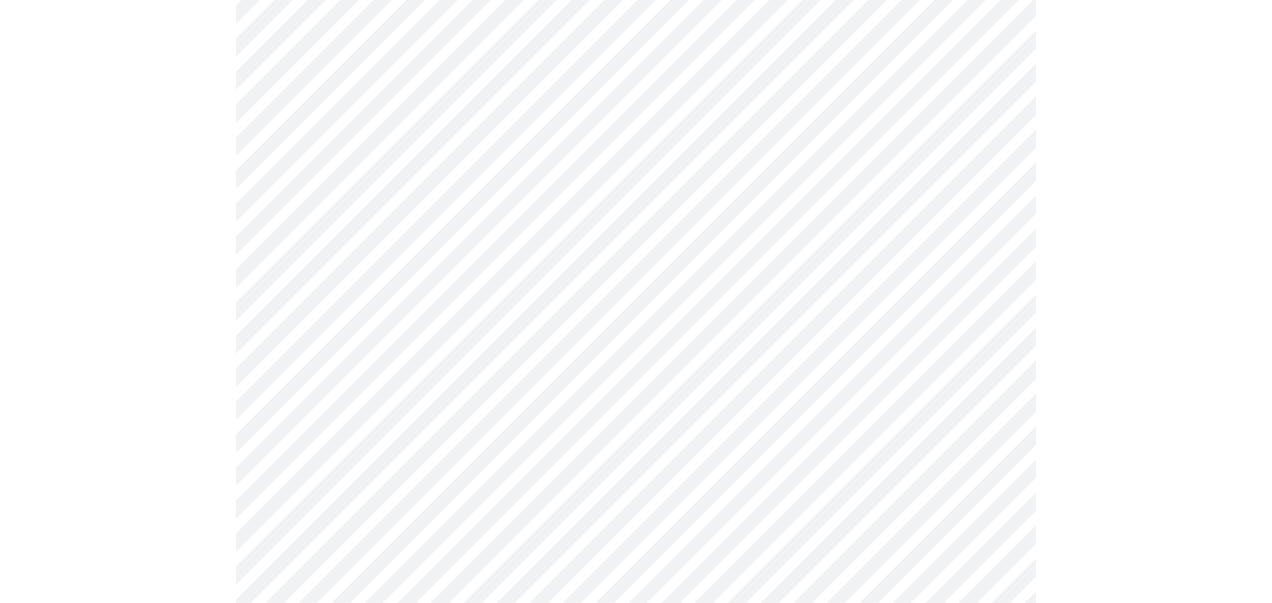 scroll, scrollTop: 267, scrollLeft: 0, axis: vertical 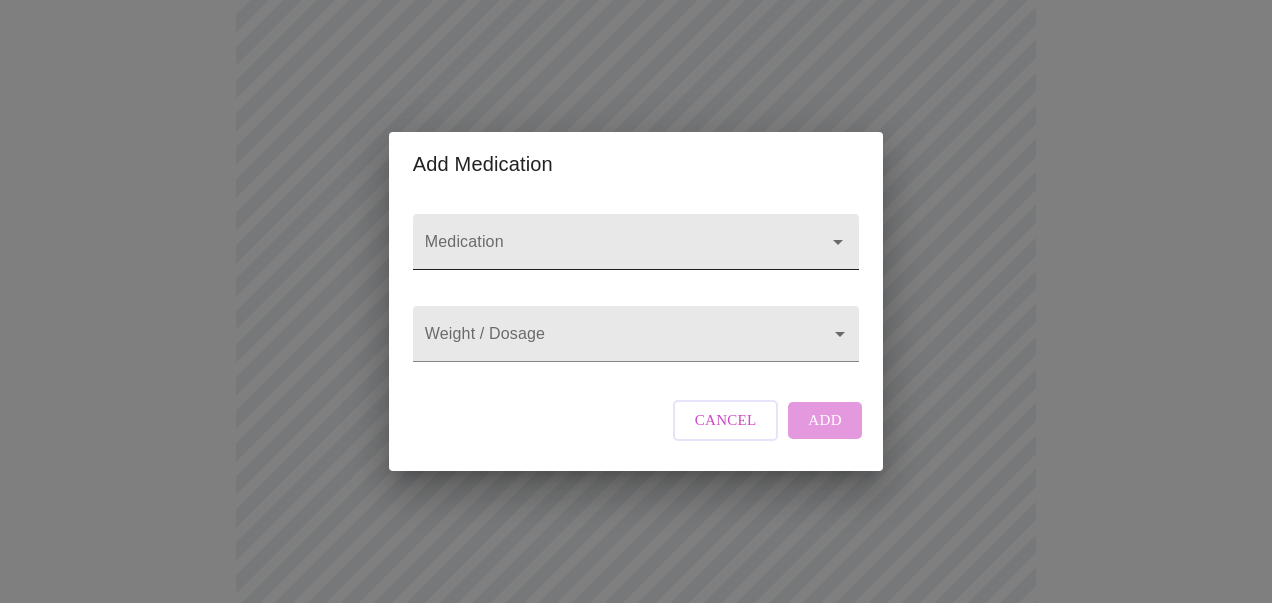 click on "Medication" at bounding box center (607, 251) 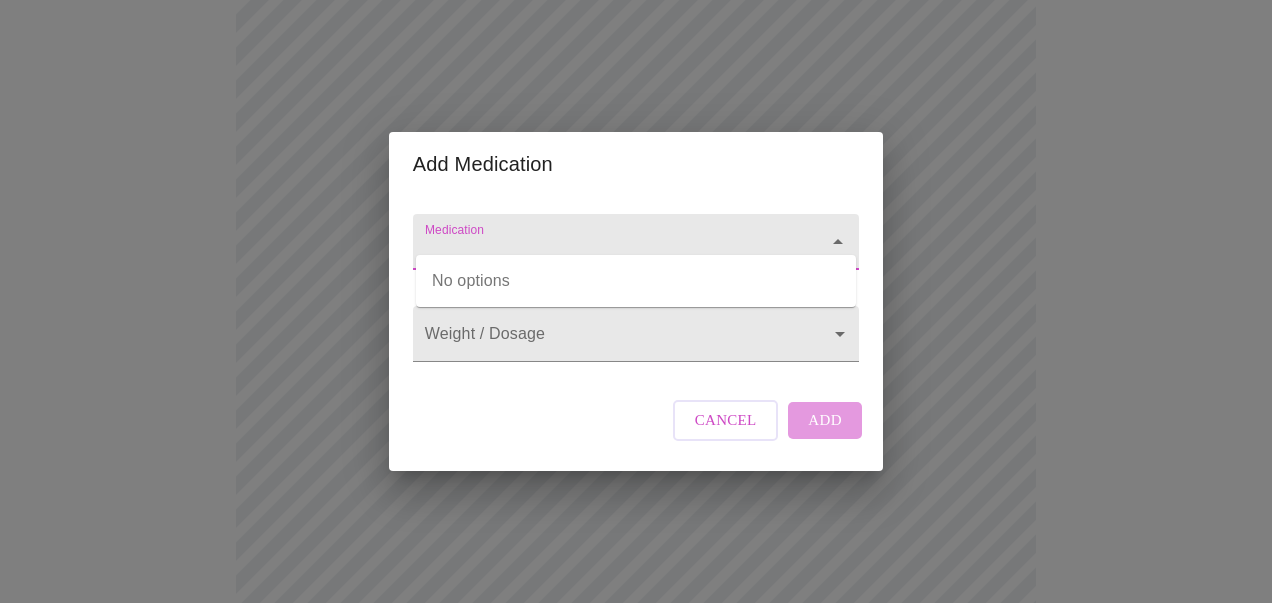 click on "Medication" at bounding box center (607, 251) 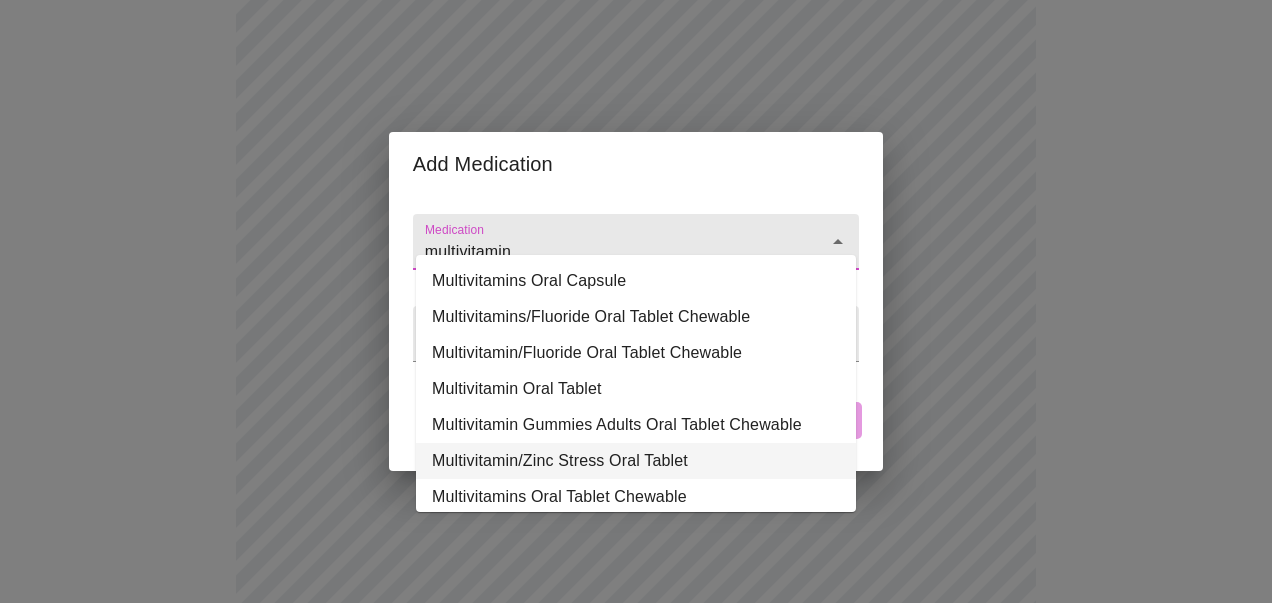click on "Multivitamin/Zinc Stress Oral Tablet" at bounding box center [636, 461] 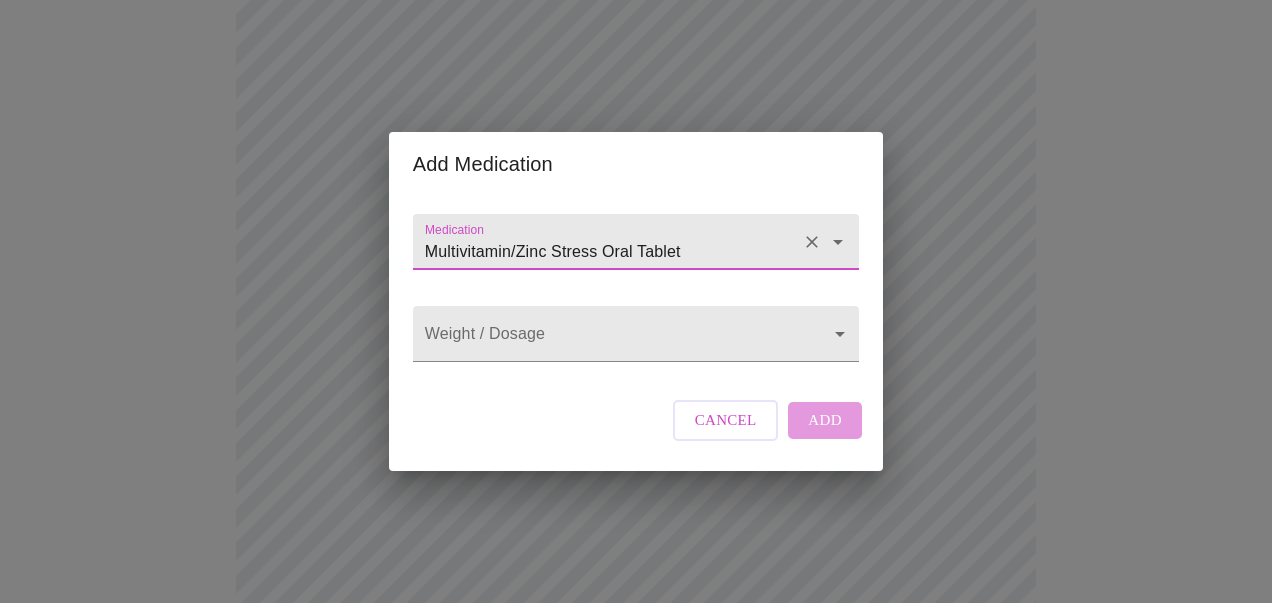 click on "Multivitamin/Zinc Stress Oral Tablet" at bounding box center (607, 251) 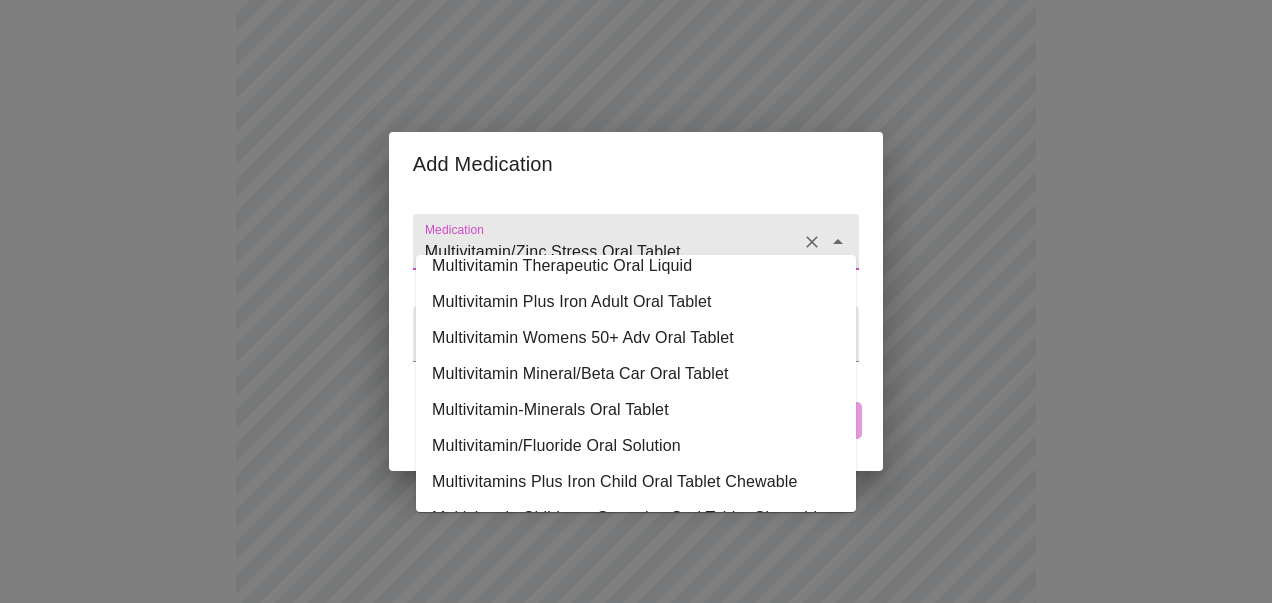 scroll, scrollTop: 412, scrollLeft: 0, axis: vertical 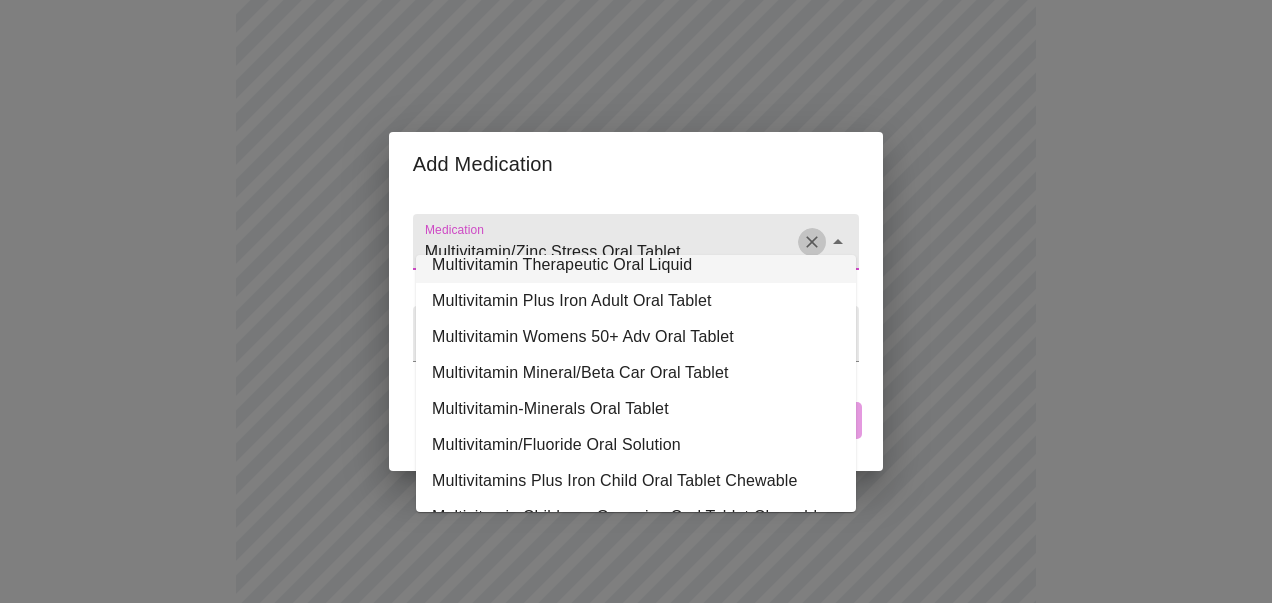 click 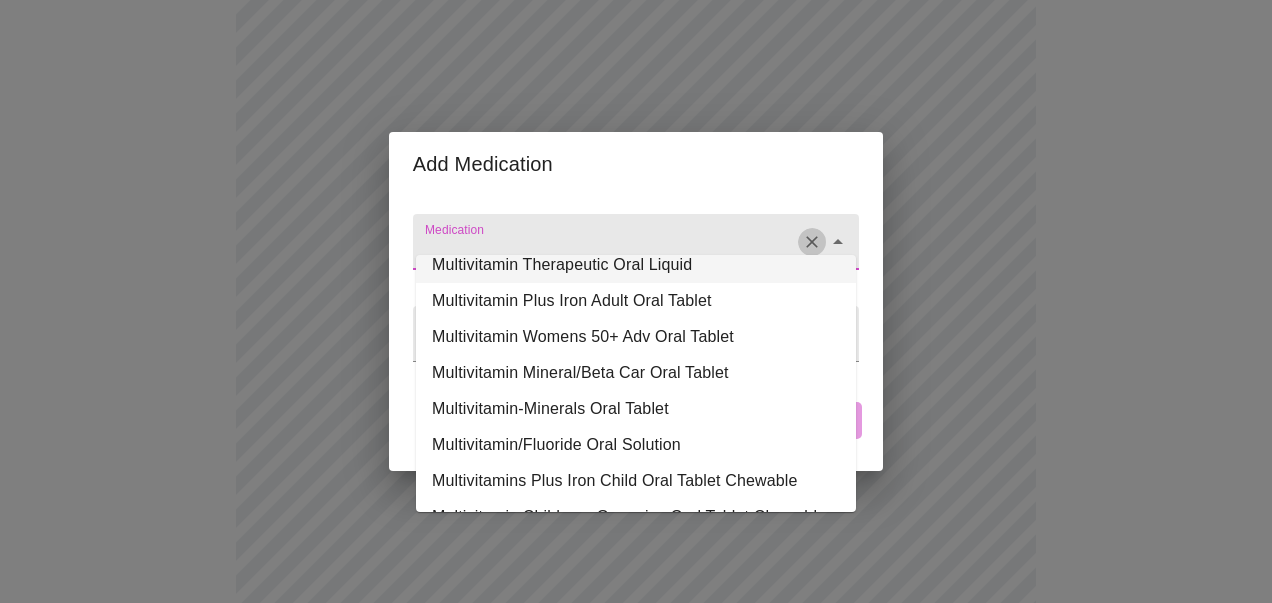 scroll, scrollTop: 0, scrollLeft: 0, axis: both 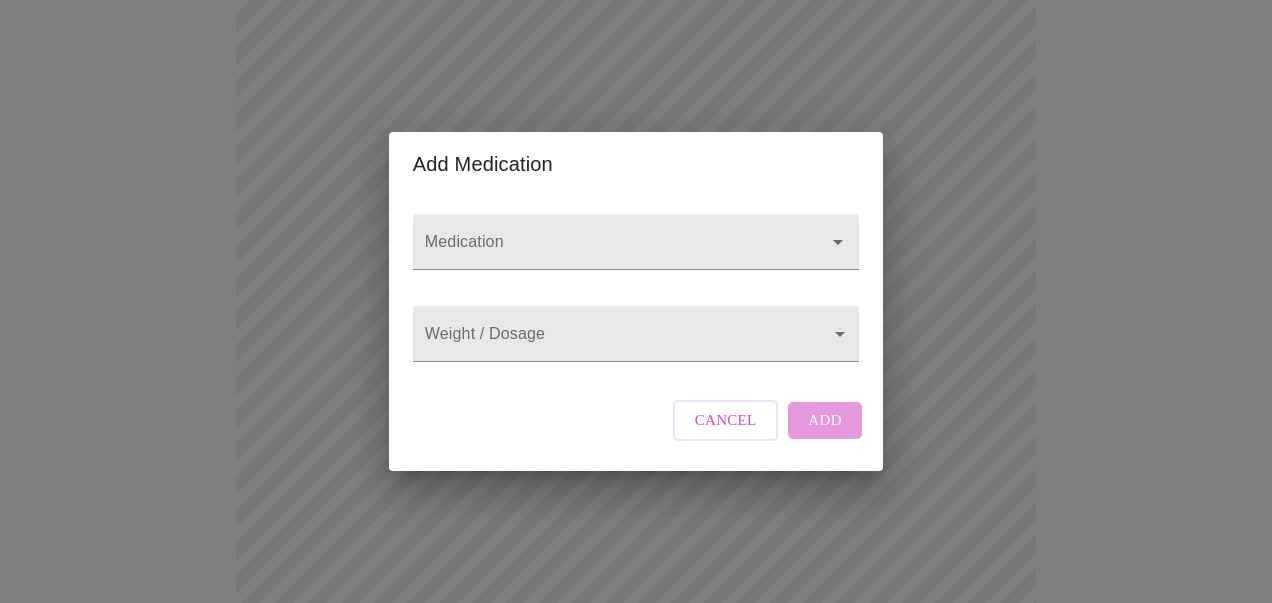 click on "Add Medication Medication Weight / Dosage ​ Cancel Add" at bounding box center [636, 301] 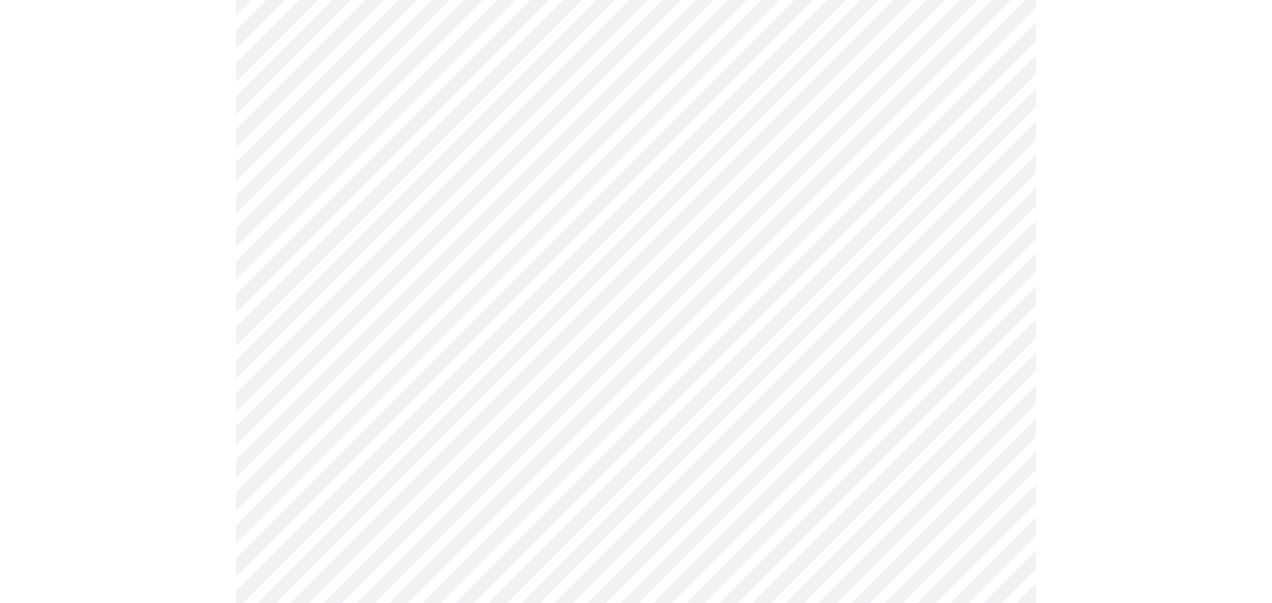 scroll, scrollTop: 385, scrollLeft: 0, axis: vertical 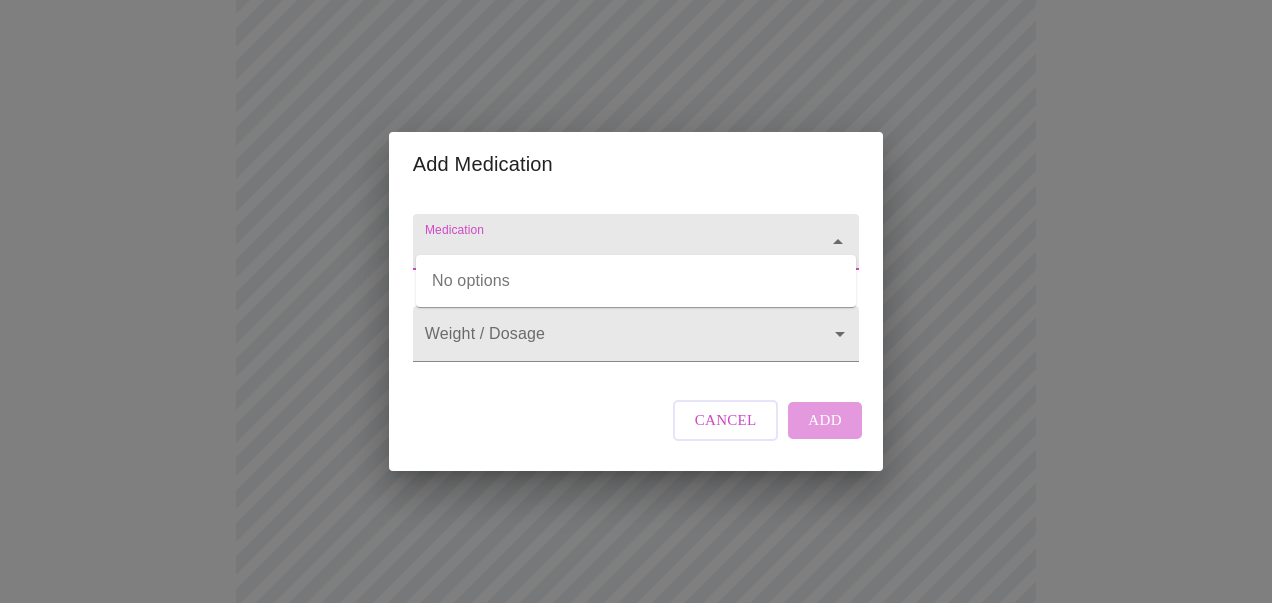 click on "Medication" at bounding box center (607, 251) 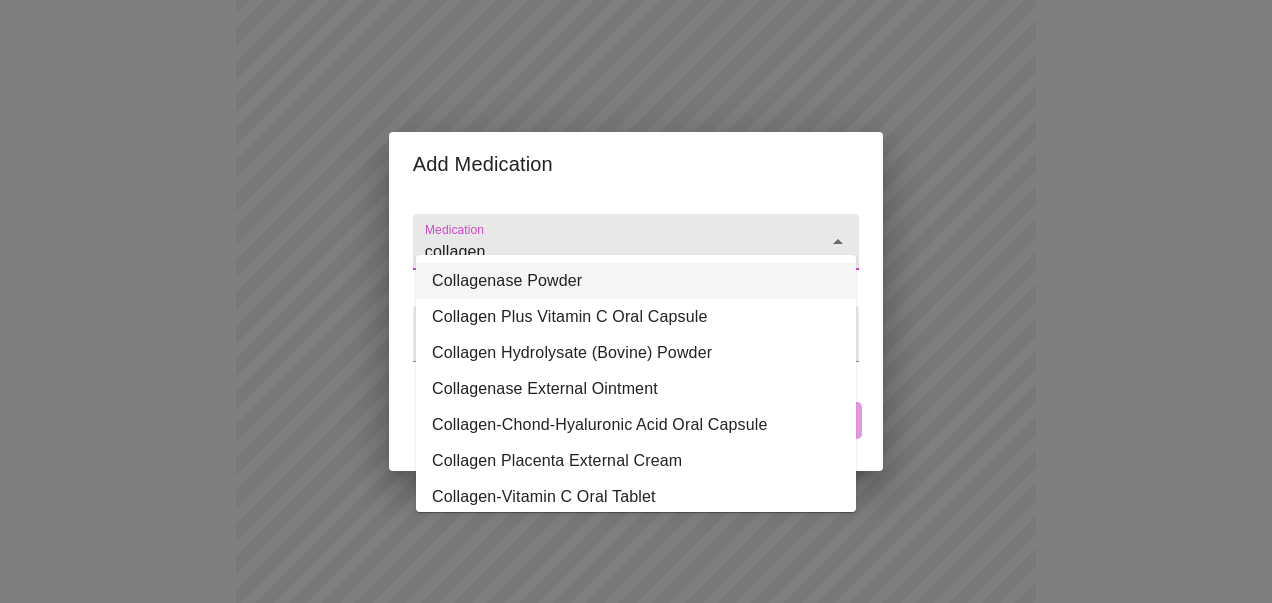 click on "Collagenase  Powder" at bounding box center (636, 281) 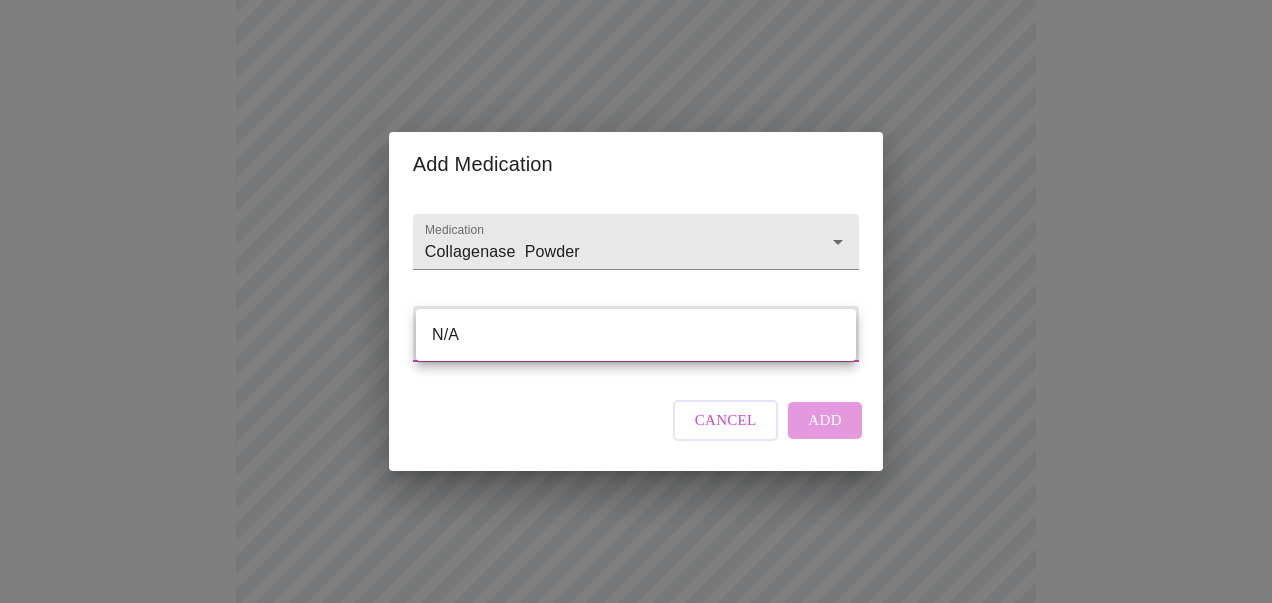 click on "MyMenopauseRx Appointments Messaging Labs Uploads Medications Community Refer a Friend Hi [FIRST] Intake Questions for Thu, Aug 7th 2025 @ 11:20am-11:40am 13 / 13 Settings Billing Invoices Log out Add Medication Medication Collagenase Powder Weight / Dosage Cancel Add N/A" at bounding box center [636, 386] 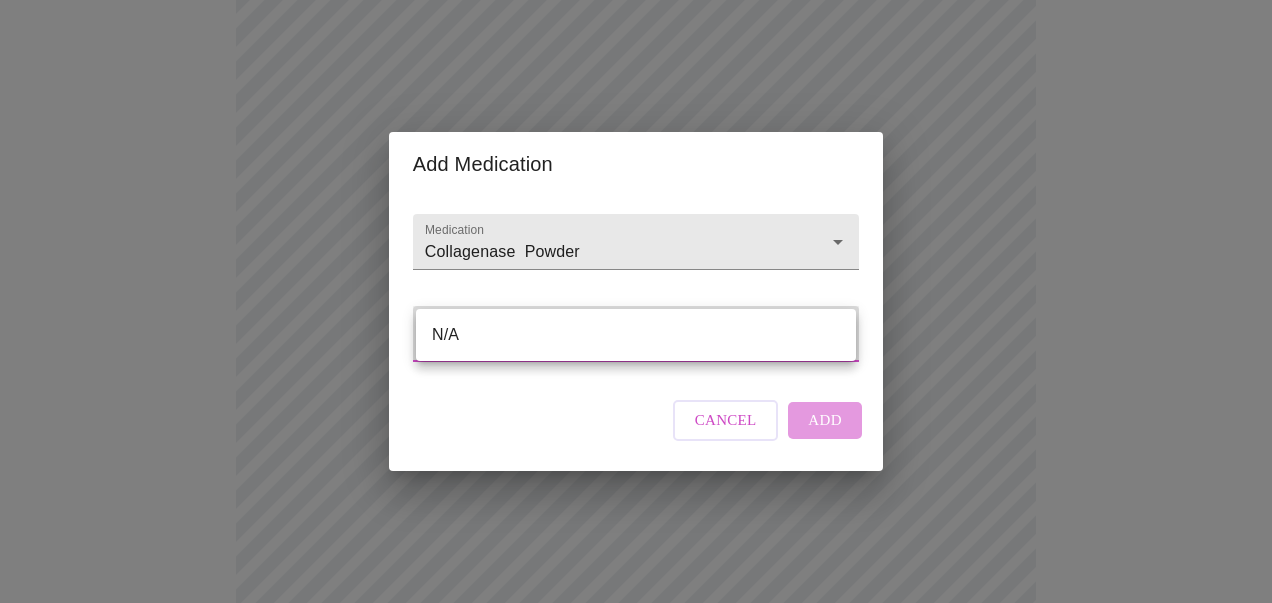 type on "N/A" 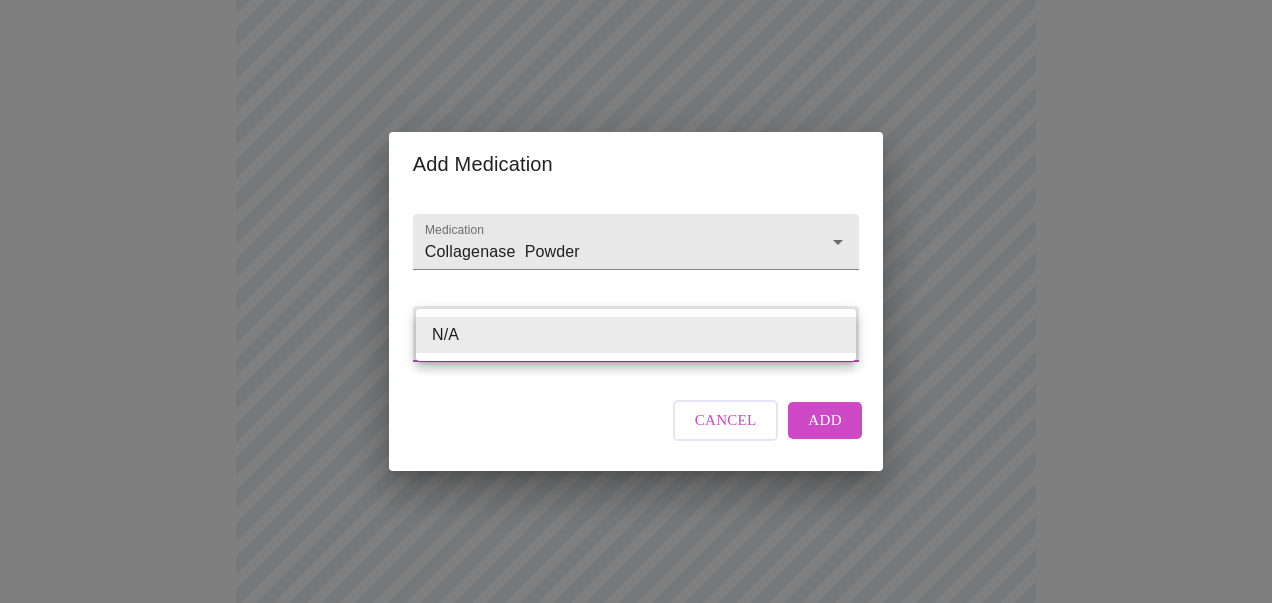click on "MyMenopauseRx Appointments Messaging Labs Uploads Medications Community Refer a Friend Hi [FIRST] Intake Questions for Thu, Aug 7th 2025 @ 11:20am-11:40am 13 / 13 Settings Billing Invoices Log out Add Medication Medication Collagenase Powder Weight / Dosage N/A N/A Cancel Add N/A" at bounding box center [636, 386] 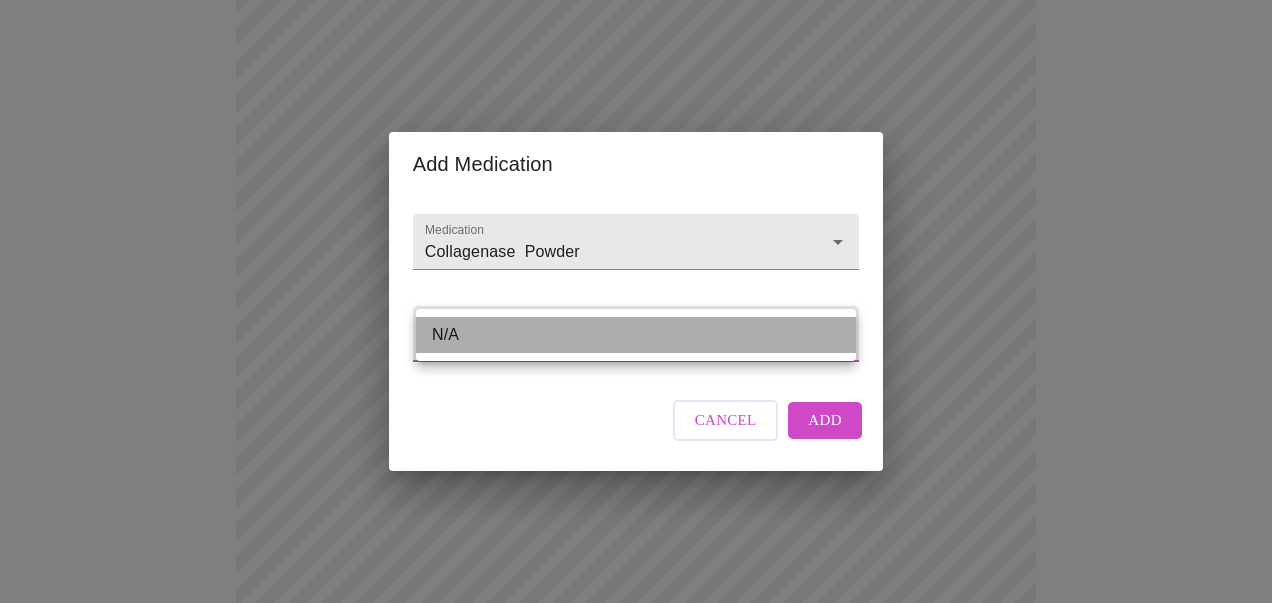 click on "N/A" at bounding box center [636, 335] 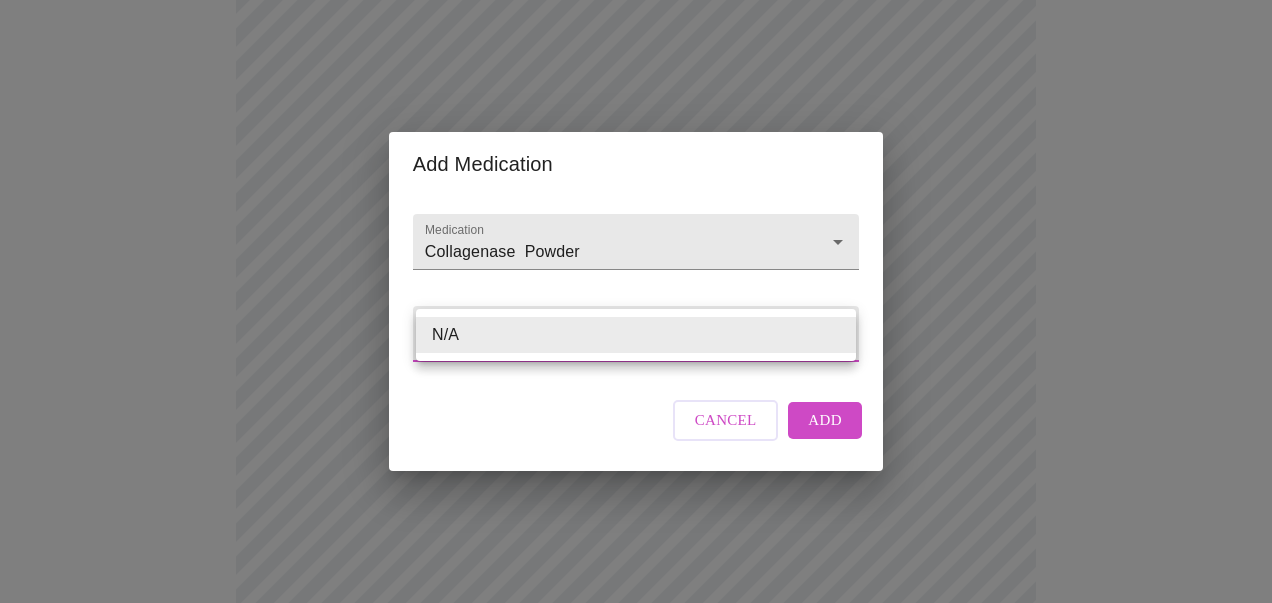 click on "MyMenopauseRx Appointments Messaging Labs Uploads Medications Community Refer a Friend Hi [FIRST] Intake Questions for Thu, Aug 7th 2025 @ 11:20am-11:40am 13 / 13 Settings Billing Invoices Log out Add Medication Medication Collagenase Powder Weight / Dosage N/A N/A Cancel Add N/A" at bounding box center (636, 386) 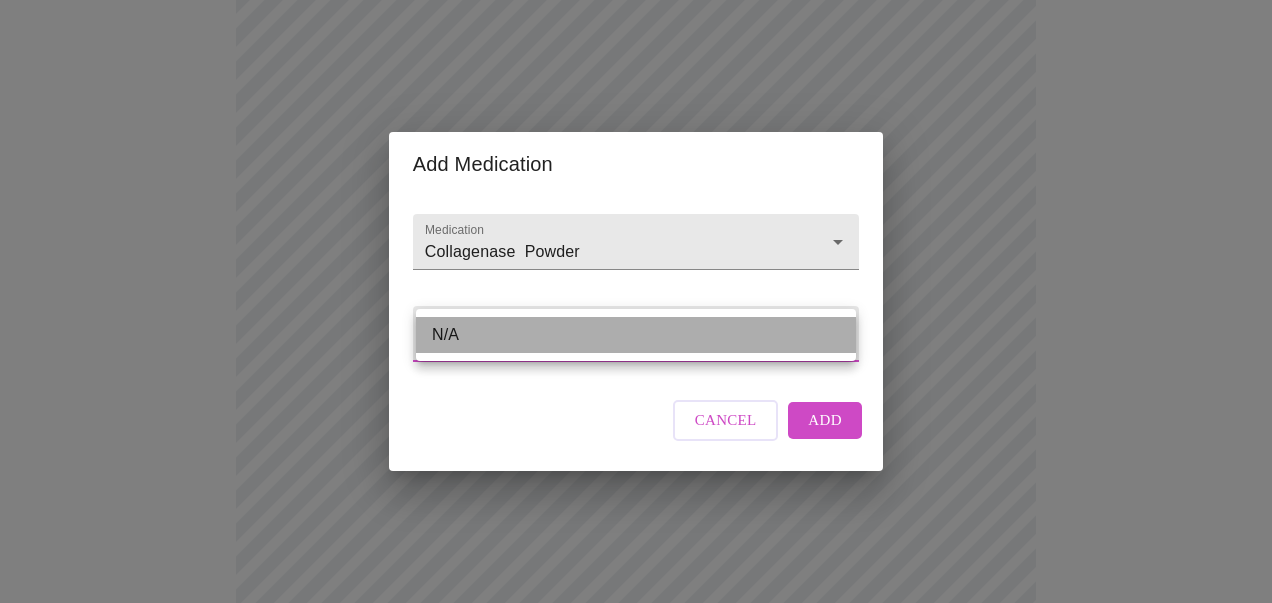 click on "N/A" at bounding box center [636, 335] 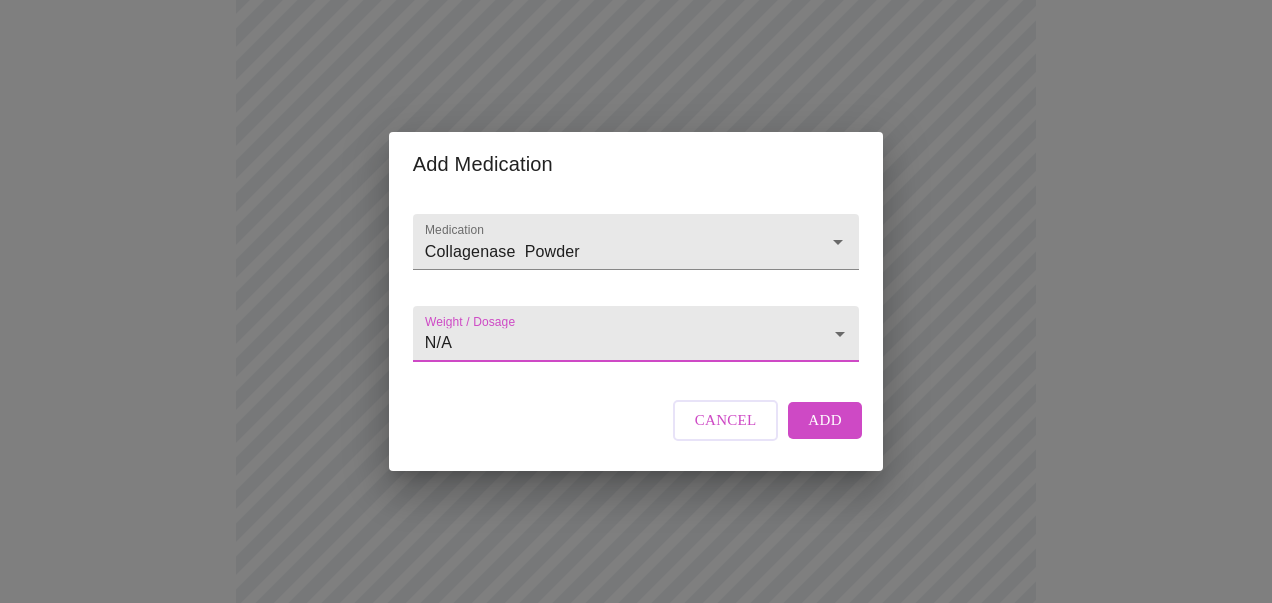 click on "Add" at bounding box center [825, 420] 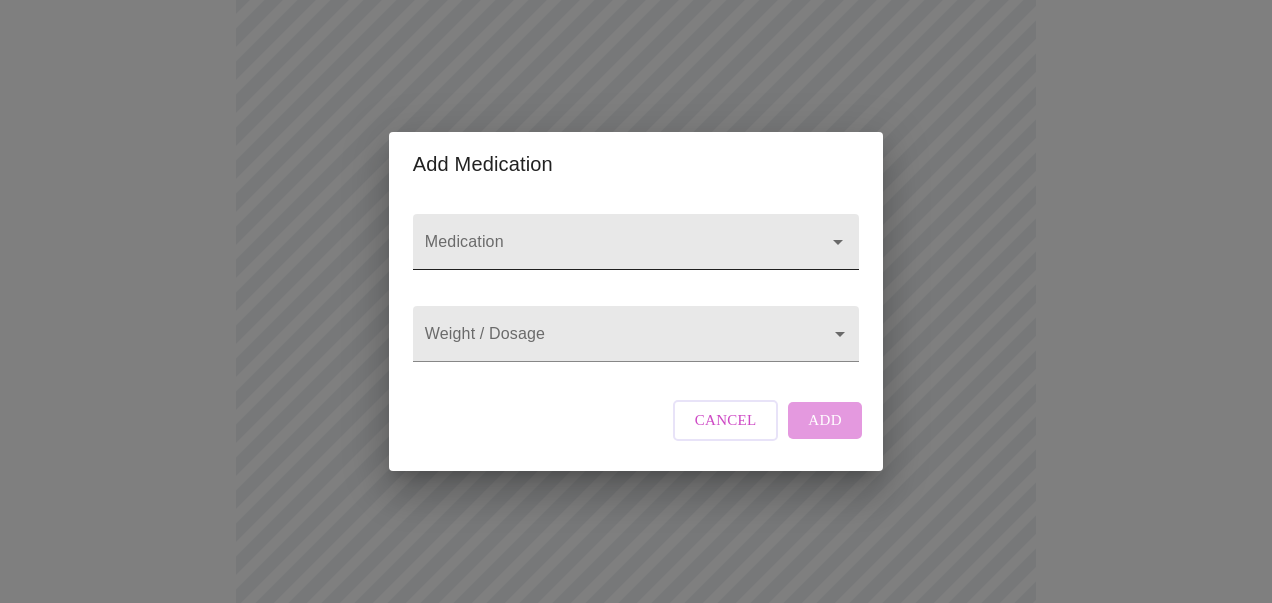 click on "Medication" at bounding box center (607, 251) 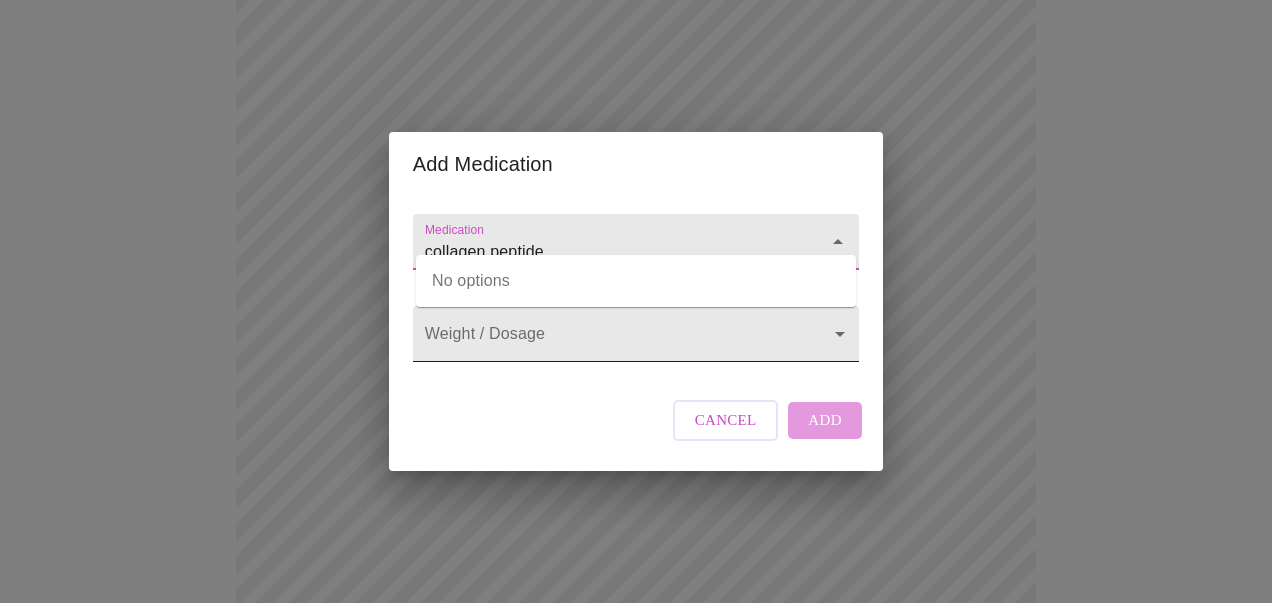 type on "collagen peptide" 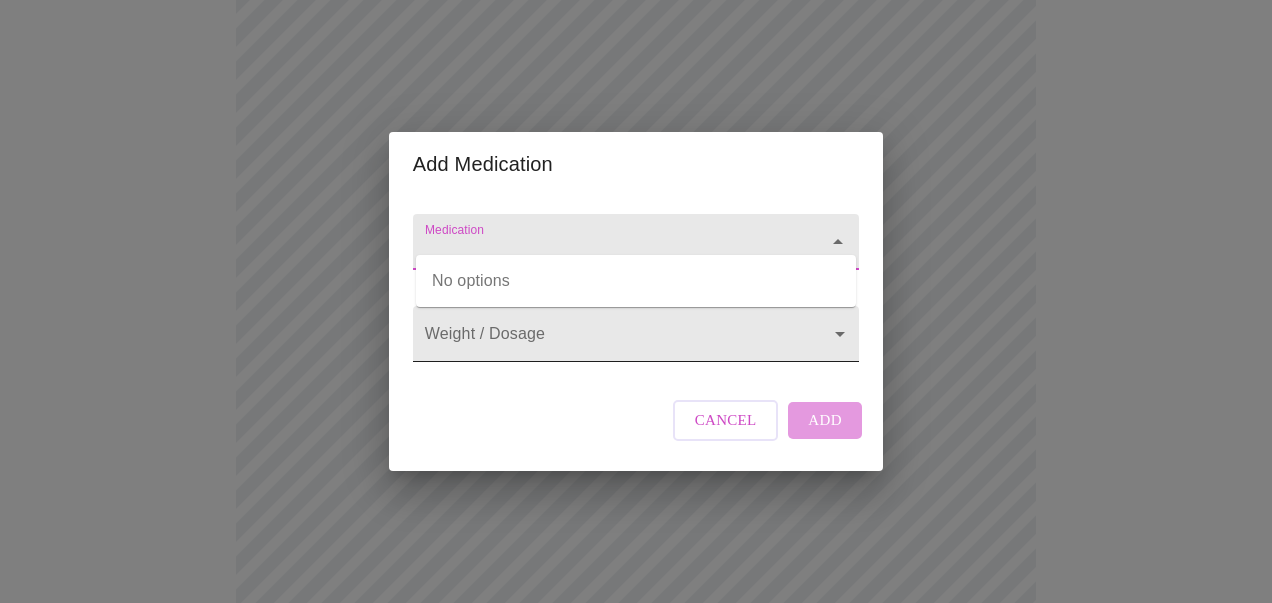 click on "MyMenopauseRx Appointments Messaging Labs Uploads Medications Community Refer a Friend Hi [FIRST] Intake Questions for Thu, Aug 7th 2025 @ 11:20am-11:40am 13 / 13 Settings Billing Invoices Log out Add Medication Medication Weight / Dosage Cancel Add No options" at bounding box center [636, 386] 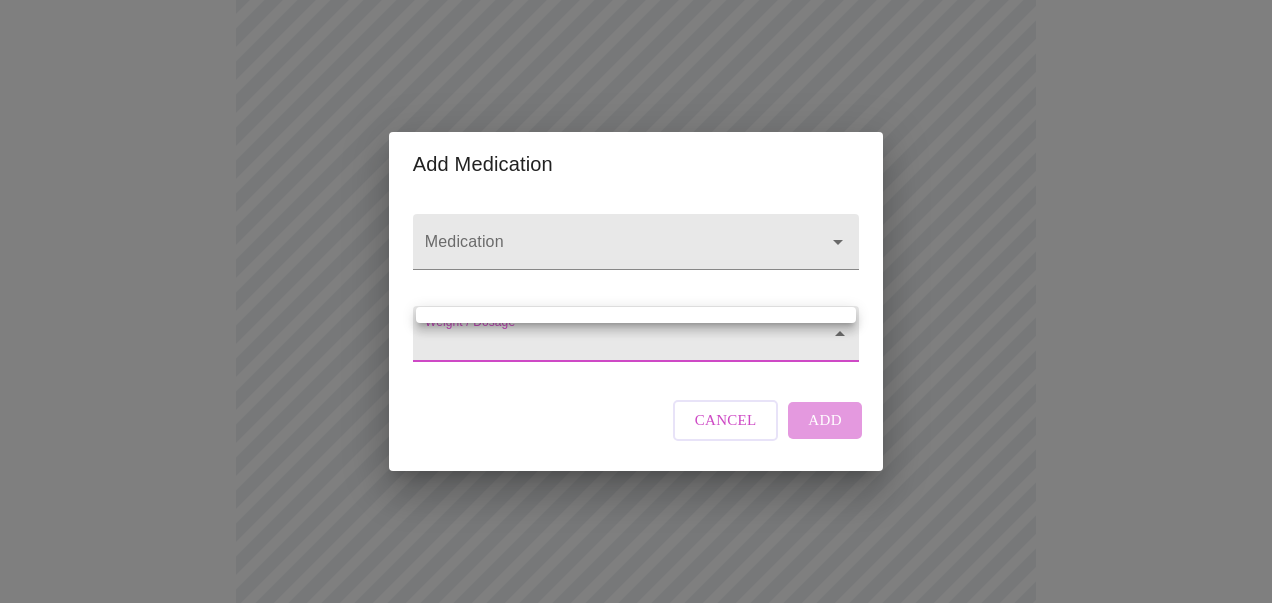 click at bounding box center [636, 301] 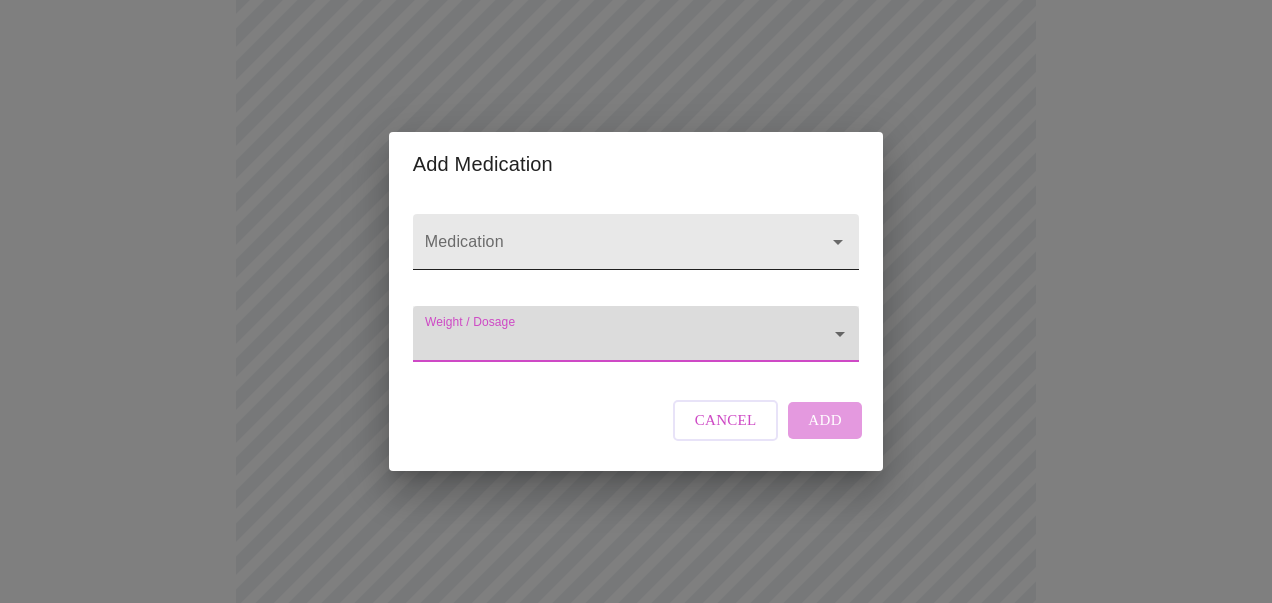 click at bounding box center (636, 242) 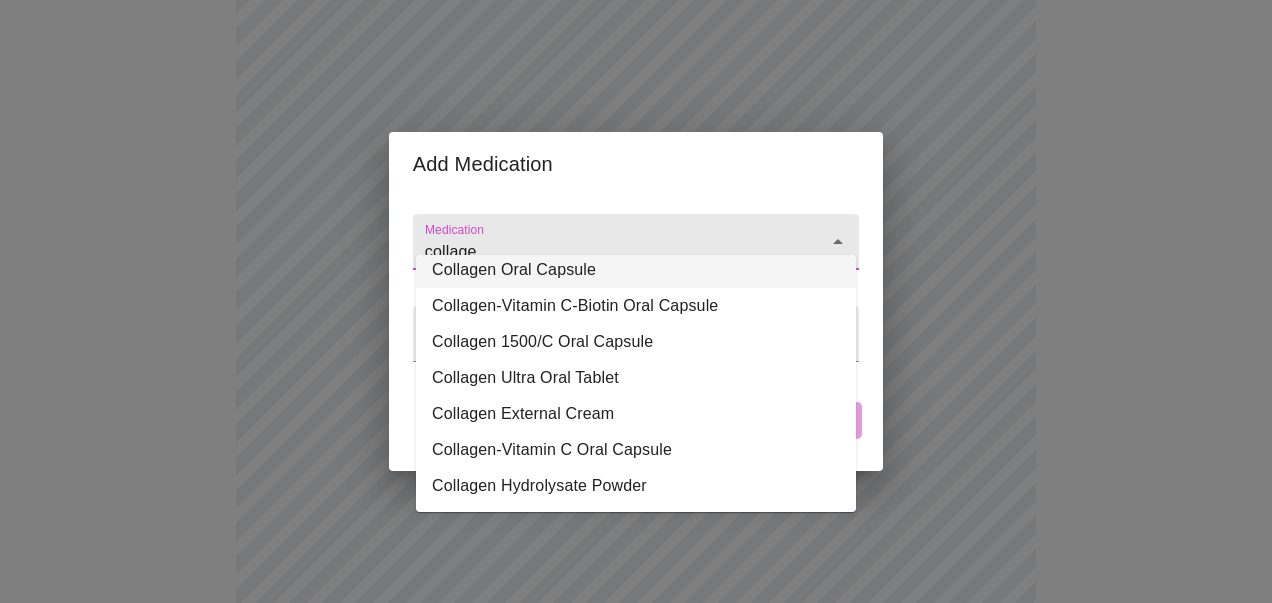 scroll, scrollTop: 0, scrollLeft: 0, axis: both 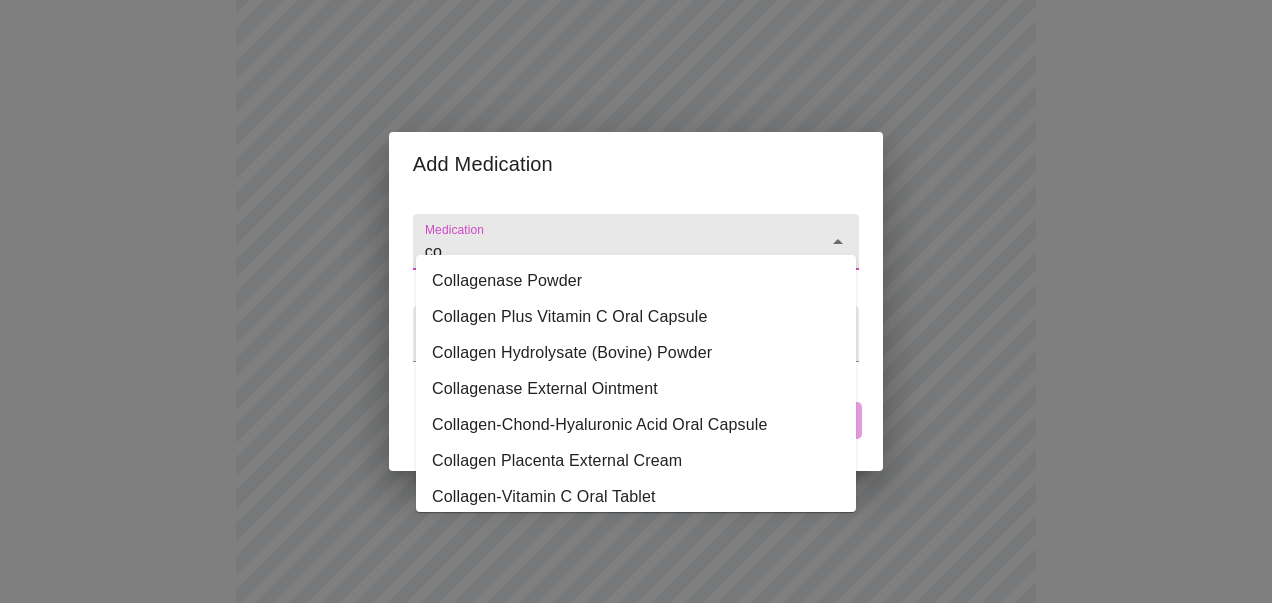 type on "c" 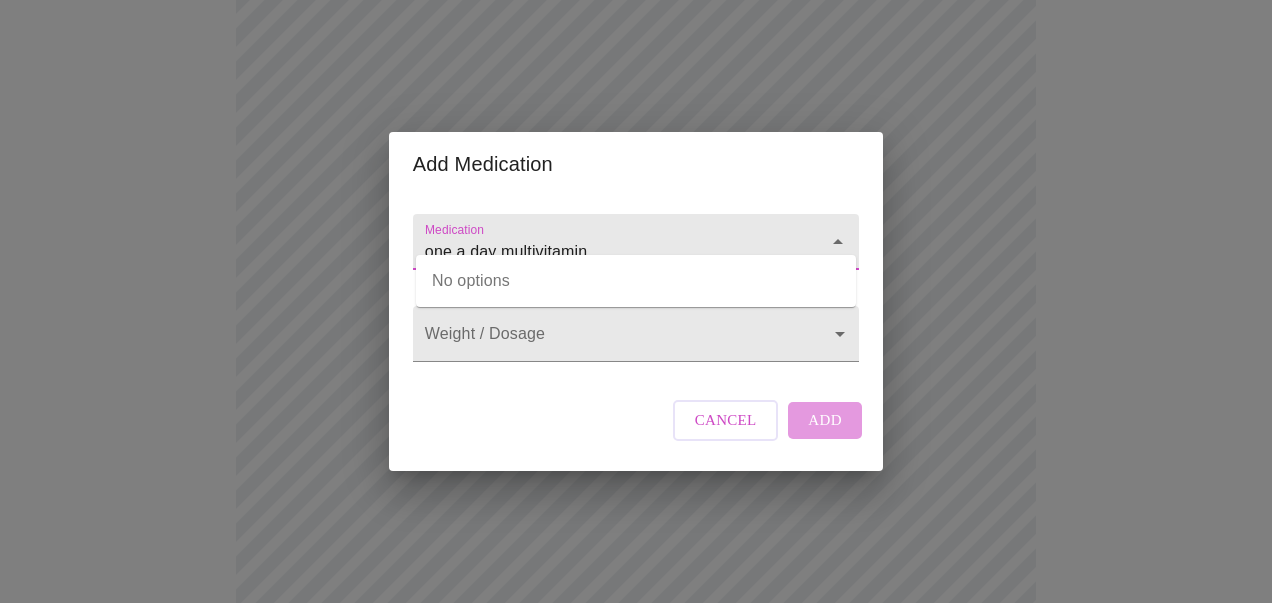 drag, startPoint x: 503, startPoint y: 233, endPoint x: 412, endPoint y: 233, distance: 91 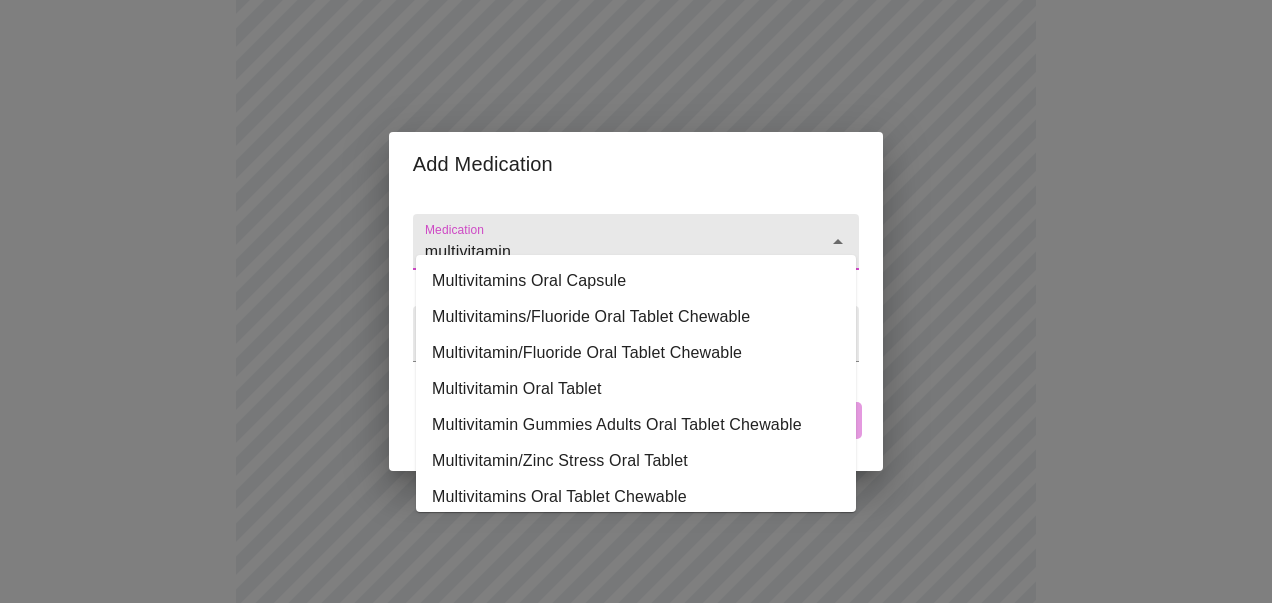click on "multivitamin" at bounding box center [607, 251] 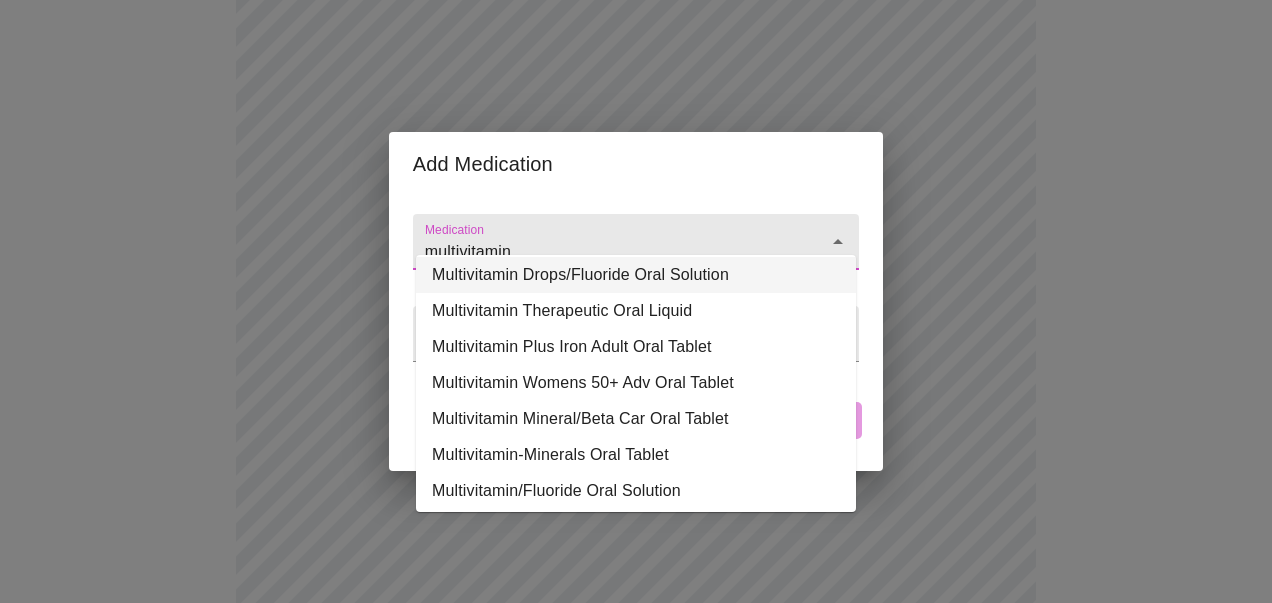 scroll, scrollTop: 372, scrollLeft: 0, axis: vertical 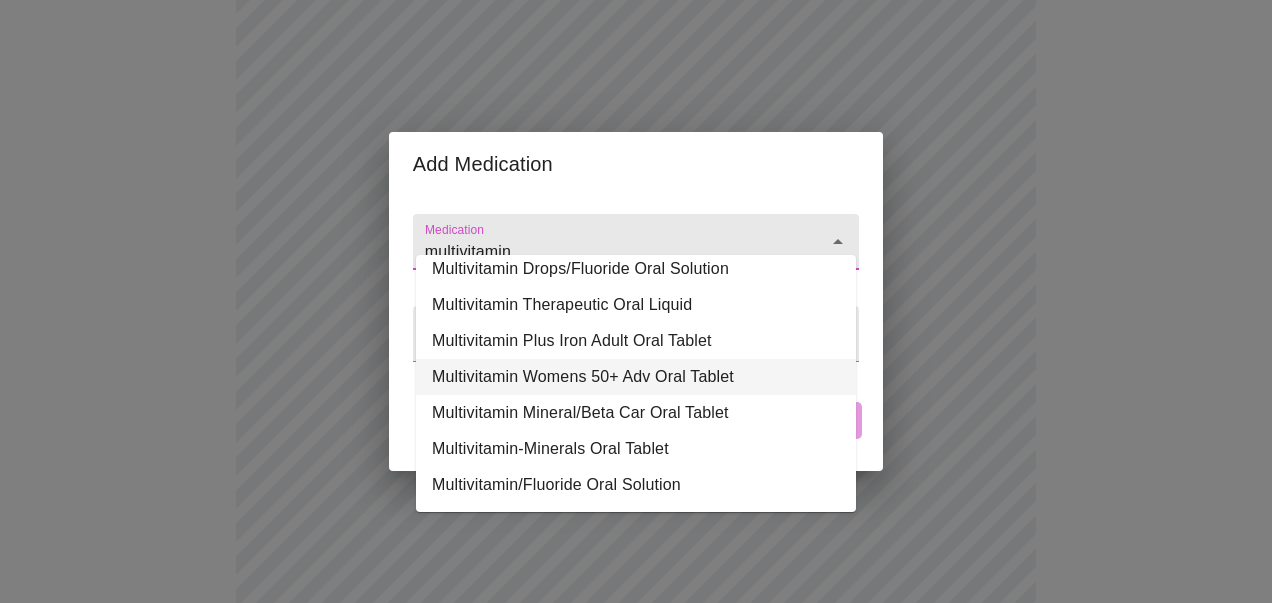 click on "Multivitamin Womens 50+ Adv Oral Tablet" at bounding box center [636, 377] 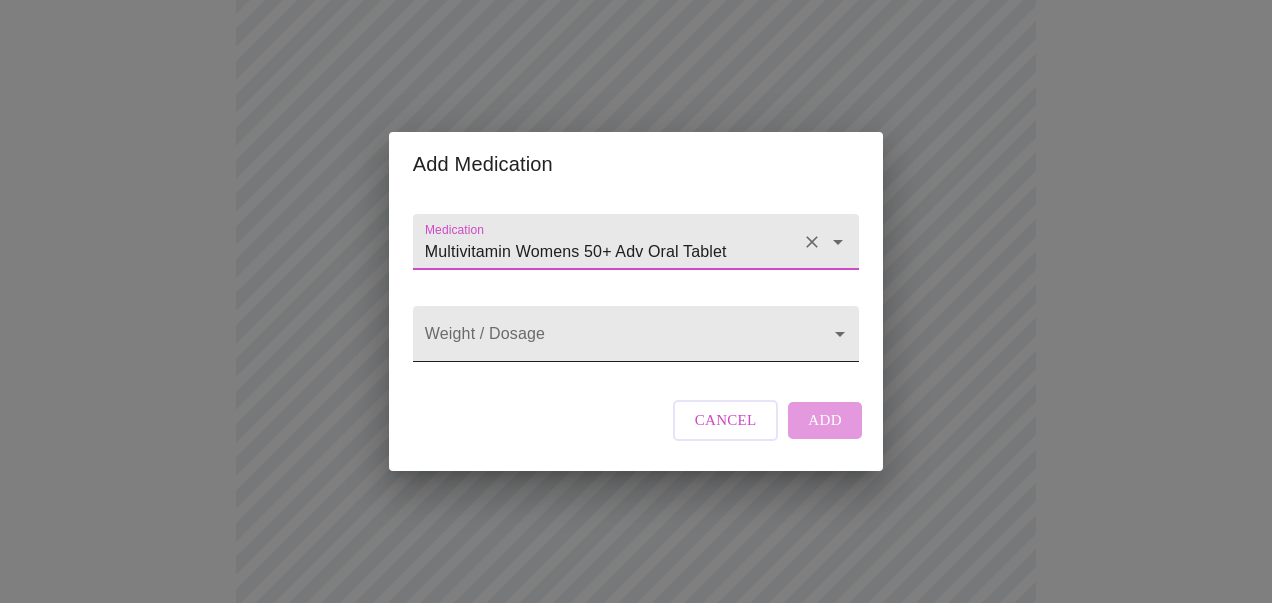 click on "MyMenopauseRx Appointments Messaging Labs Uploads Medications Community Refer a Friend Hi Kristen   Intake Questions for Thu, Aug 7th 2025 @ 11:20am-11:40am 13  /  13 Settings Billing Invoices Log out Add Medication Medication Multivitamin Womens 50+ Adv Oral Tablet Weight / Dosage ​ Cancel Add" at bounding box center (636, 386) 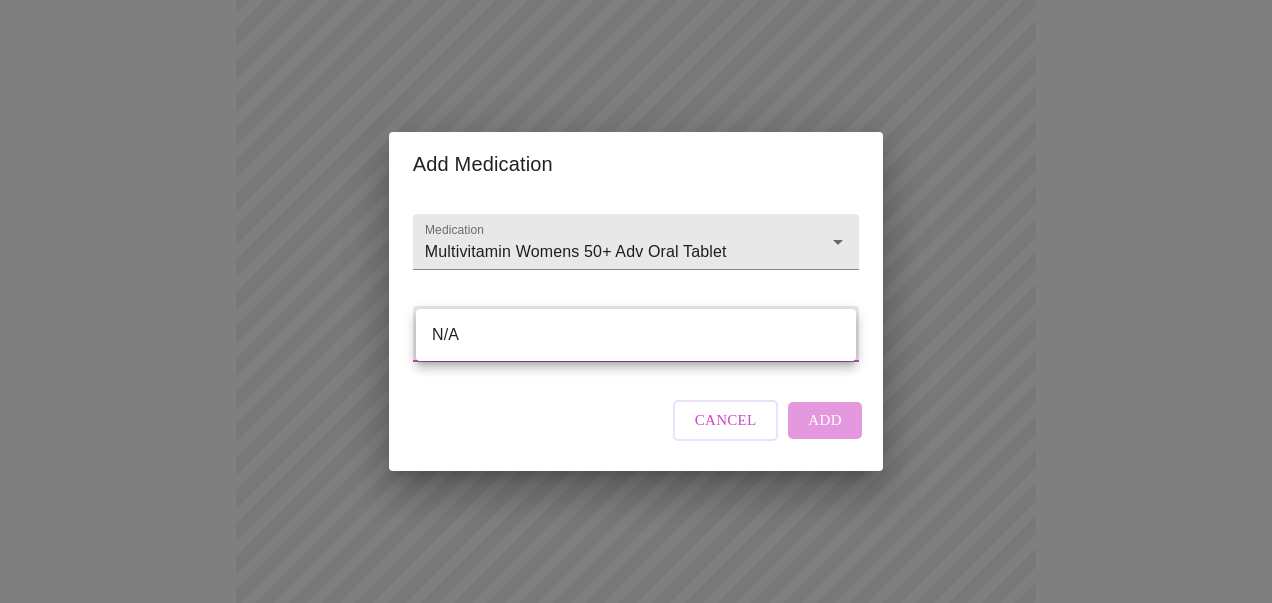 click at bounding box center [636, 301] 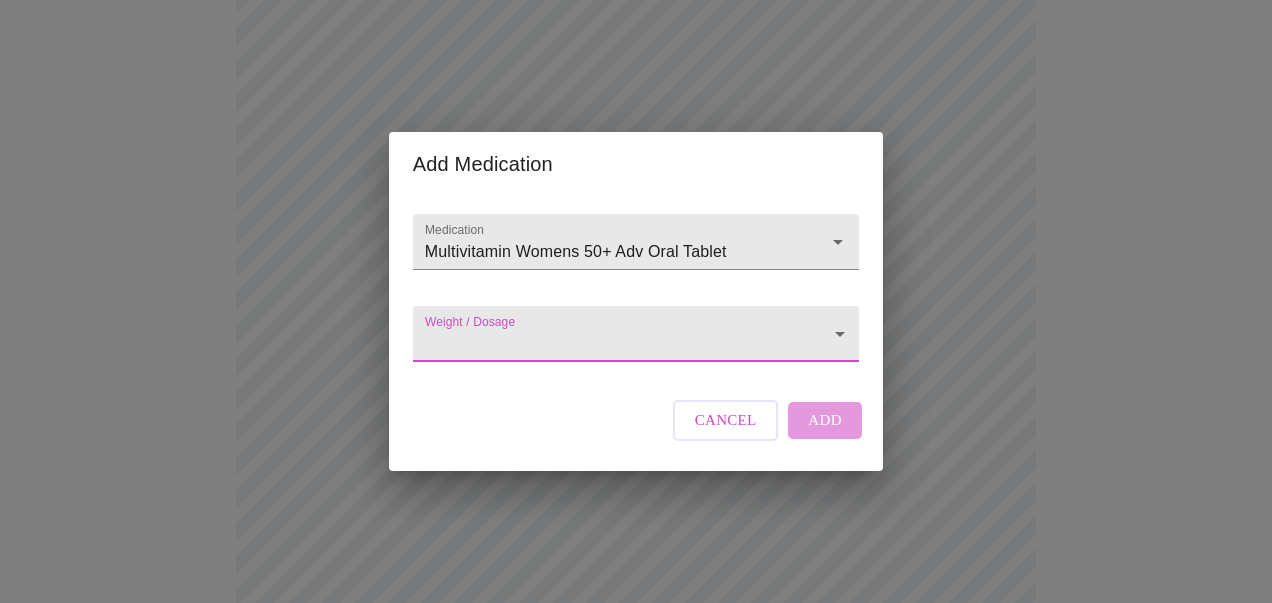 click on "MyMenopauseRx Appointments Messaging Labs Uploads Medications Community Refer a Friend Hi Kristen   Intake Questions for Thu, Aug 7th 2025 @ 11:20am-11:40am 13  /  13 Settings Billing Invoices Log out Add Medication Medication Multivitamin Womens 50+ Adv Oral Tablet Weight / Dosage ​ Cancel Add" at bounding box center [636, 386] 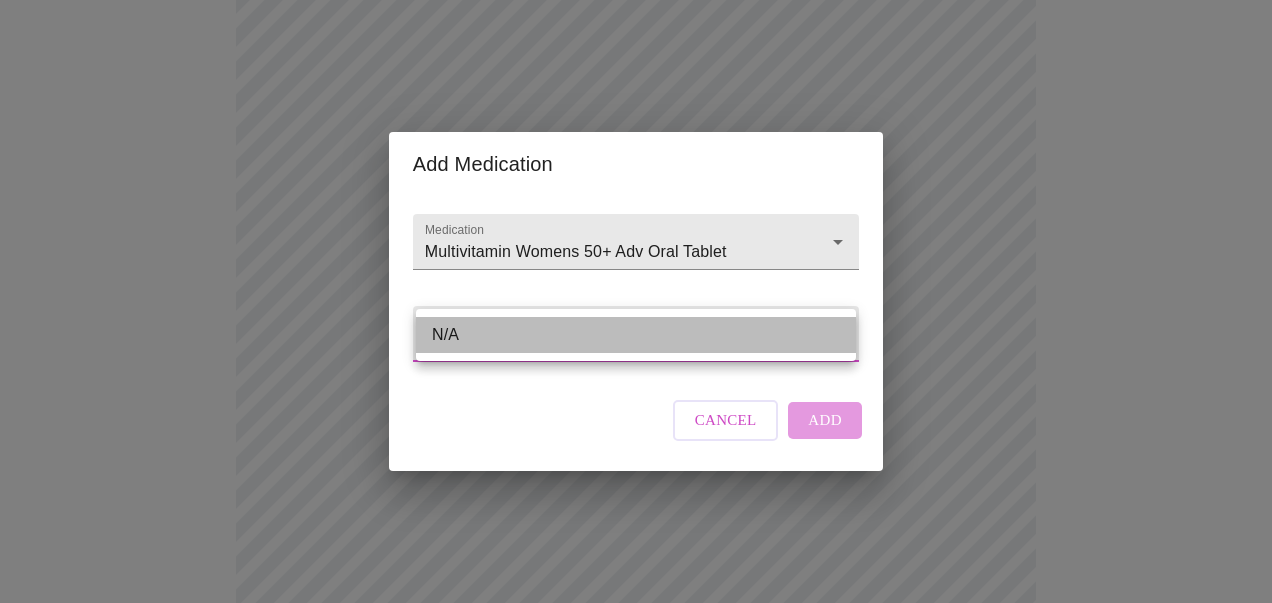 click on "N/A" at bounding box center (636, 335) 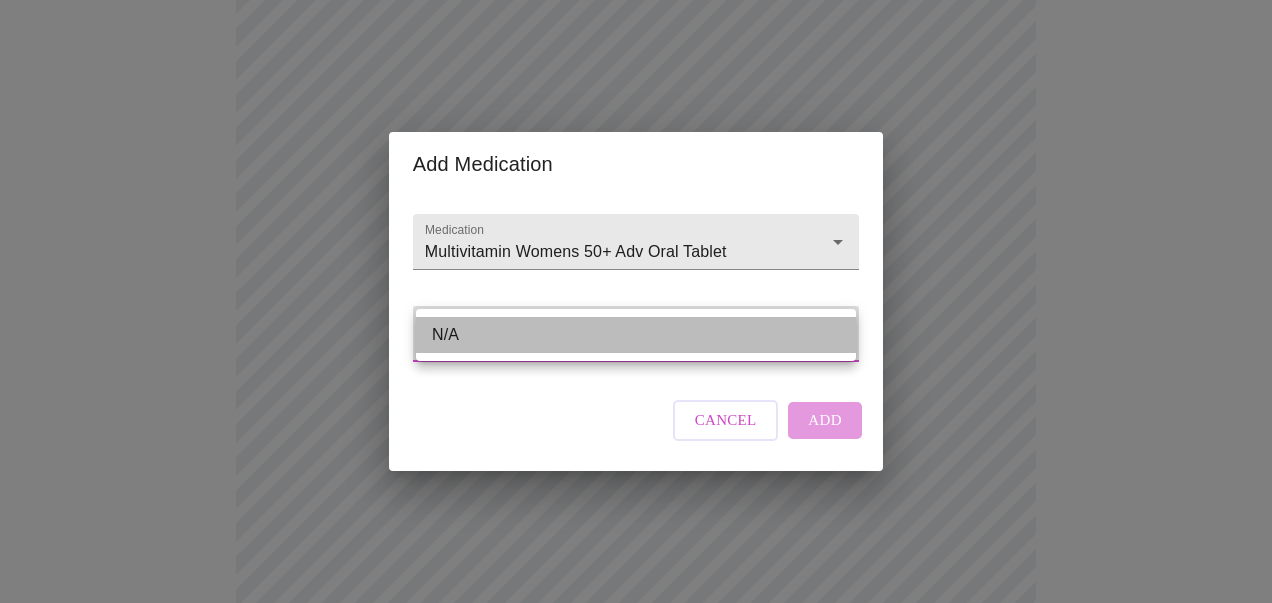 type on "N/A" 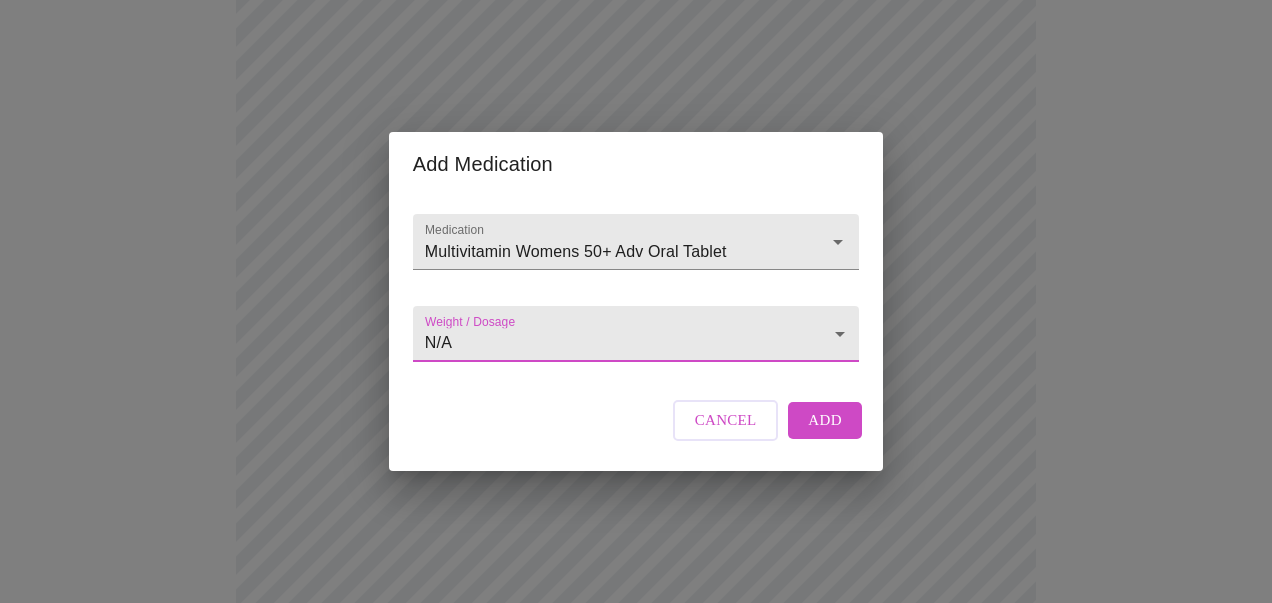 click on "Add" at bounding box center (825, 420) 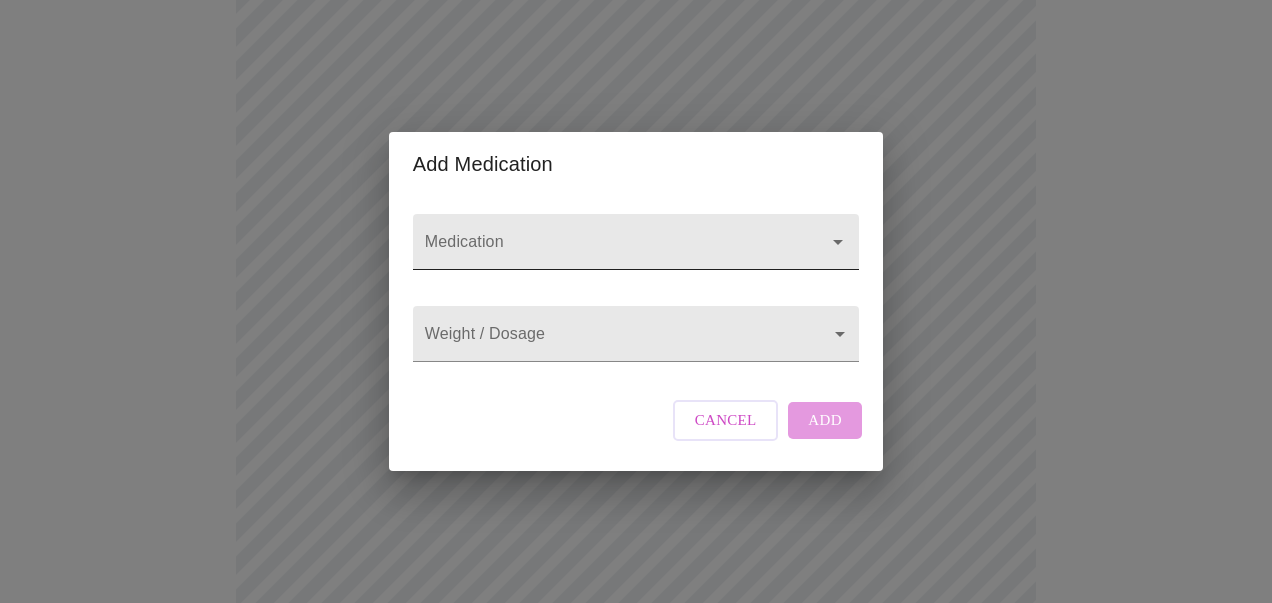 click at bounding box center (636, 242) 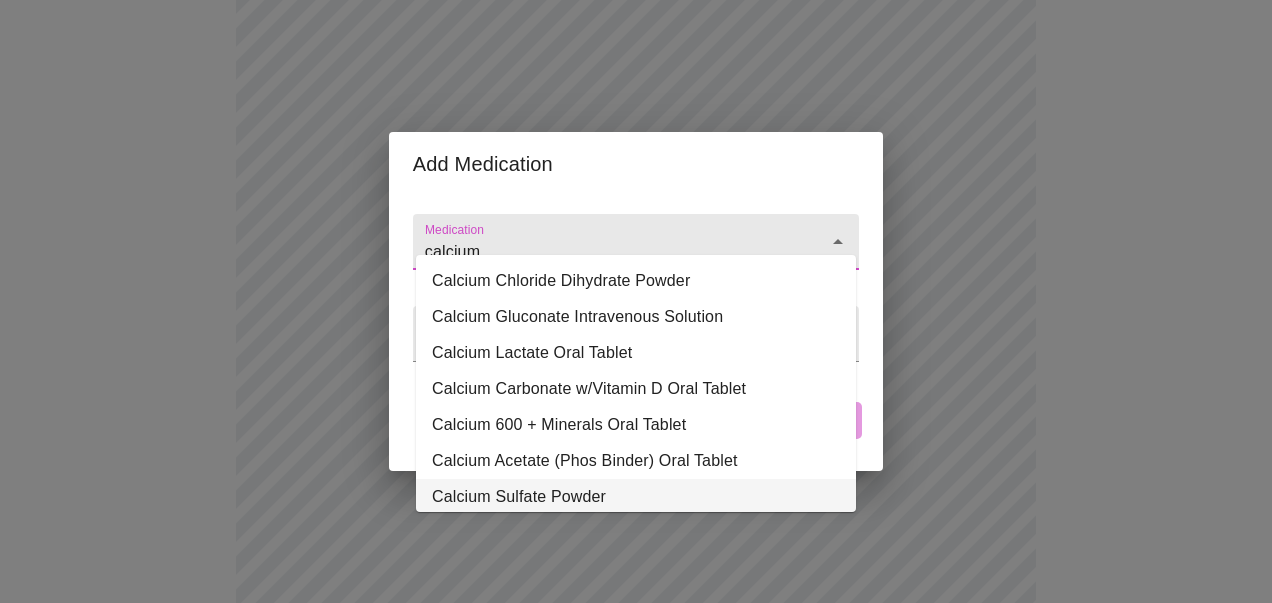 scroll, scrollTop: 409, scrollLeft: 0, axis: vertical 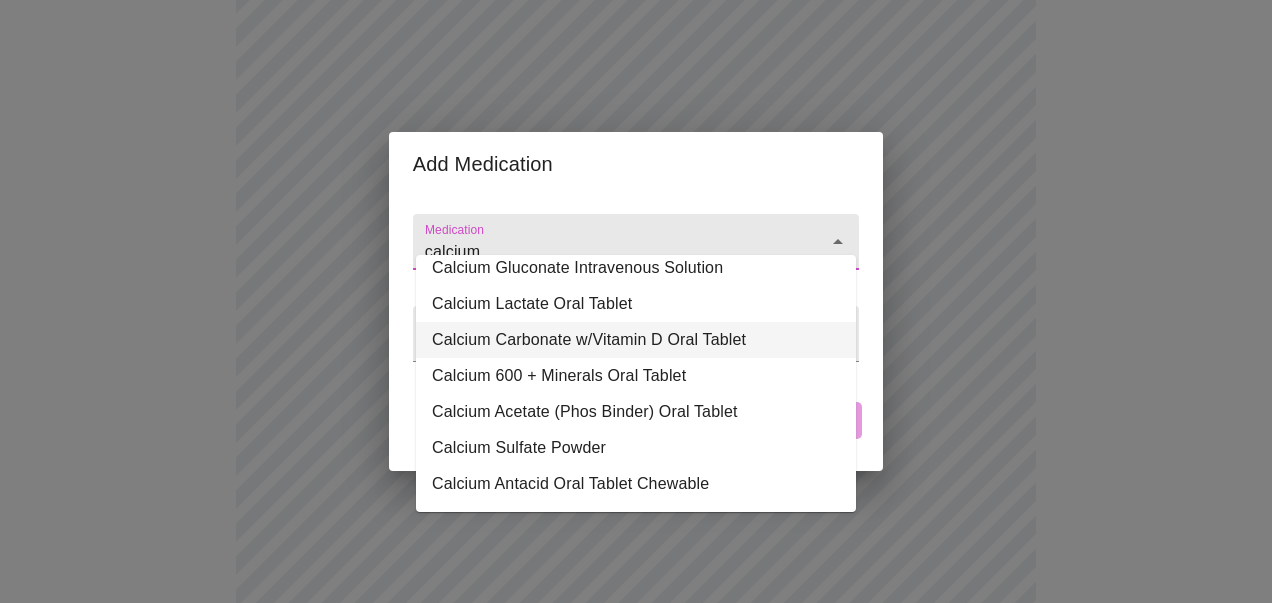 click on "Calcium Carbonate w/Vitamin D Oral Tablet" at bounding box center (636, 340) 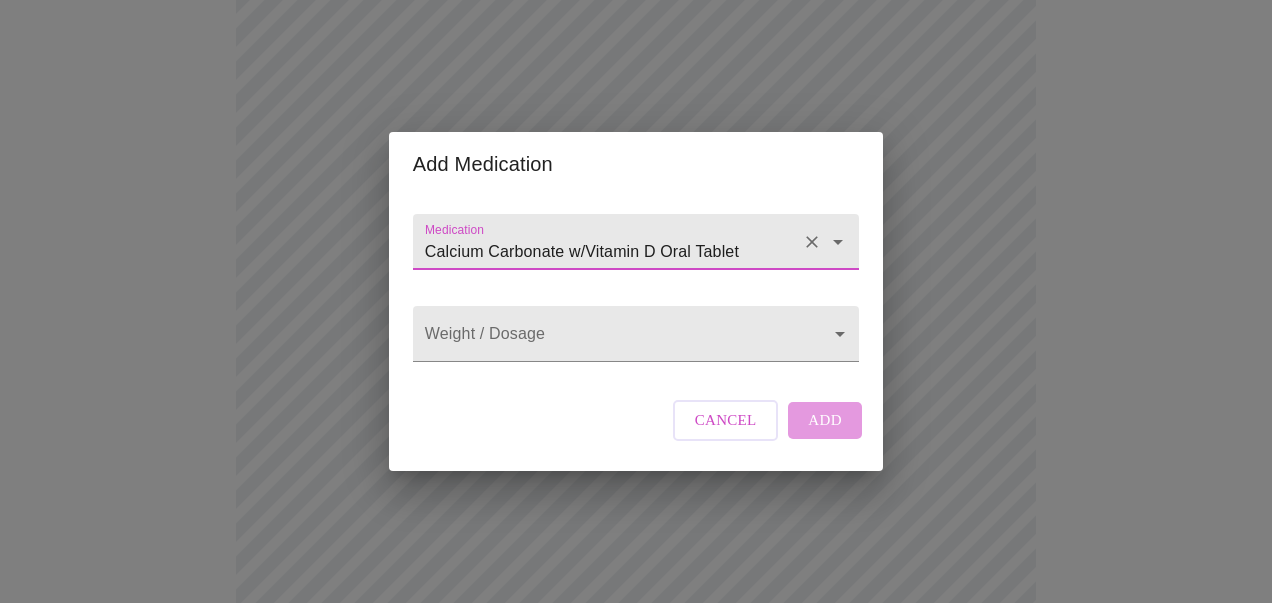 click on "MyMenopauseRx Appointments Messaging Labs Uploads Medications Community Refer a Friend Hi [FIRST] Intake Questions for Thu, Aug 7th 2025 @ 11:20am-11:40am 13 / 13 Settings Billing Invoices Log out Add Medication Medication Weight / Dosage Cancel Add" at bounding box center (636, 408) 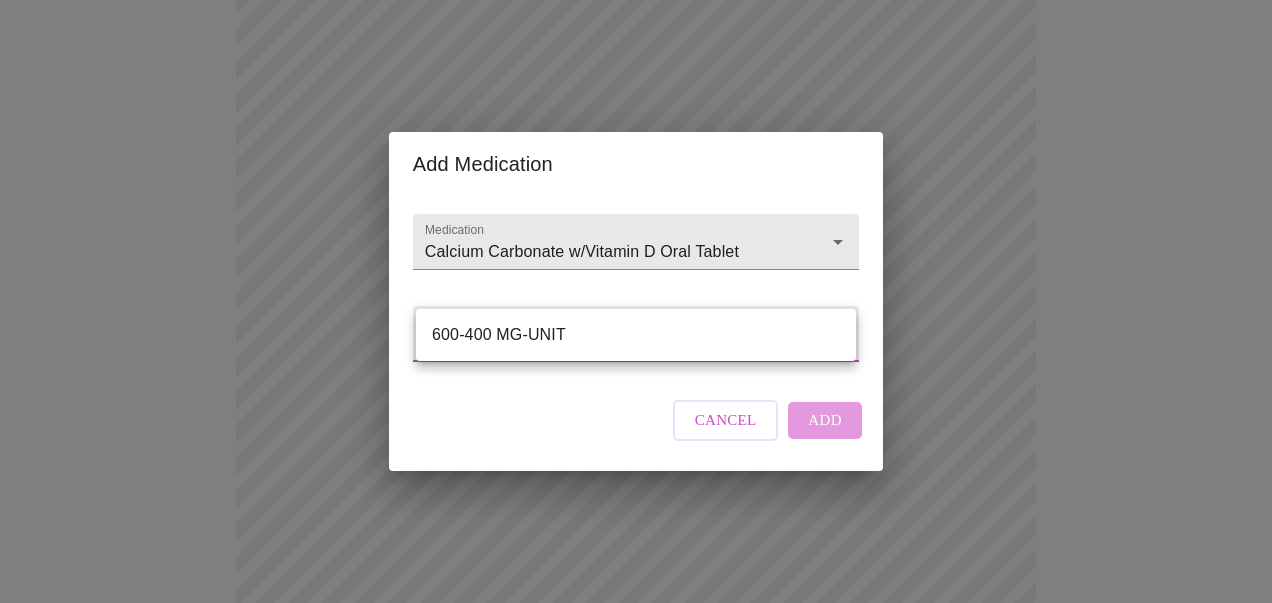 click on "600-400 MG-UNIT" at bounding box center (636, 335) 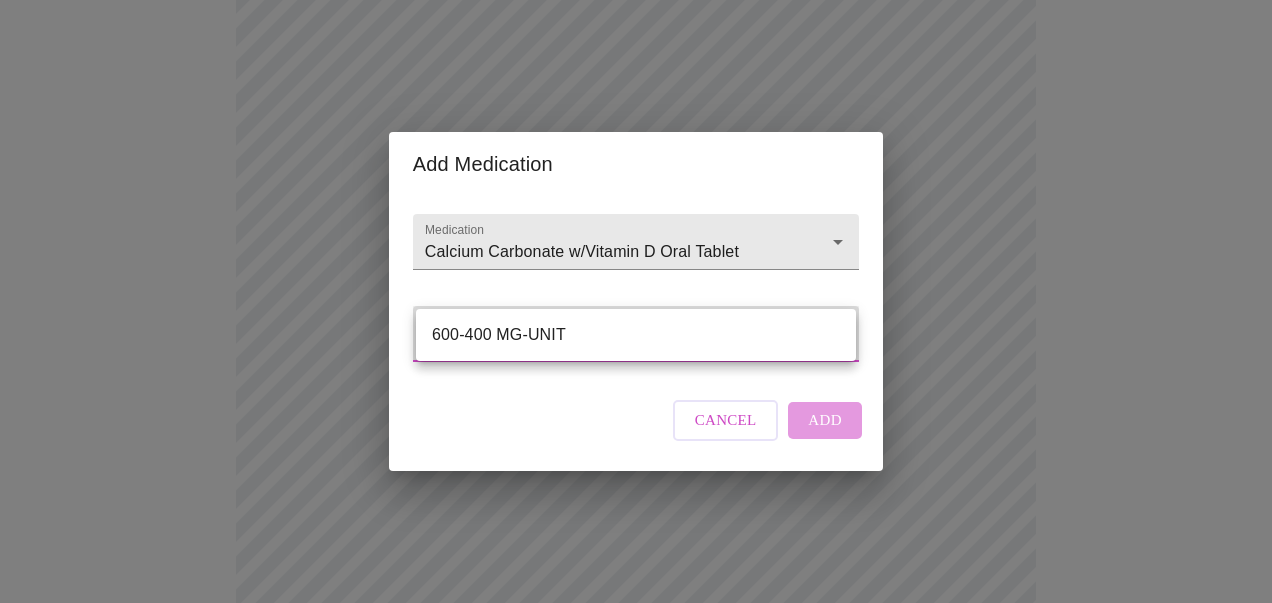 type on "600-400 MG-UNIT" 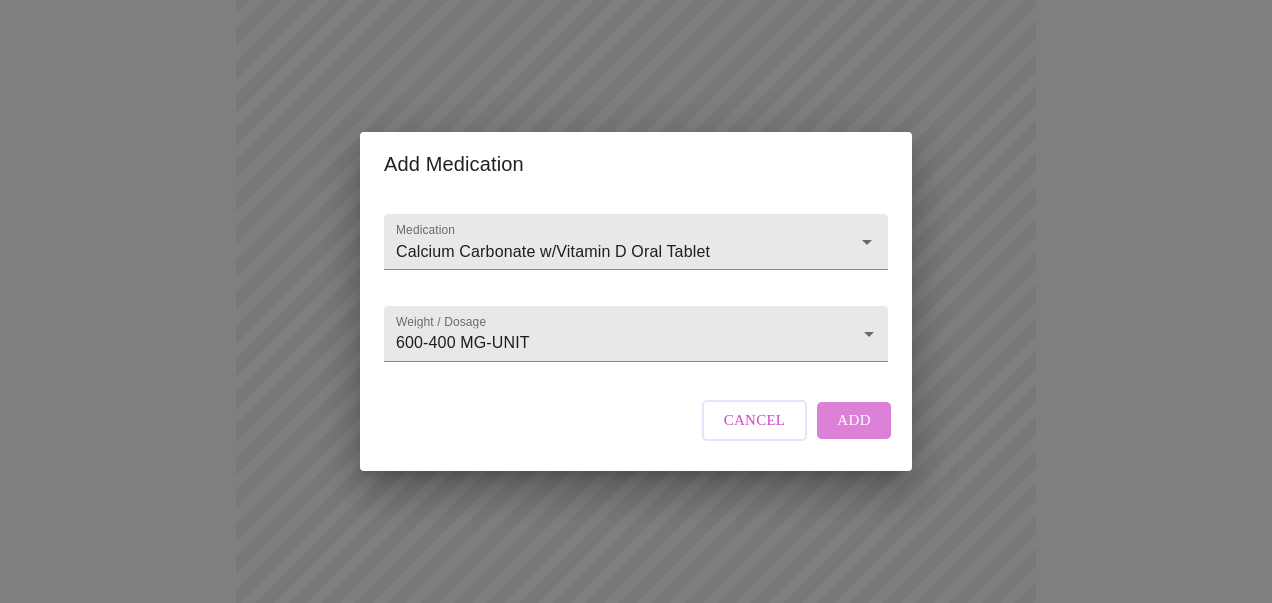 click on "Add" at bounding box center [854, 420] 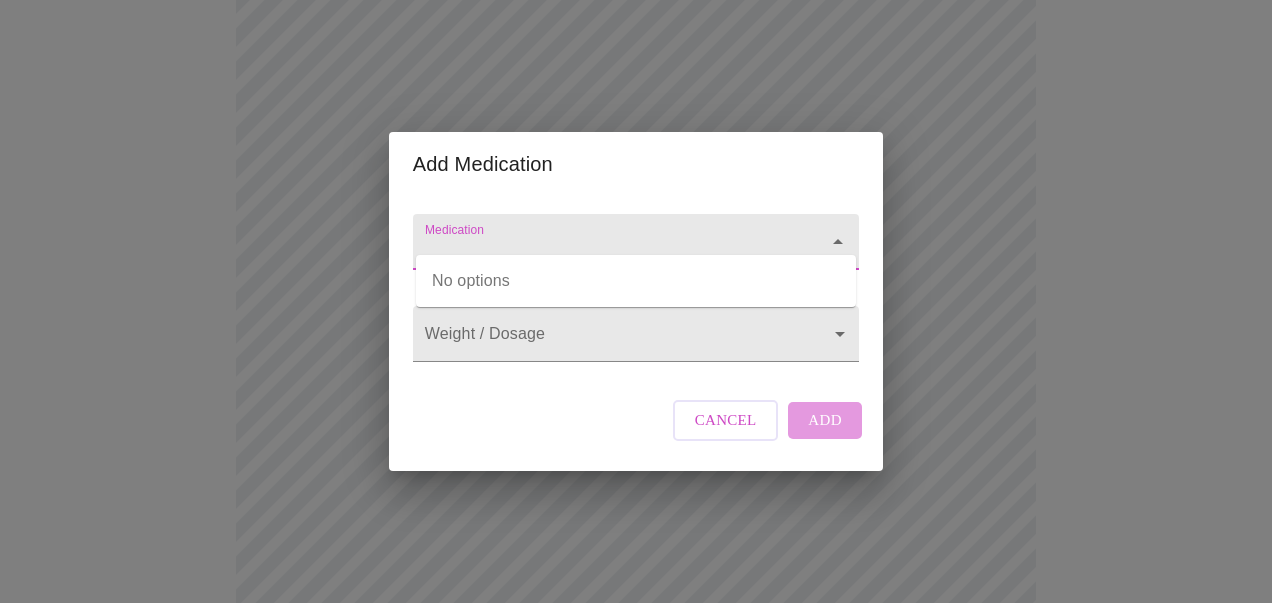 click on "Medication" at bounding box center (607, 251) 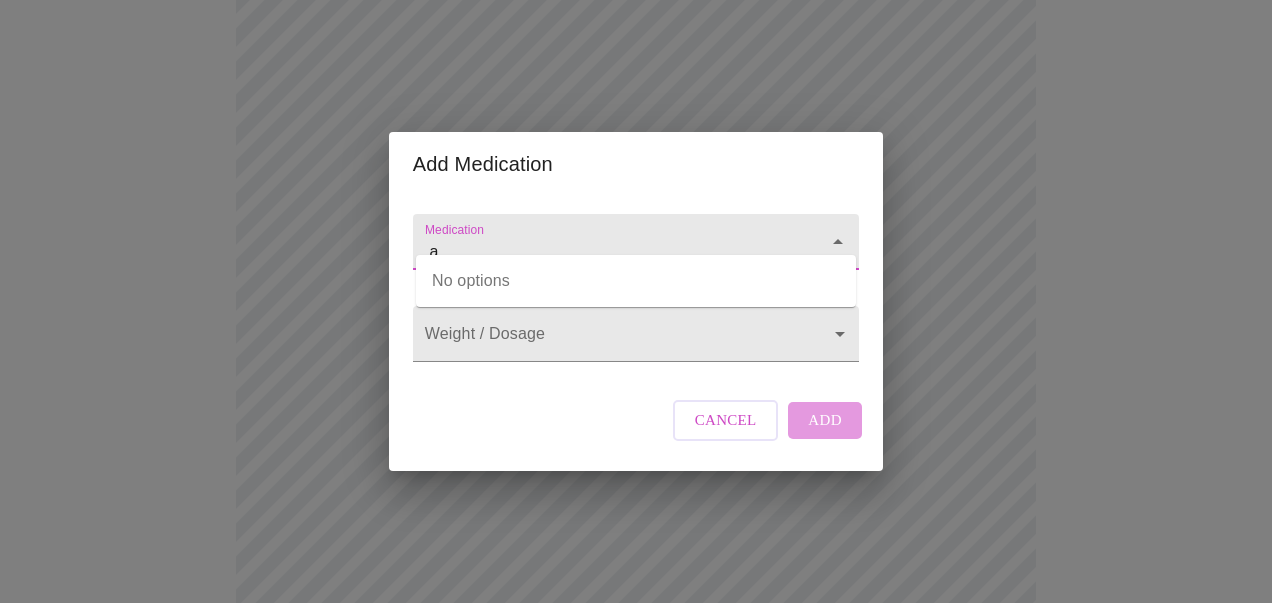 type on "," 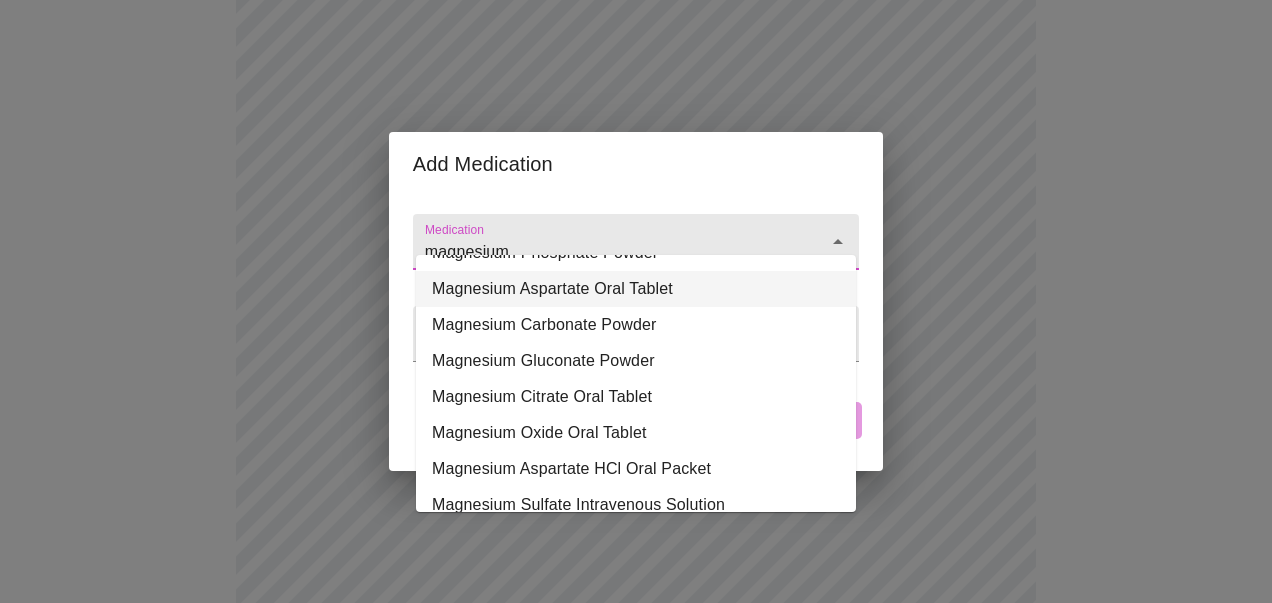 scroll, scrollTop: 141, scrollLeft: 0, axis: vertical 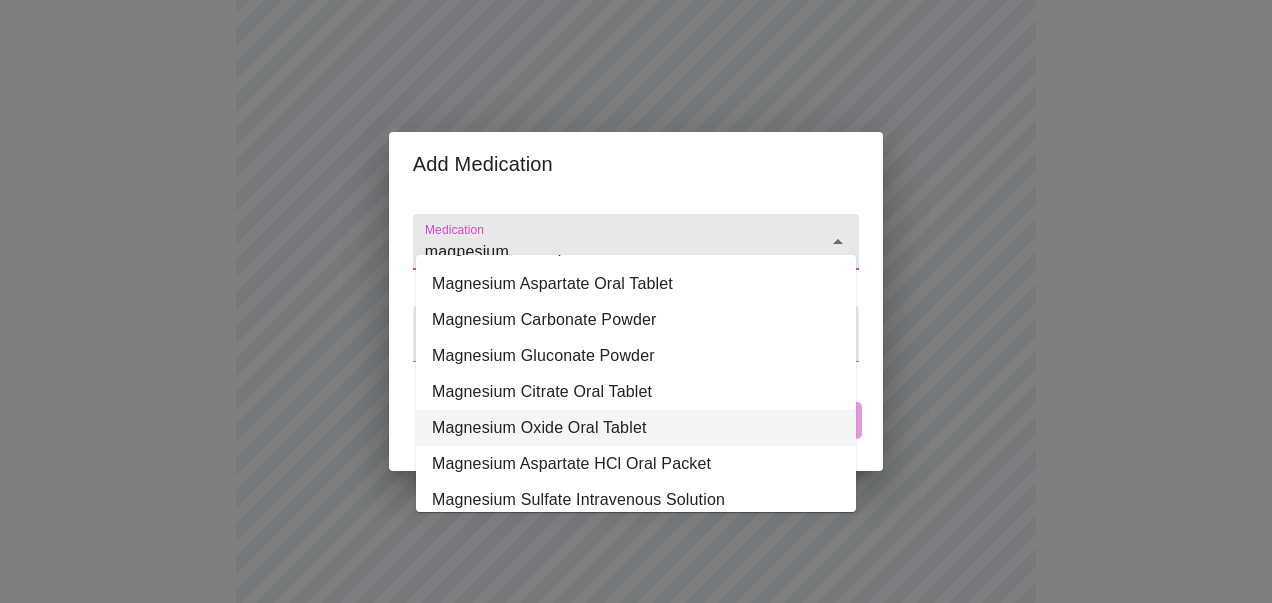 click on "Magnesium Oxide Oral Tablet" at bounding box center [636, 428] 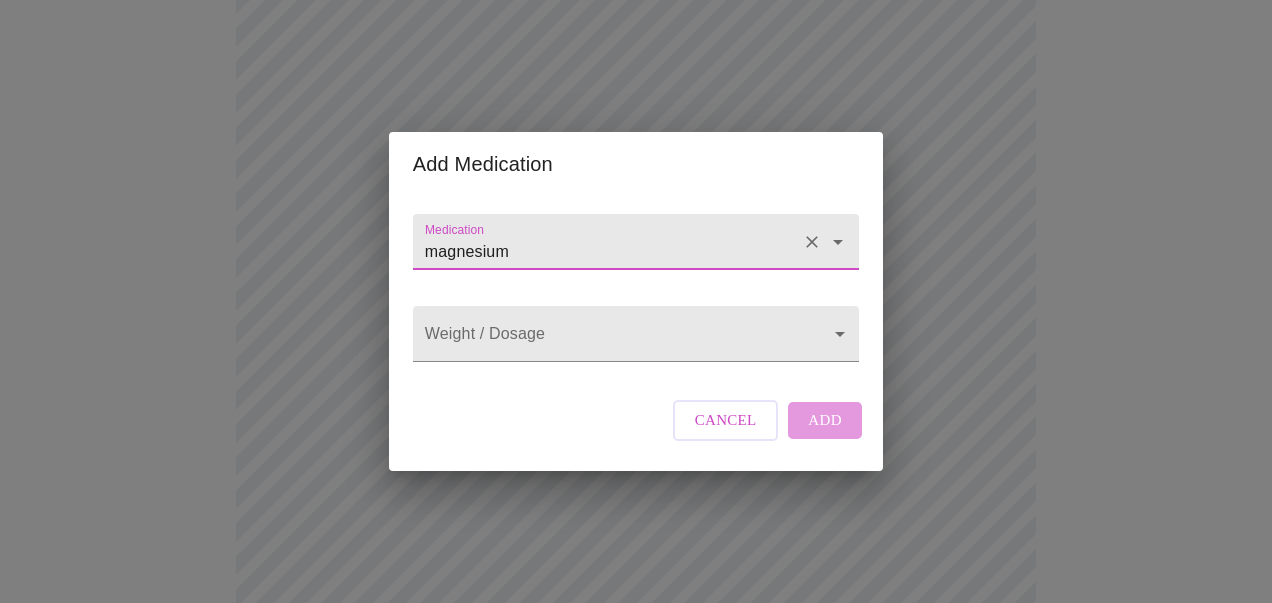 type on "Magnesium Oxide Oral Tablet" 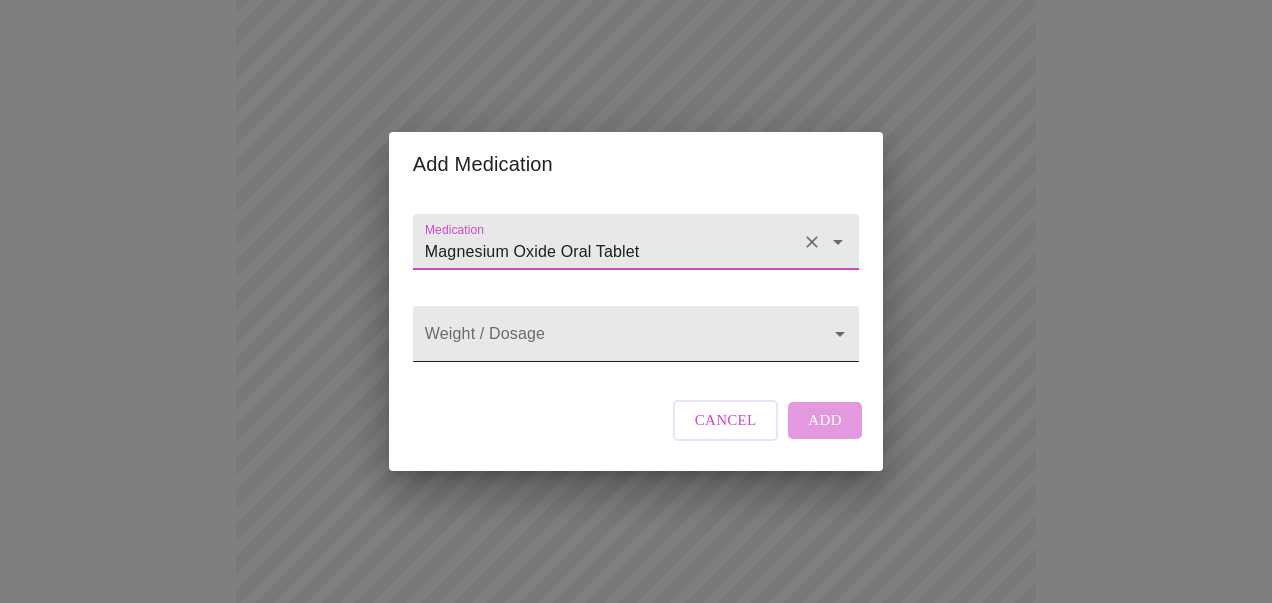 click on "MyMenopauseRx Appointments Messaging Labs Uploads Medications Community Refer a Friend Hi [FIRST] Intake Questions for Thu, Aug 7th 2025 @ 11:20am-11:40am 13 / 13 Settings Billing Invoices Log out Add Medication Medication Magnesium Oxide Oral Tablet Weight / Dosage Cancel Add" at bounding box center (636, 445) 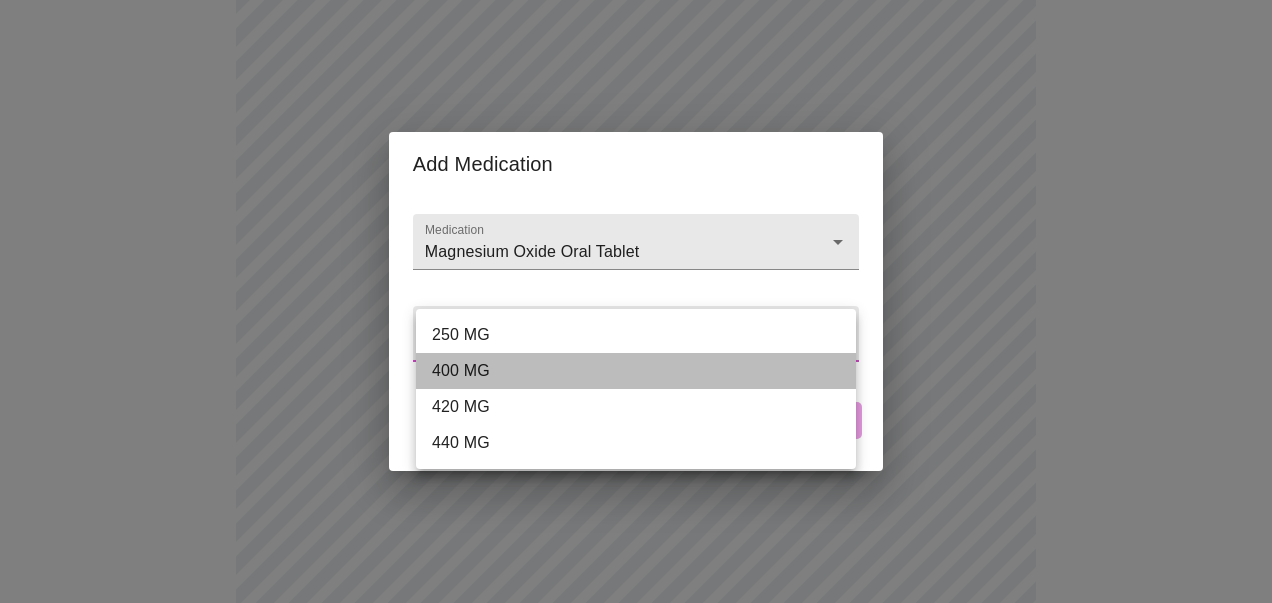click on "400 MG" at bounding box center (636, 371) 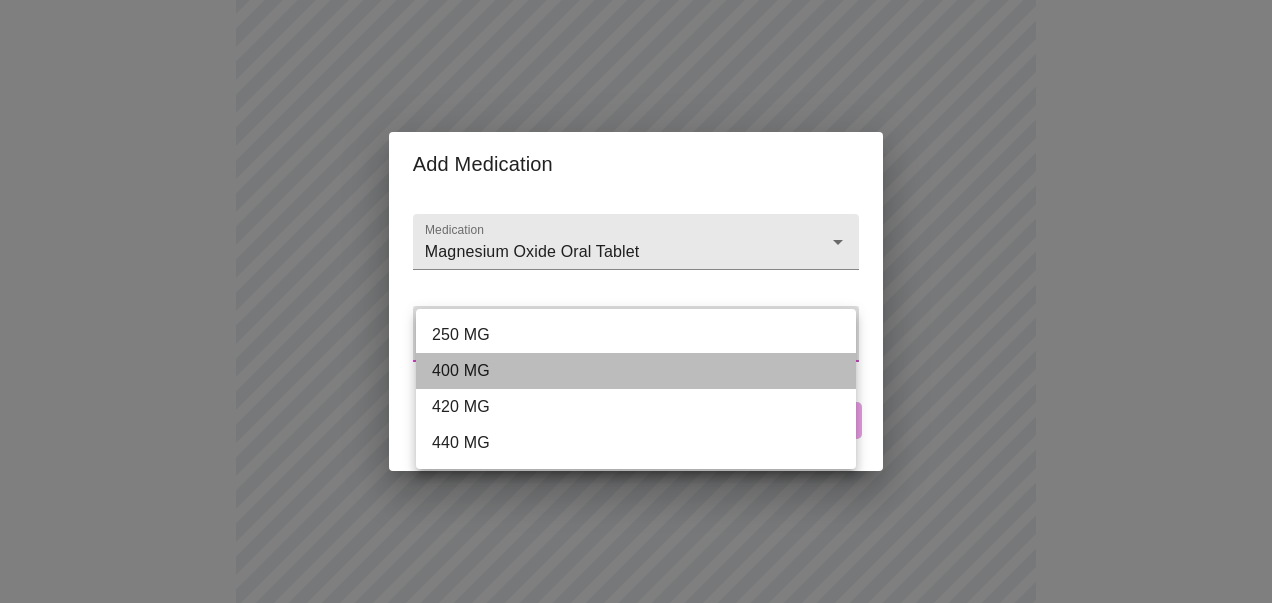 type on "400 MG" 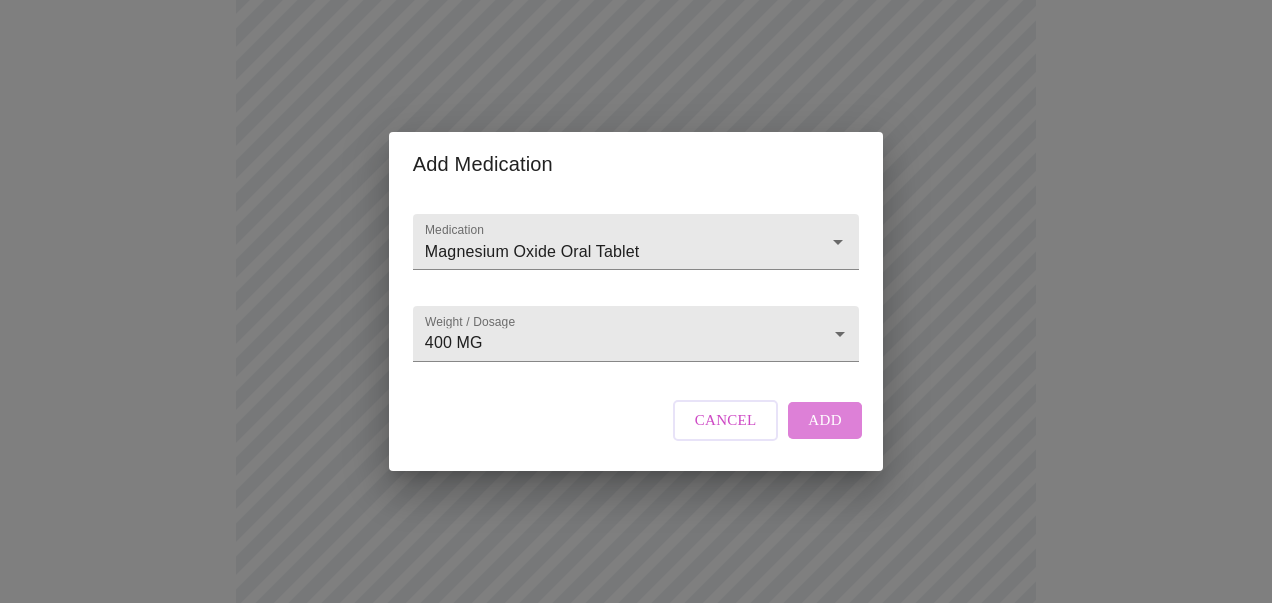 click on "Add" at bounding box center [825, 420] 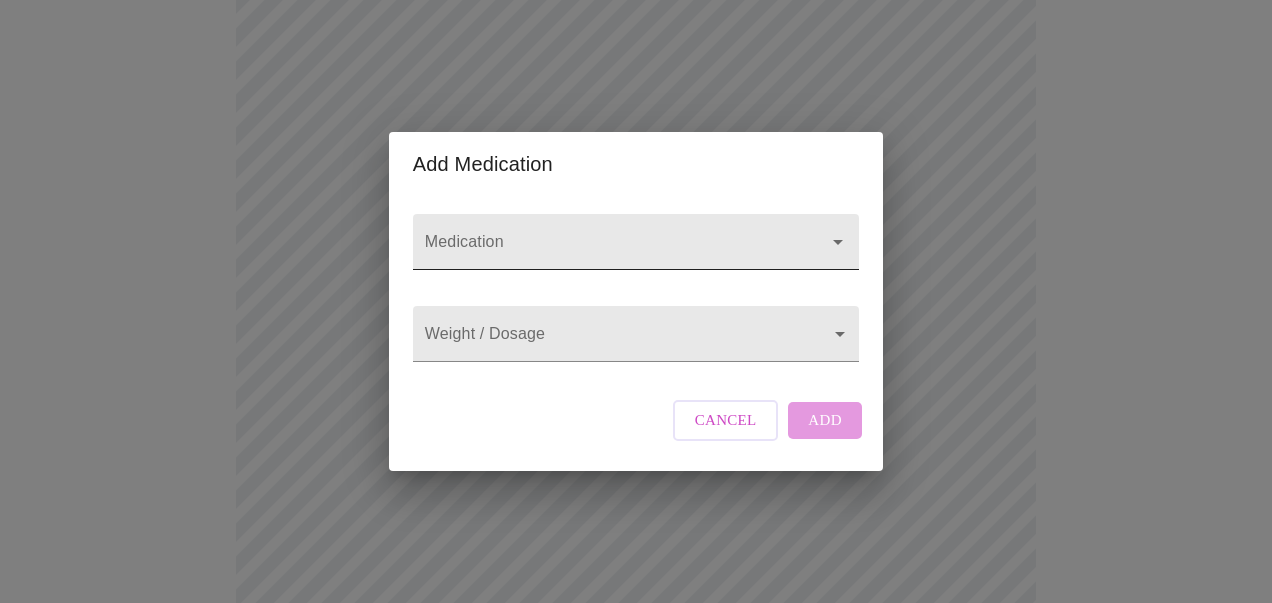 click on "Medication" at bounding box center [607, 251] 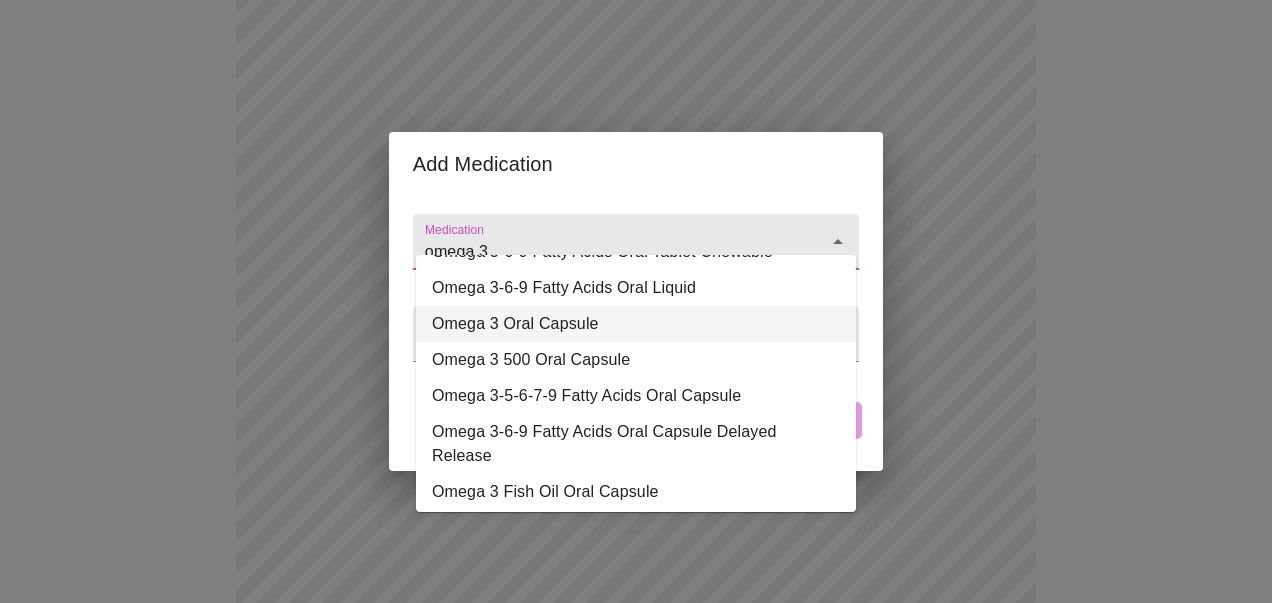 scroll, scrollTop: 279, scrollLeft: 0, axis: vertical 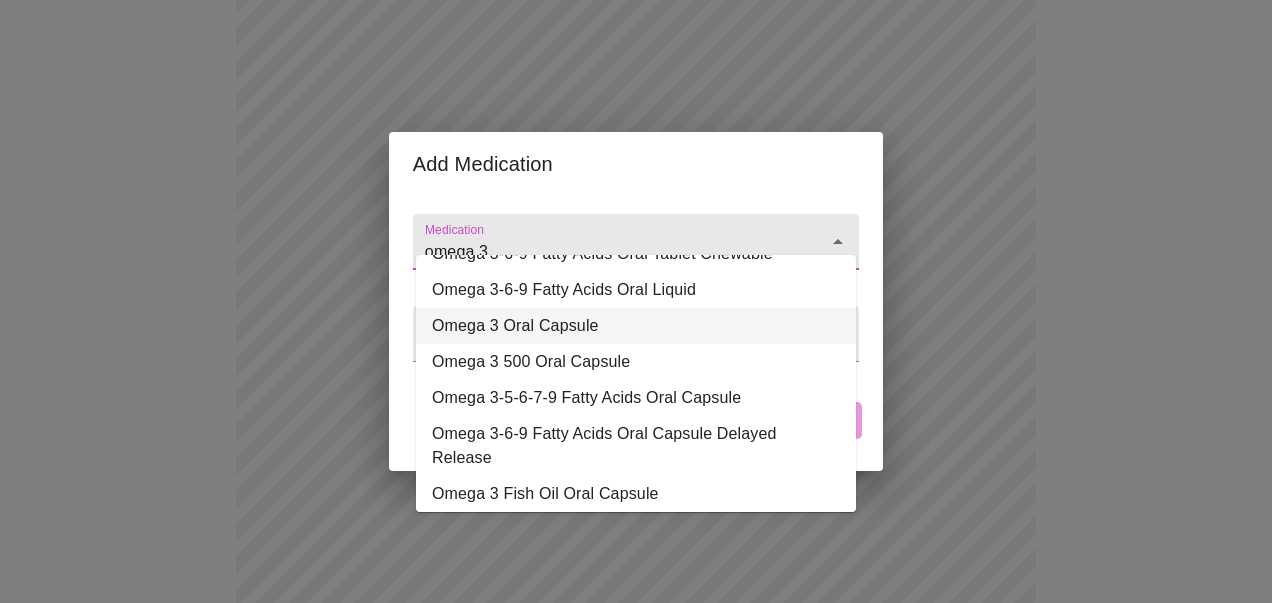click on "Omega 3 Oral Capsule" at bounding box center (636, 326) 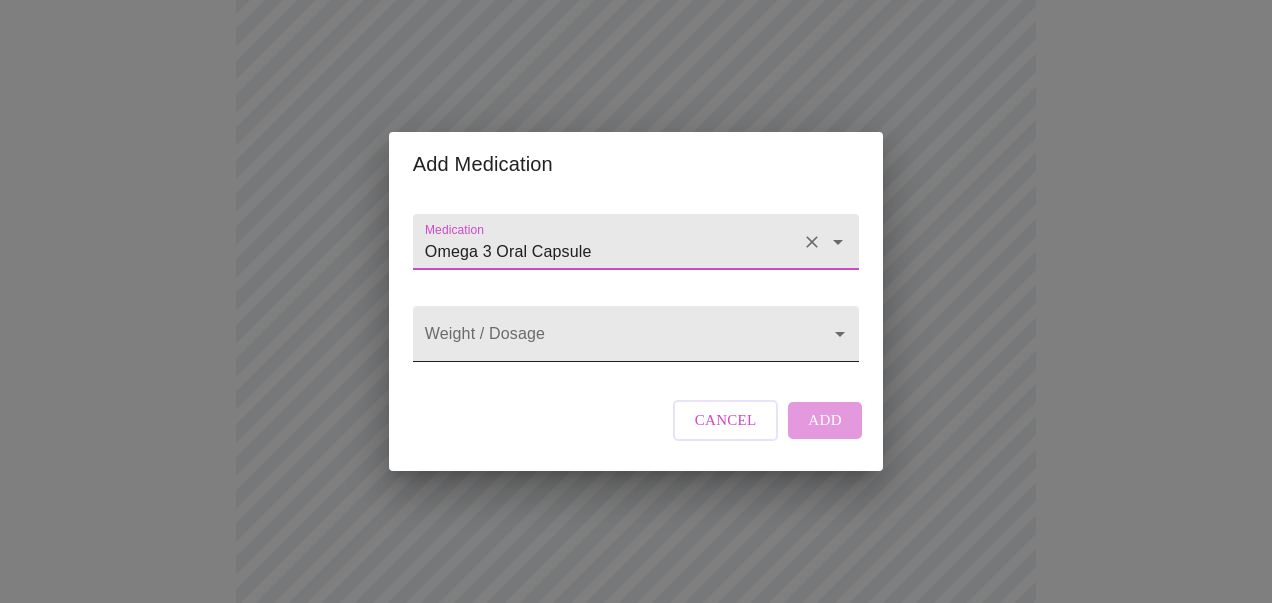 click on "MyMenopauseRx Appointments Messaging Labs Uploads Medications Community Refer a Friend Hi [FIRST] Intake Questions for Thu, Aug 7th 2025 @ 11:20am-11:40am 13 / 13 Settings Billing Invoices Log out Add Medication Medication Omega 3 Oral Capsule Weight / Dosage Cancel Add" at bounding box center (636, 482) 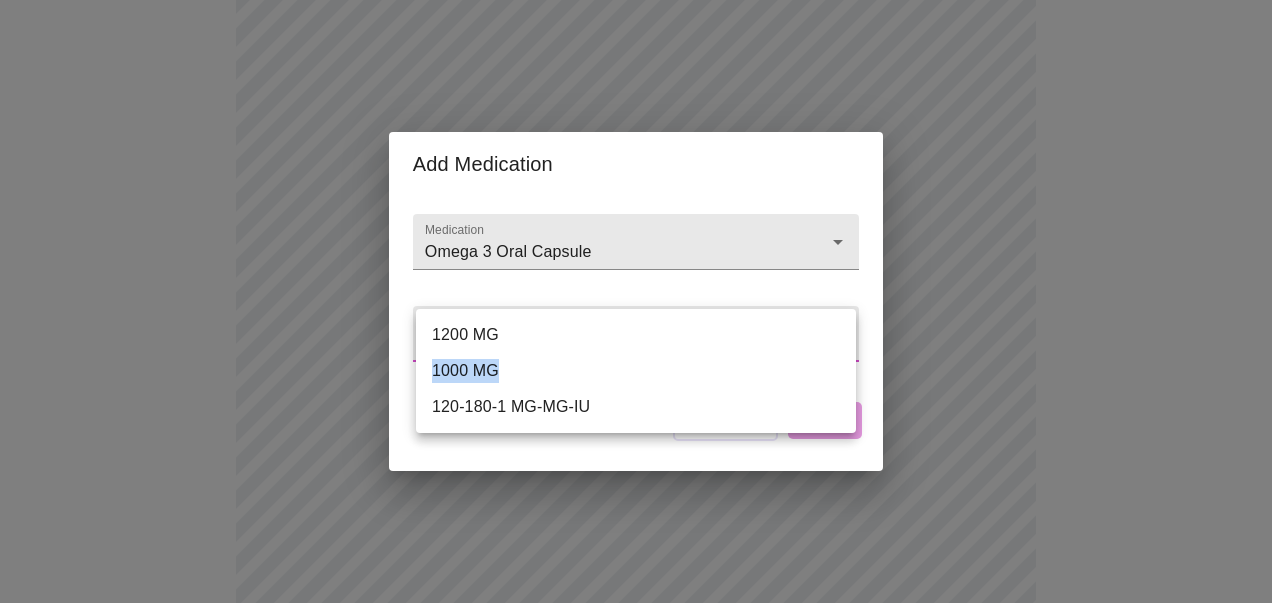 drag, startPoint x: 504, startPoint y: 342, endPoint x: 507, endPoint y: 374, distance: 32.140316 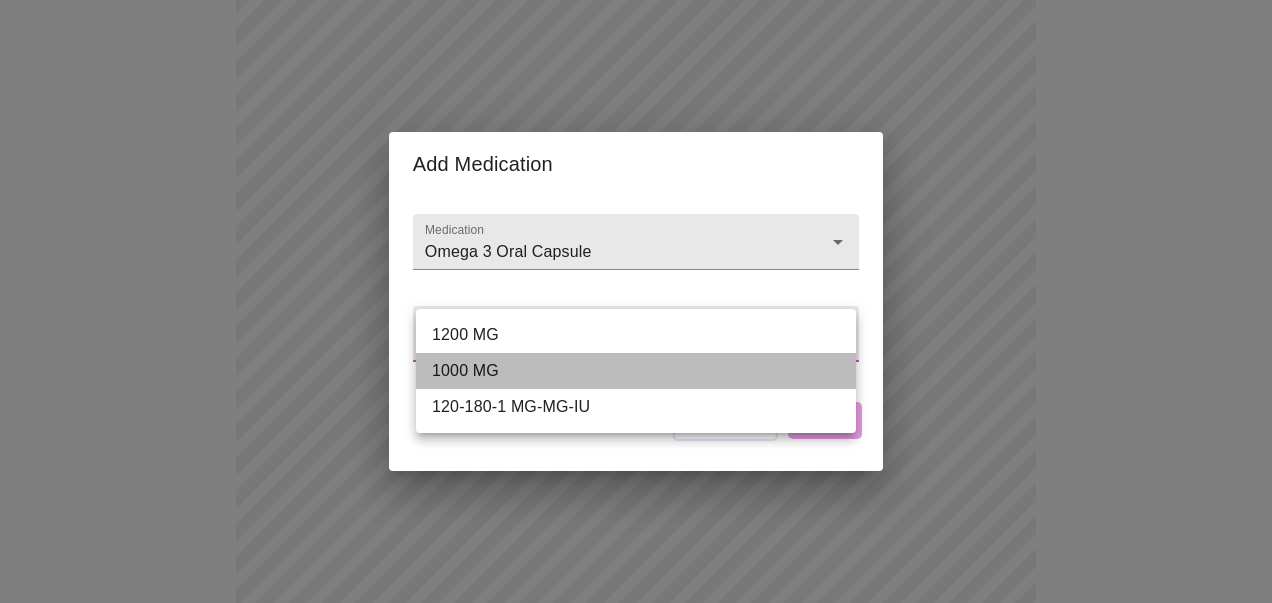 click on "1000 MG" at bounding box center (636, 371) 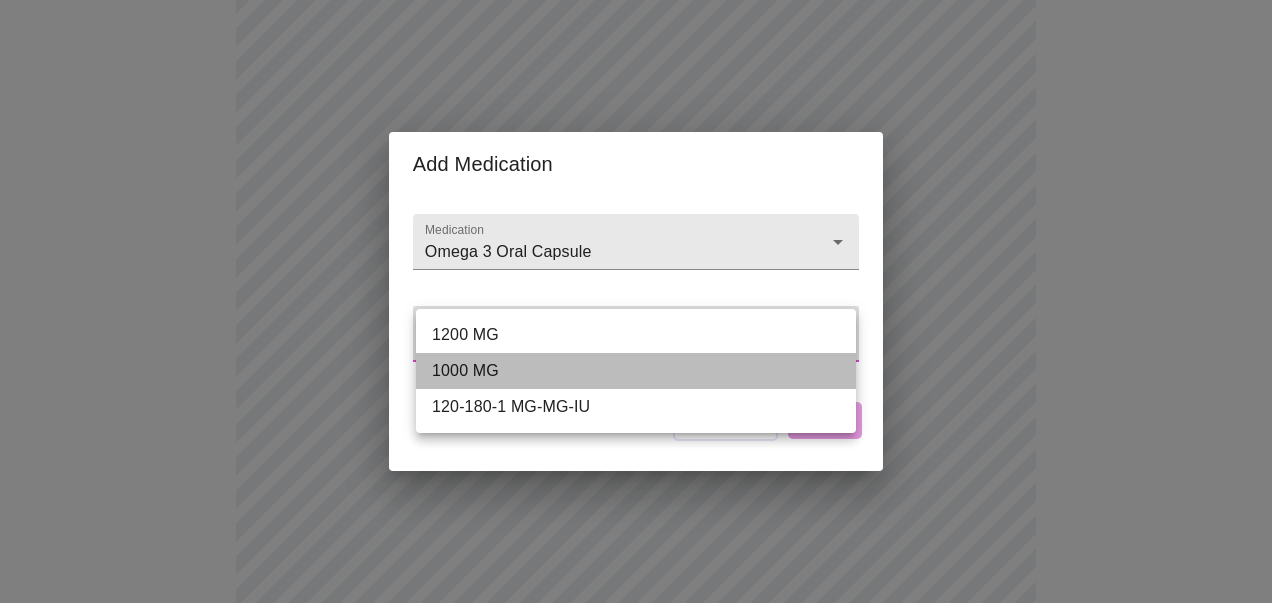 type on "1000 MG" 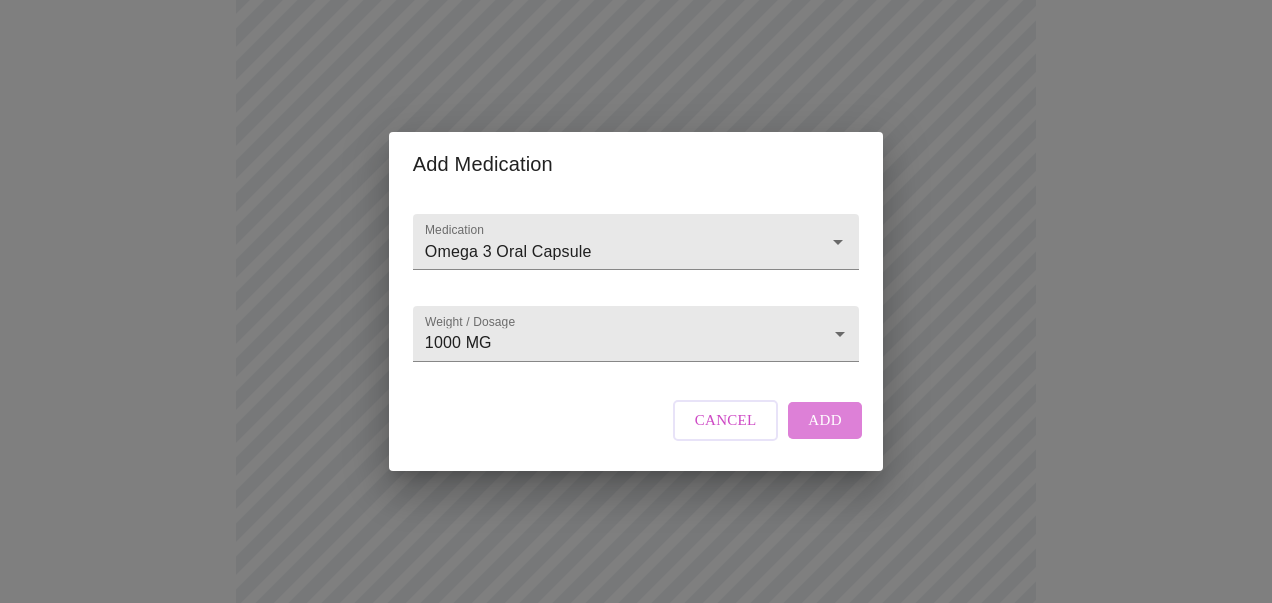 click on "Add" at bounding box center (825, 420) 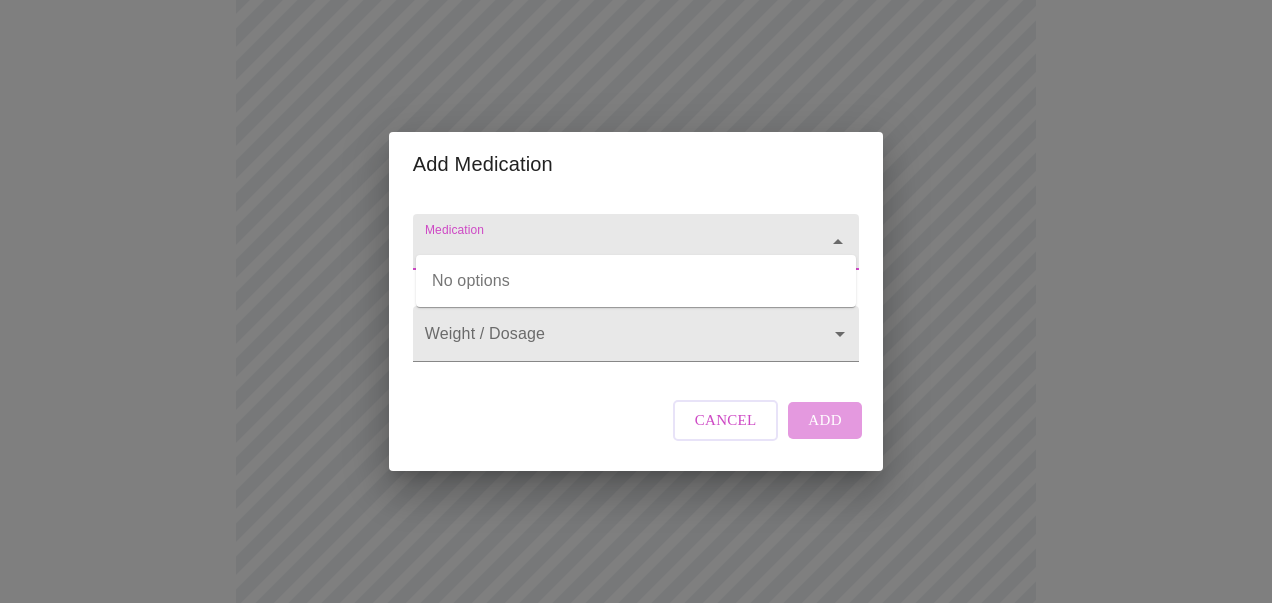 click on "Medication" at bounding box center [607, 251] 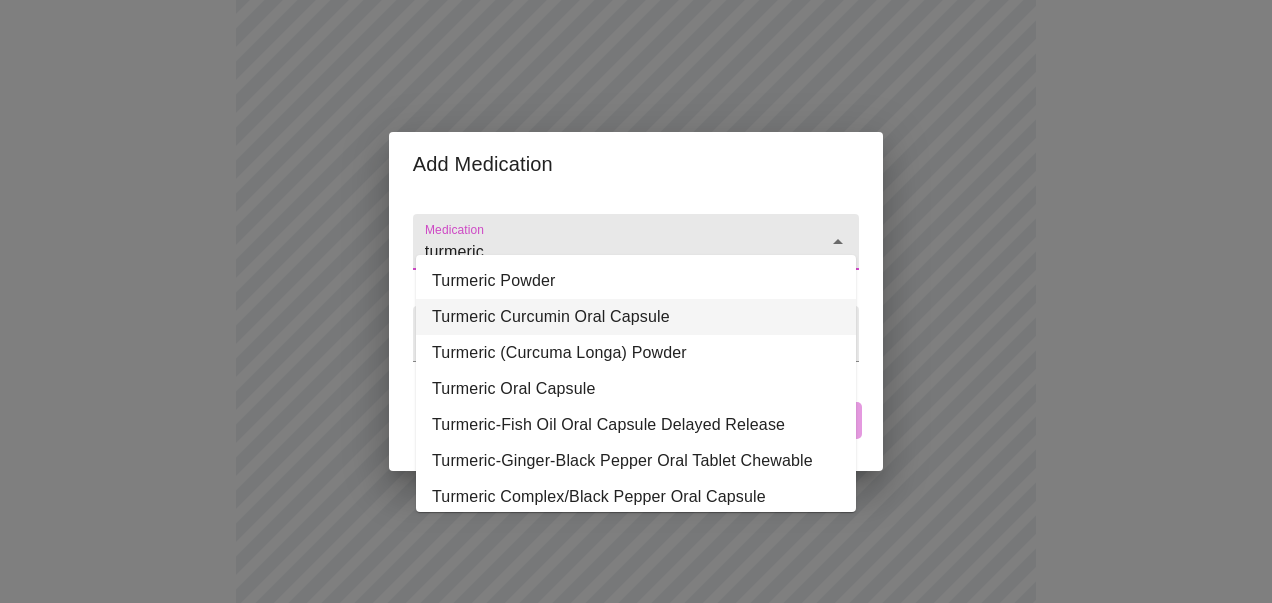 click on "Turmeric Curcumin Oral Capsule" at bounding box center [636, 317] 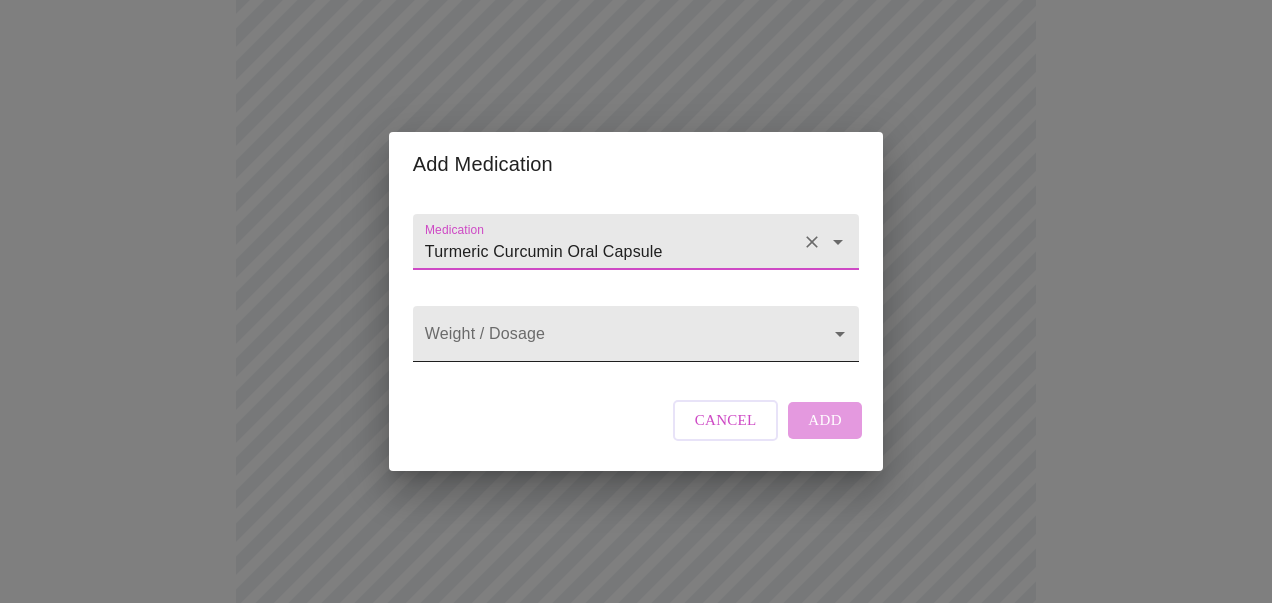 click on "MyMenopauseRx Appointments Messaging Labs Uploads Medications Community Refer a Friend Hi [FIRST] Intake Questions for Thu, Aug 7th 2025 @ 11:20am-11:40am 13 / 13 Settings Billing Invoices Log out Add Medication Medication Turmeric Curcumin Oral Capsule Weight / Dosage Cancel Add" at bounding box center (636, 519) 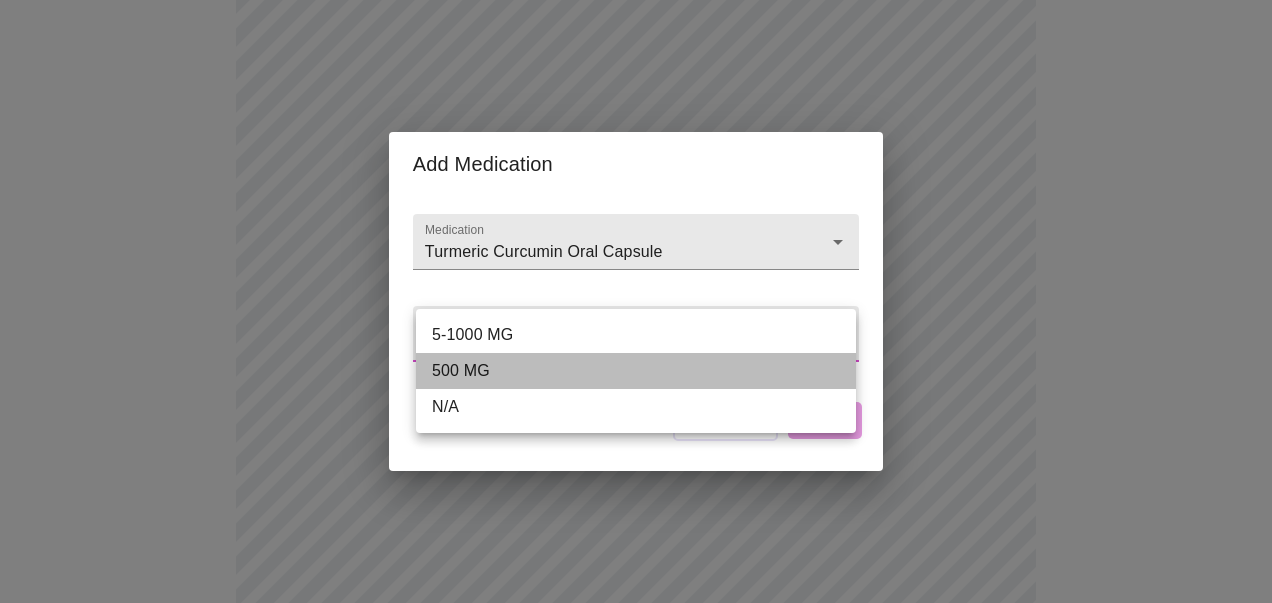 click on "500 MG" at bounding box center (636, 371) 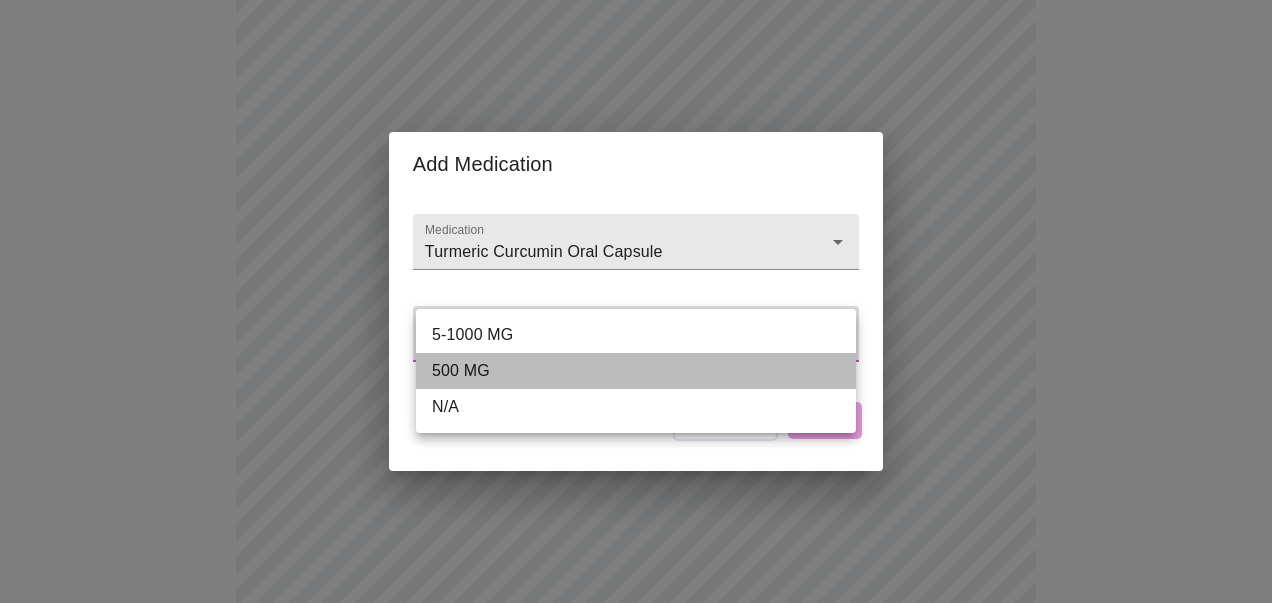 type on "500 MG" 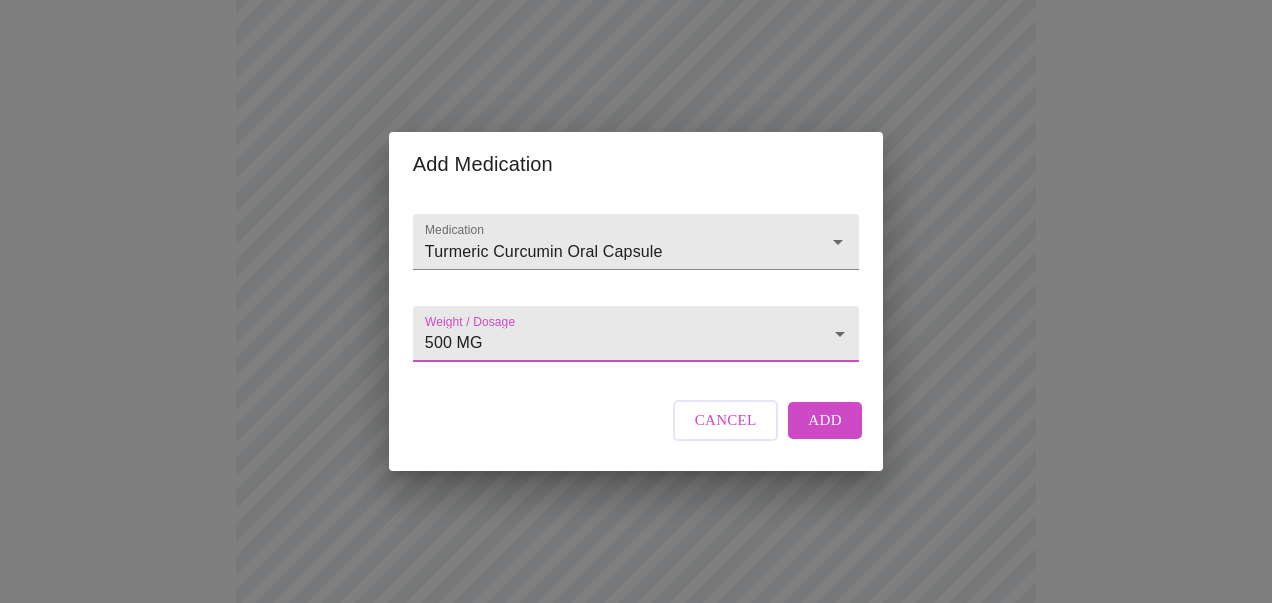 click on "Add" at bounding box center (825, 420) 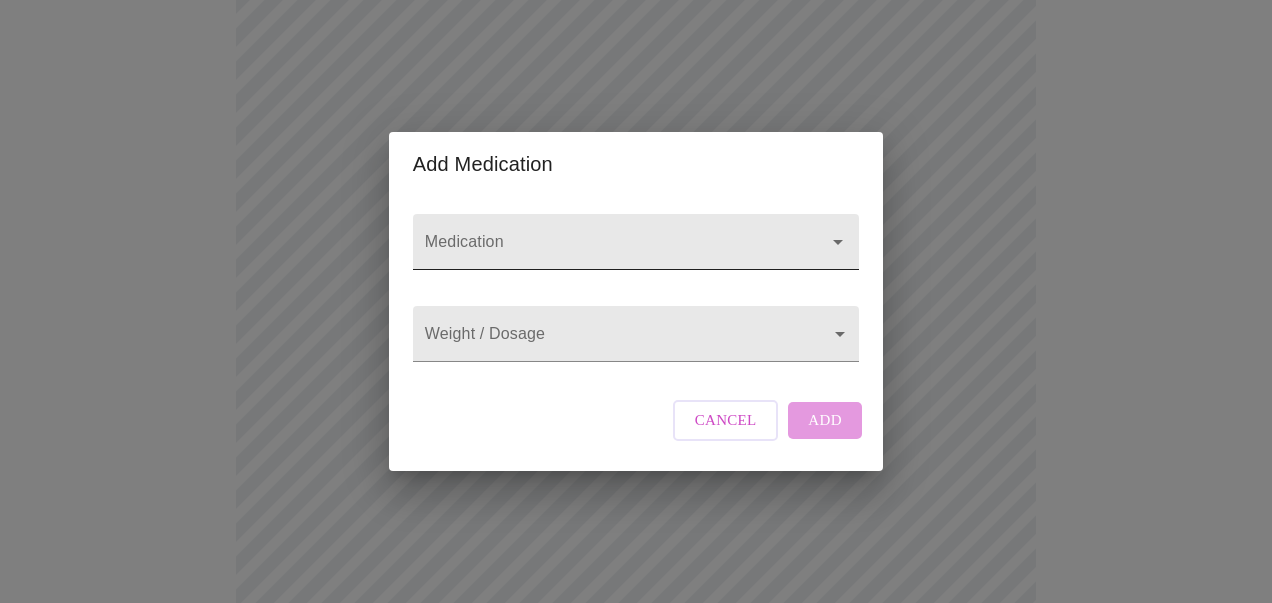click on "Medication" at bounding box center [607, 251] 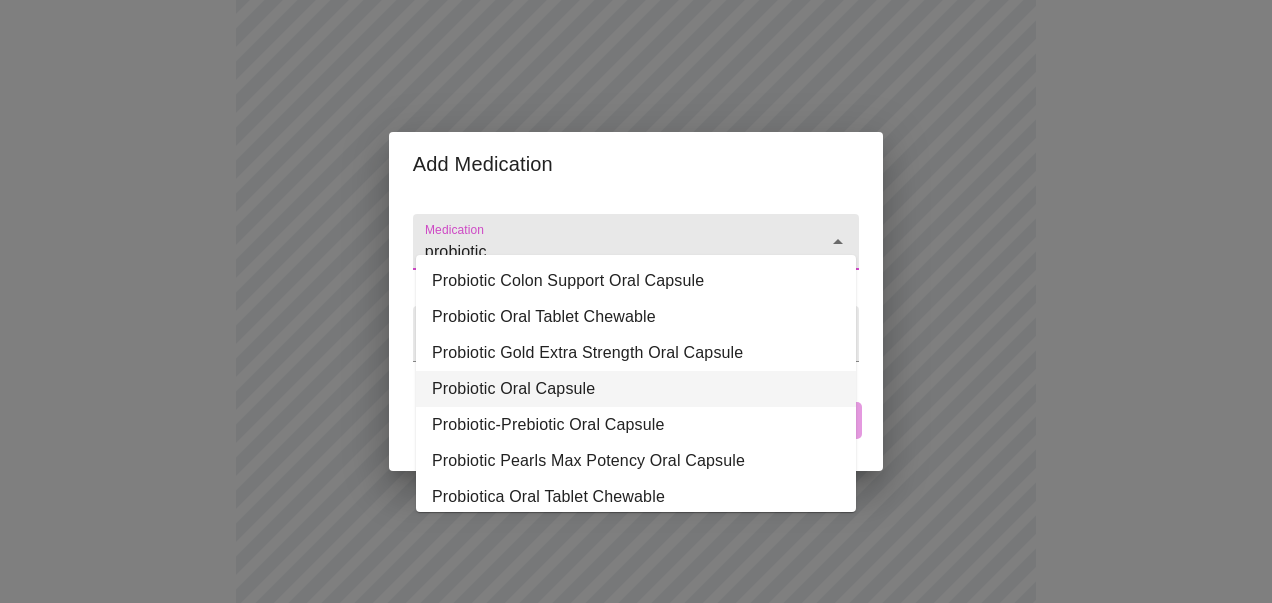 click on "Probiotic Oral Capsule" at bounding box center (636, 389) 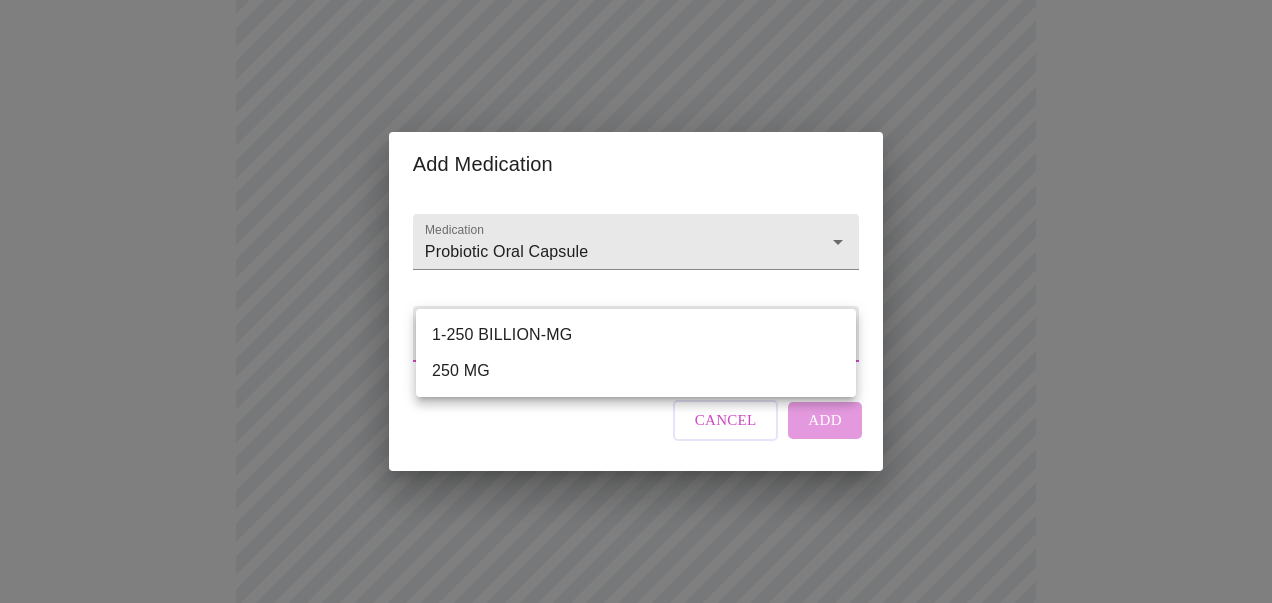 click on "MyMenopauseRx Appointments Messaging Labs Uploads Medications Community Refer a Friend Hi [FIRST] Intake Questions for Thu, Aug 7th 2025 @ 11:20am-11:40am 13 / 13 Settings Billing Invoices Log out Add Medication Medication Probiotic Oral Capsule Weight / Dosage Cancel Add 1-250 BILLION-MG 250 MG" at bounding box center (636, 556) 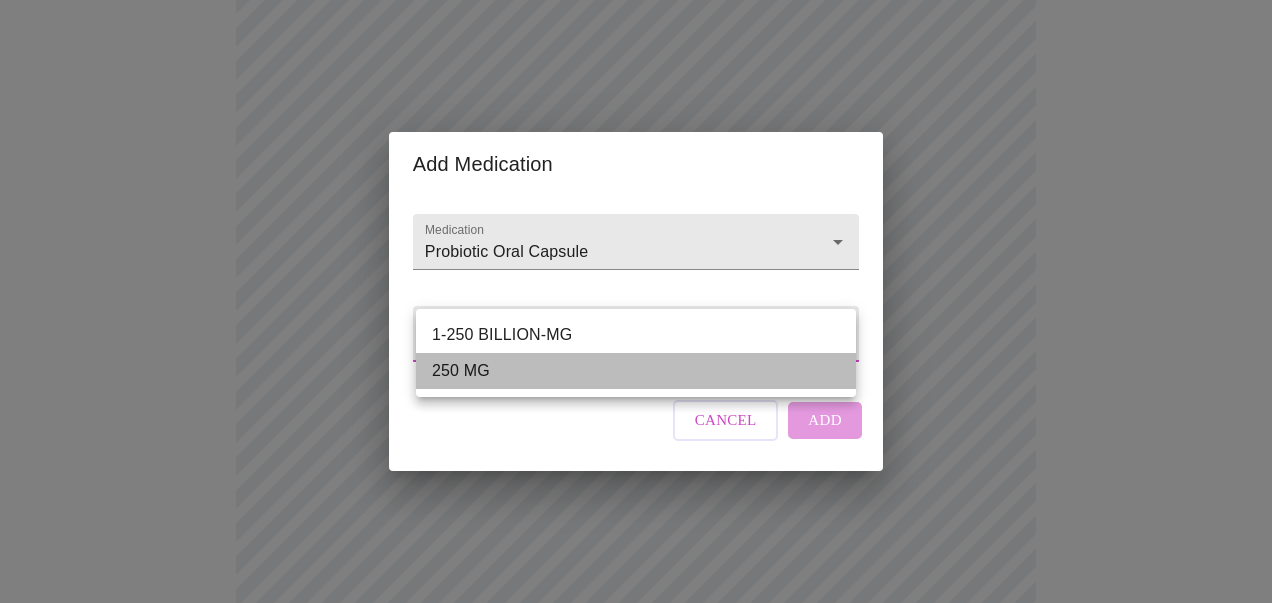 click on "250 MG" at bounding box center (636, 371) 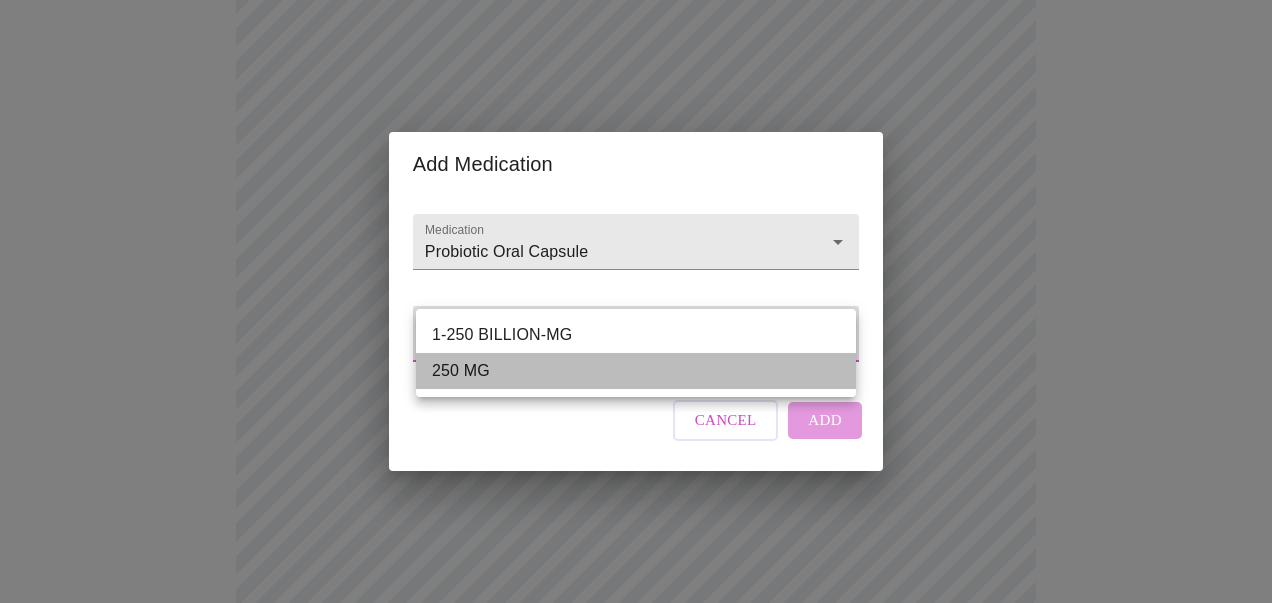 type on "250 MG" 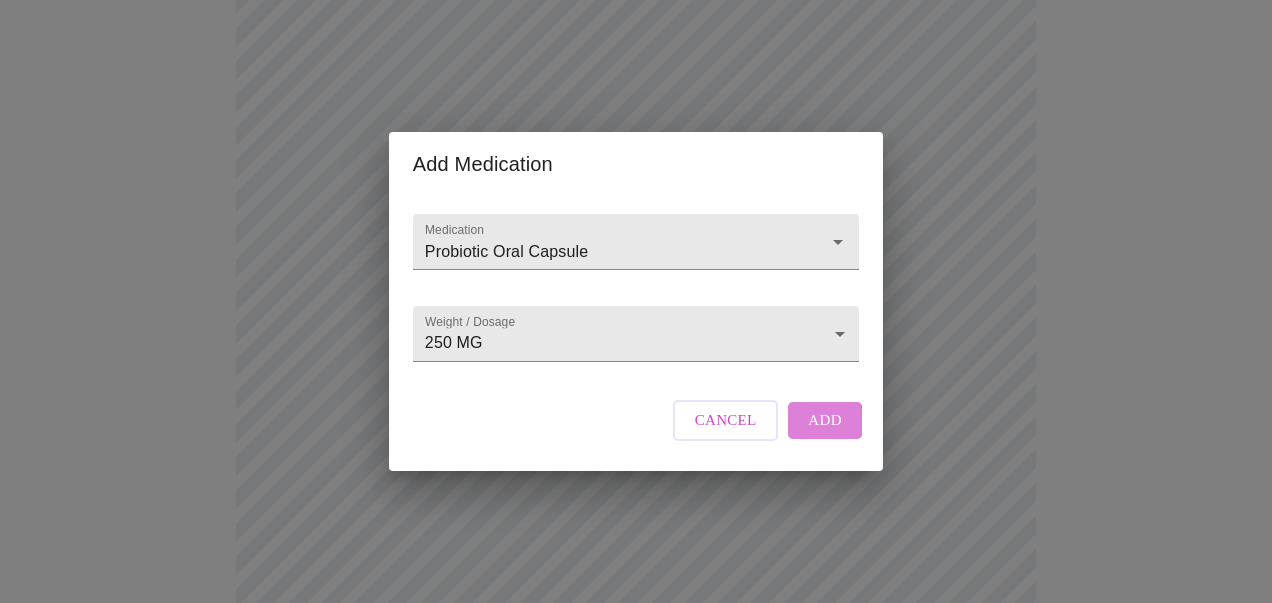click on "Add" at bounding box center (825, 420) 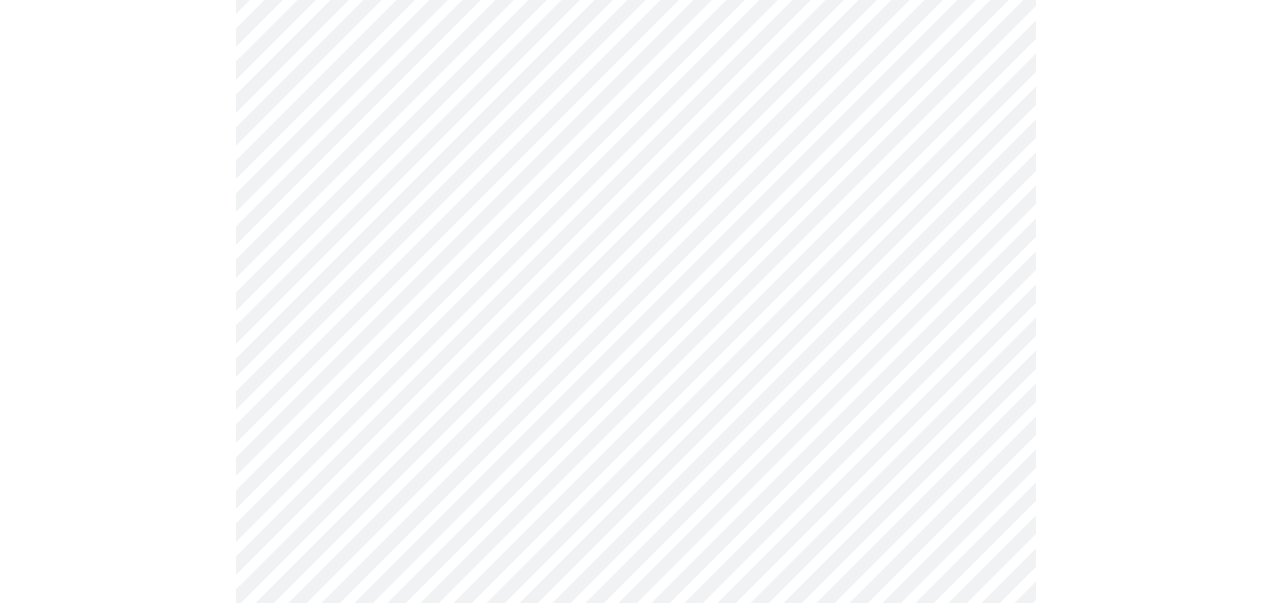 scroll, scrollTop: 406, scrollLeft: 0, axis: vertical 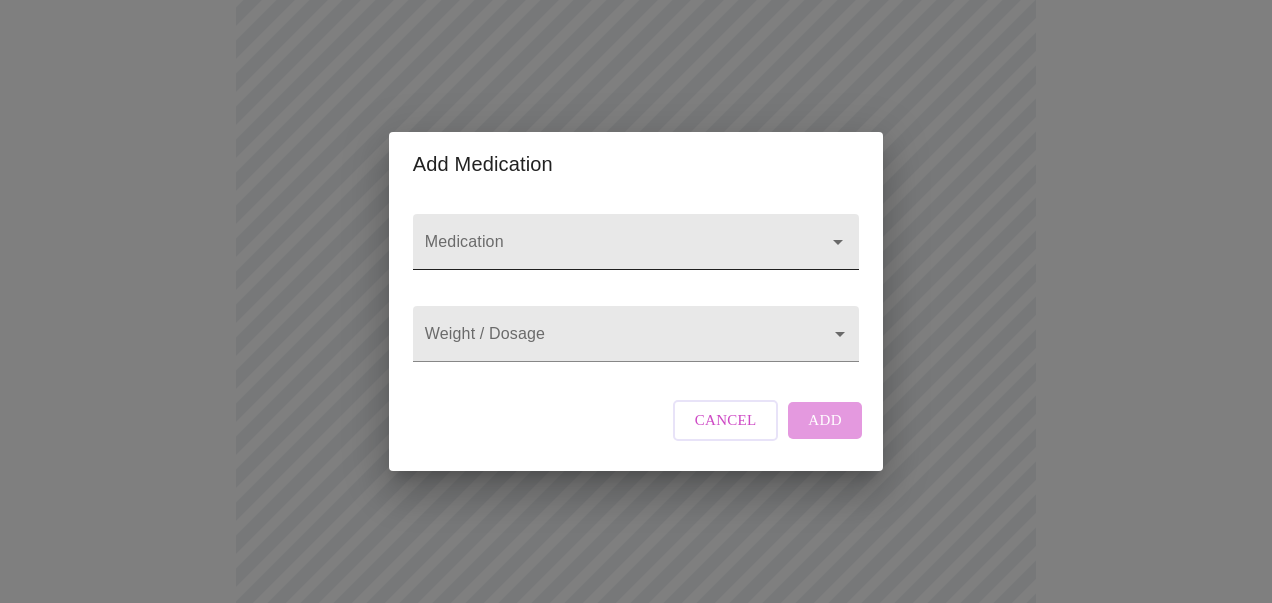 click at bounding box center [636, 242] 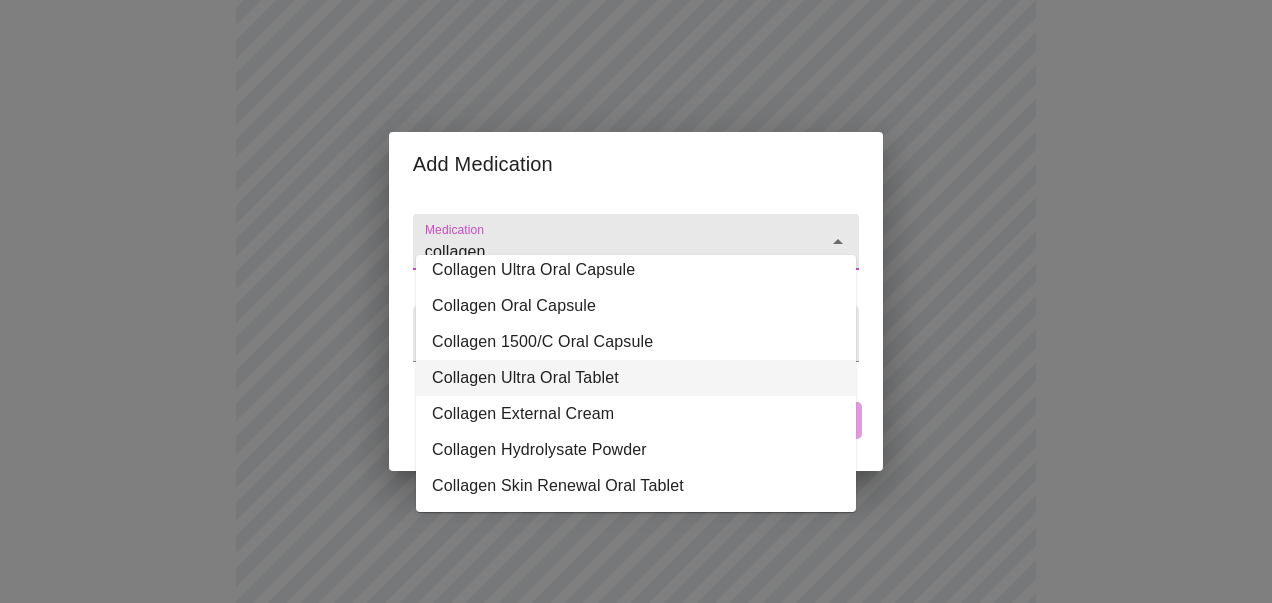 scroll, scrollTop: 171, scrollLeft: 0, axis: vertical 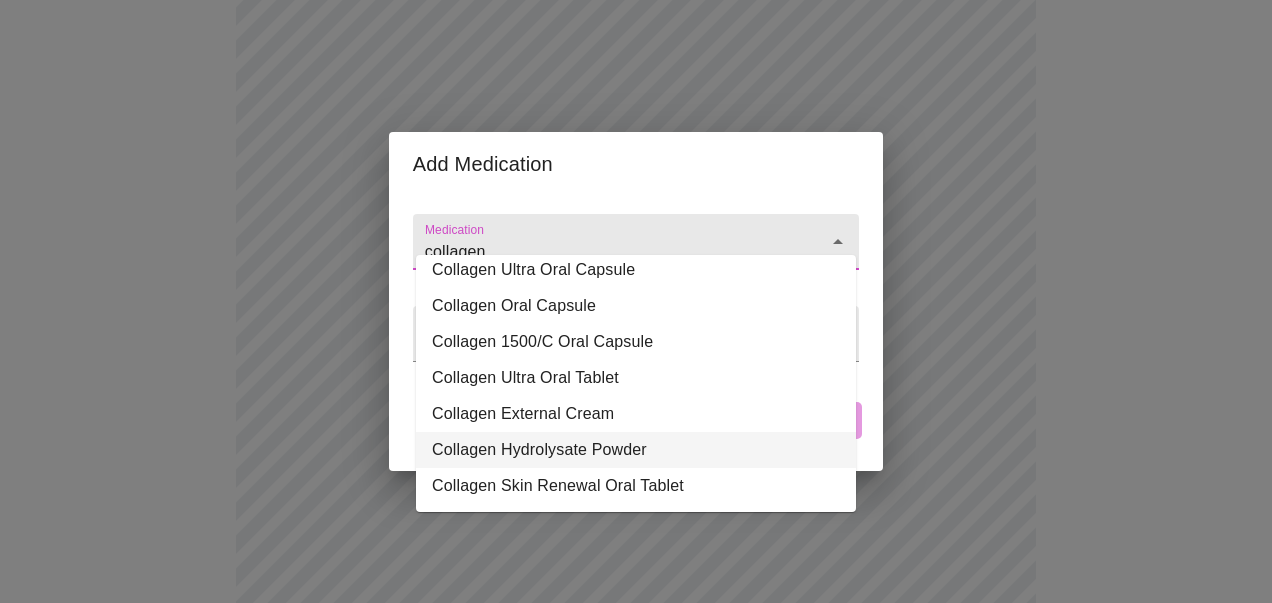 click on "Collagen Hydrolysate  Powder" at bounding box center (636, 450) 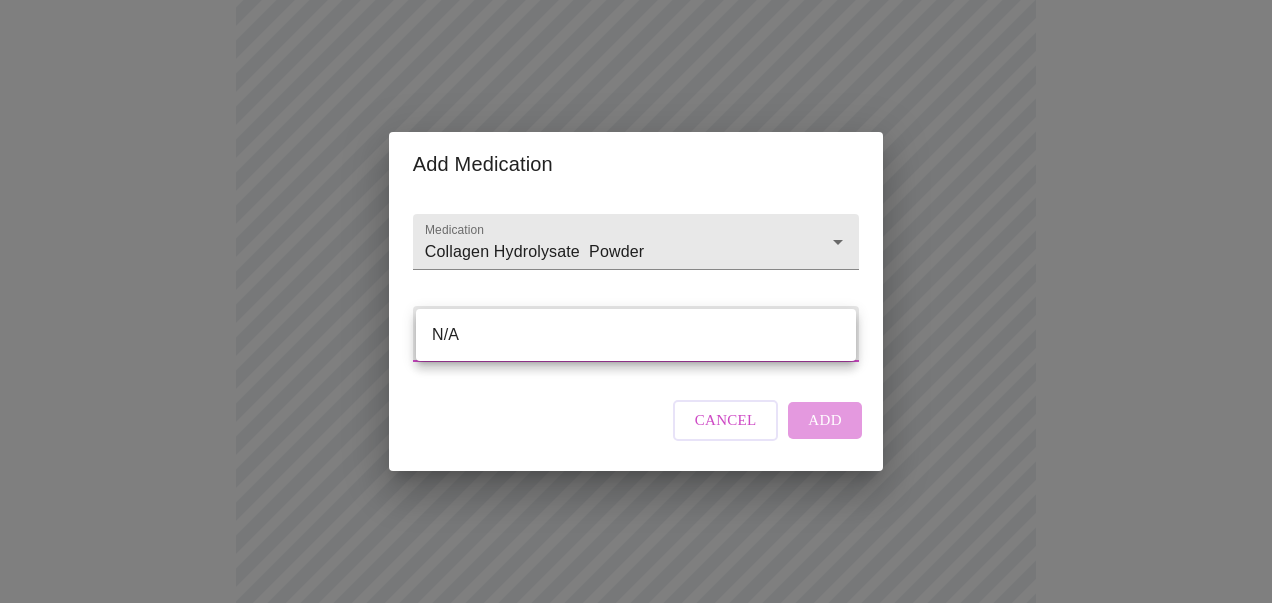 click on "MyMenopauseRx Appointments Messaging Labs Uploads Medications Community Refer a Friend Hi [FIRST] Intake Questions for Thu, Aug 7th 2025 @ 11:20am-11:40am 13 / 13 Settings Billing Invoices Log out Add Medication Medication Collagen Hydrolysate Powder Weight / Dosage Cancel Add N/A" at bounding box center (636, 572) 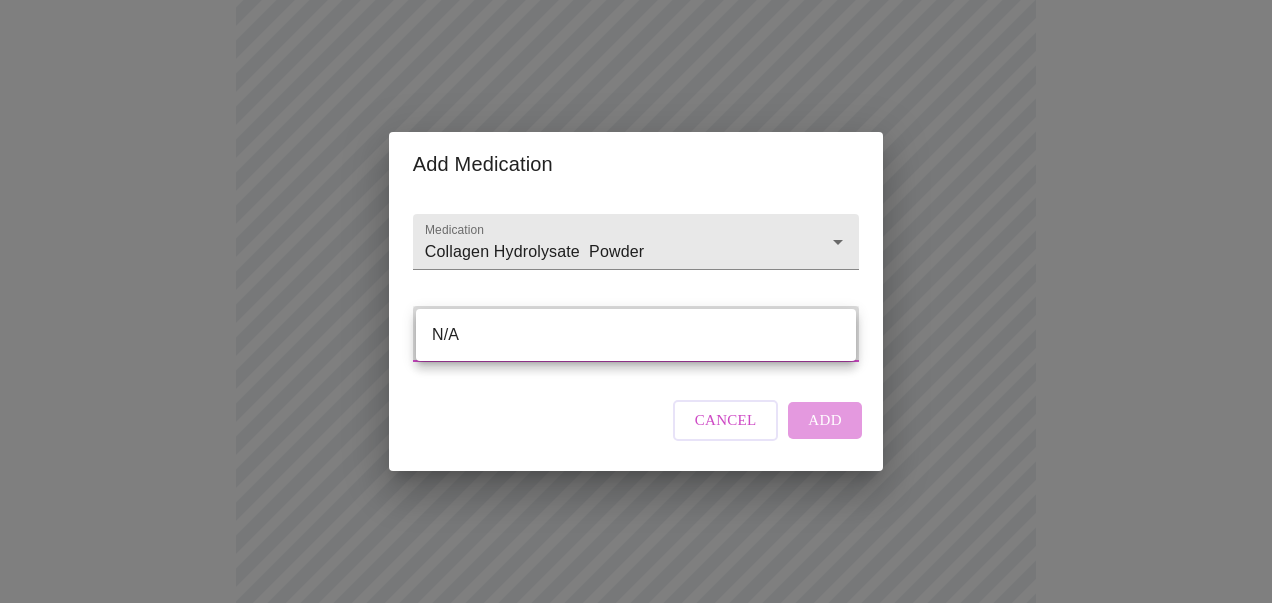 type on "N/A" 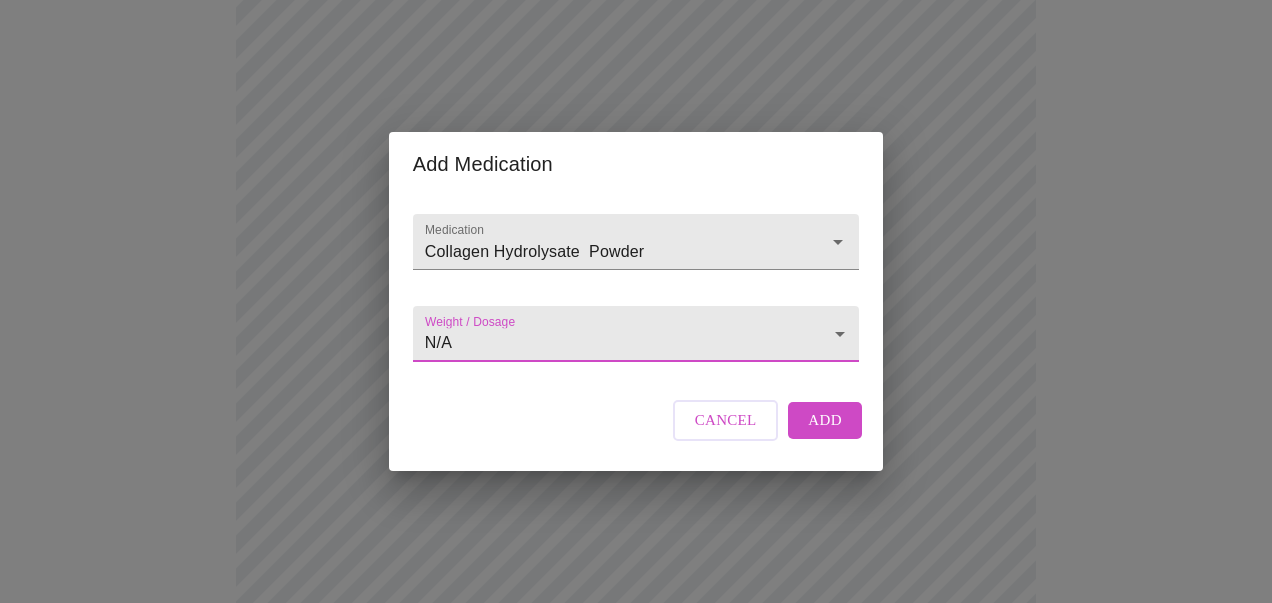 click on "Add" at bounding box center [825, 420] 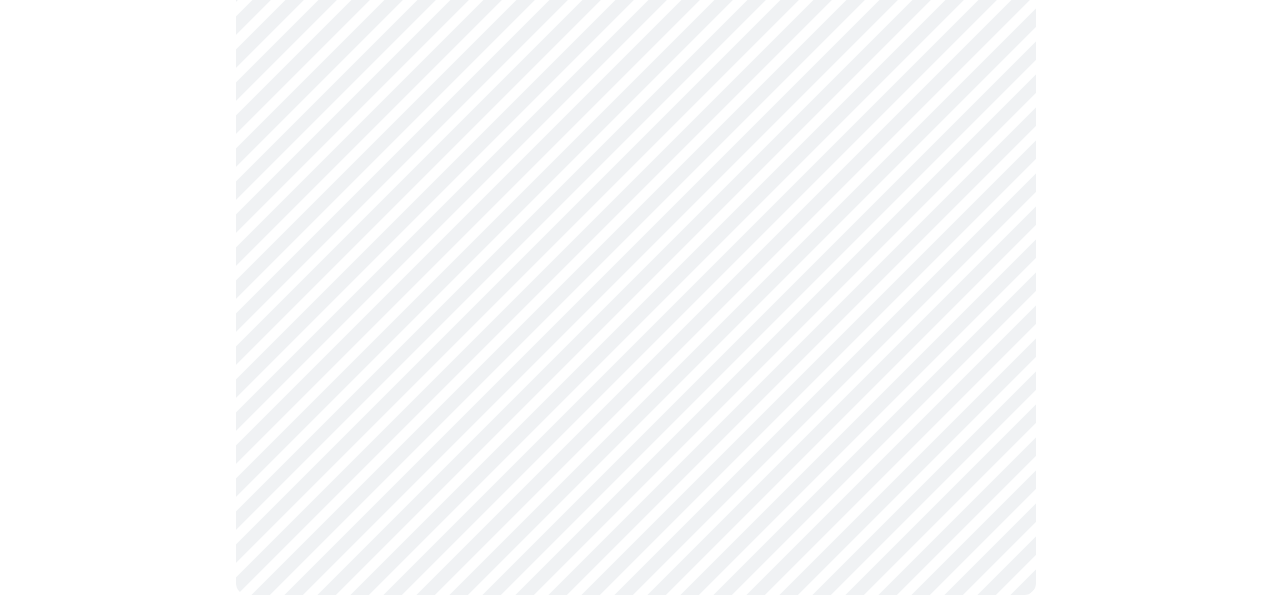 scroll, scrollTop: 1389, scrollLeft: 0, axis: vertical 